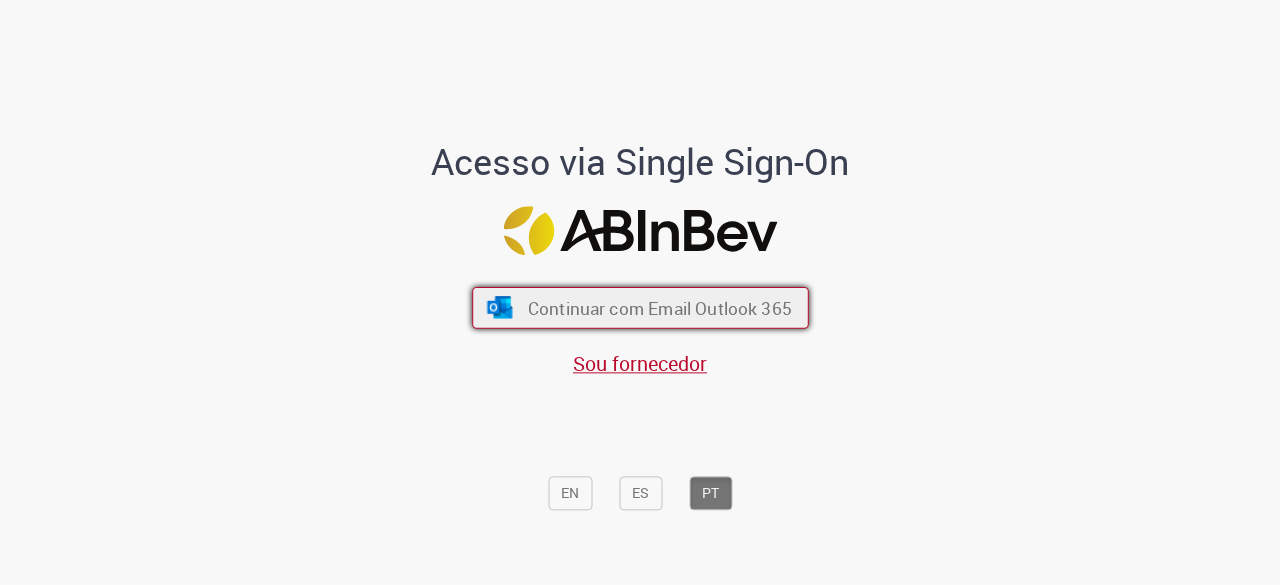 scroll, scrollTop: 0, scrollLeft: 0, axis: both 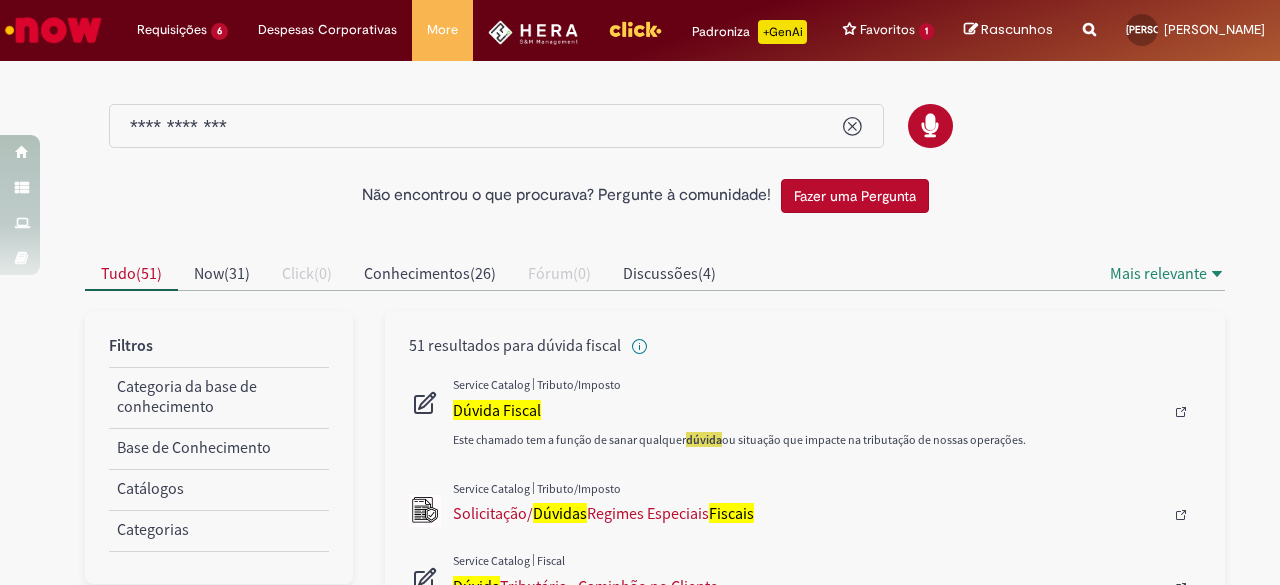 type on "**********" 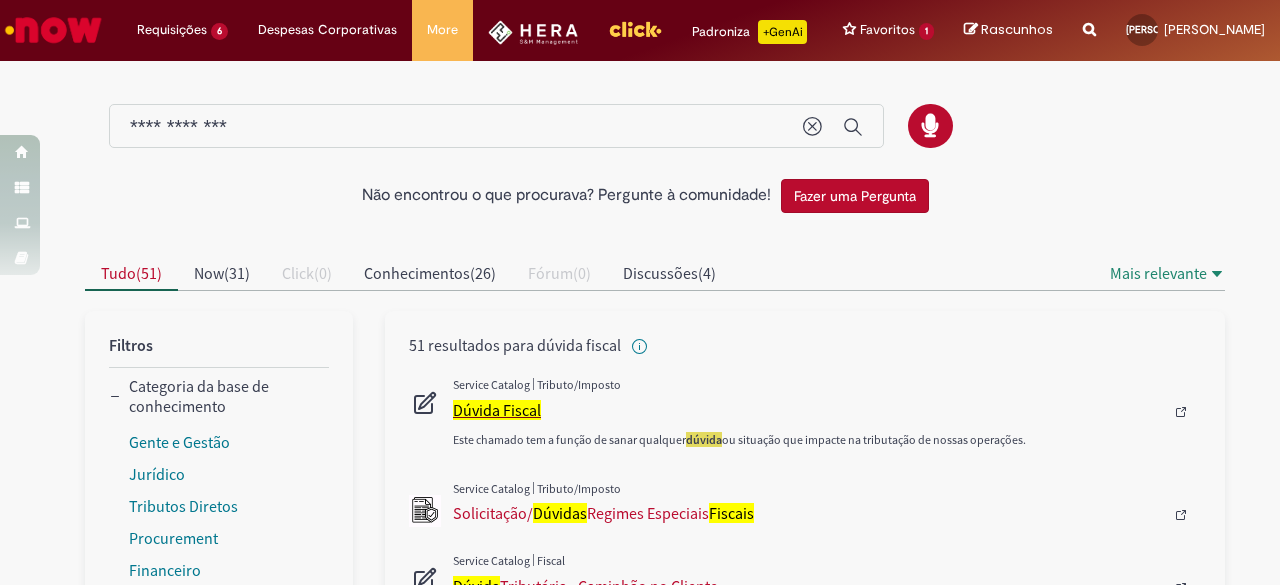 click on "Dúvida Fiscal" at bounding box center (808, 410) 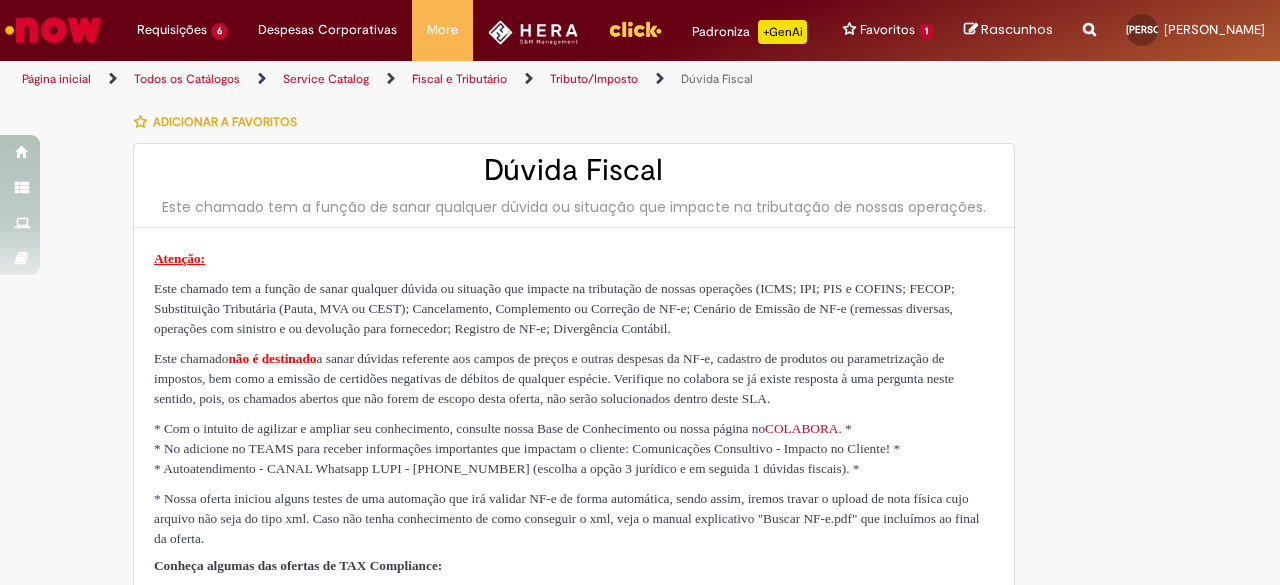 type on "********" 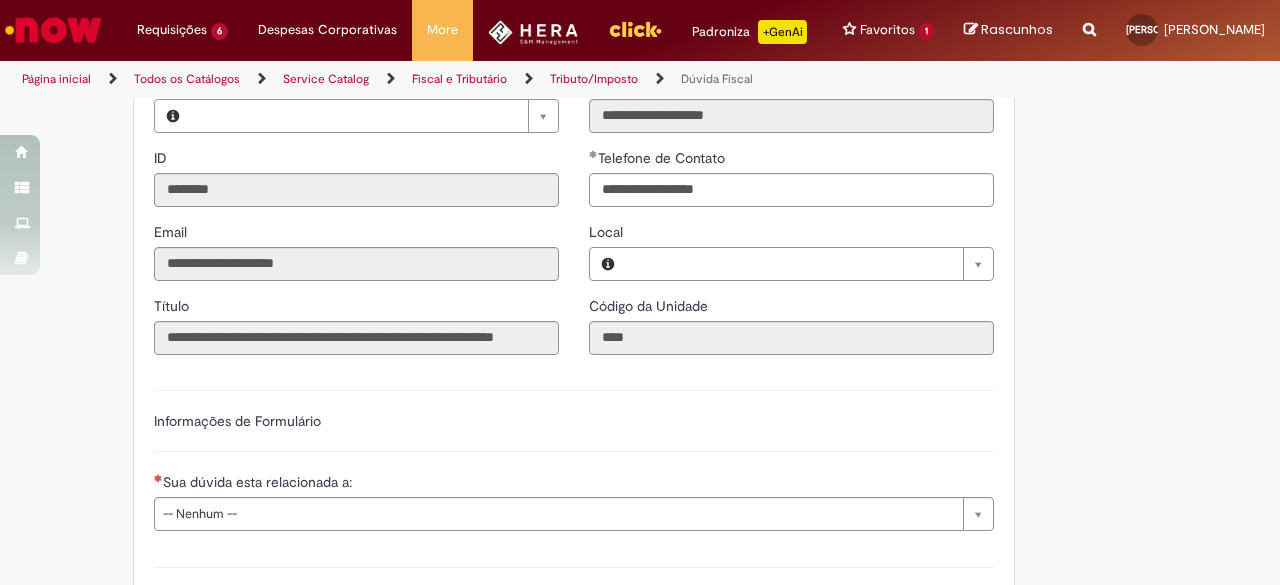 type on "**********" 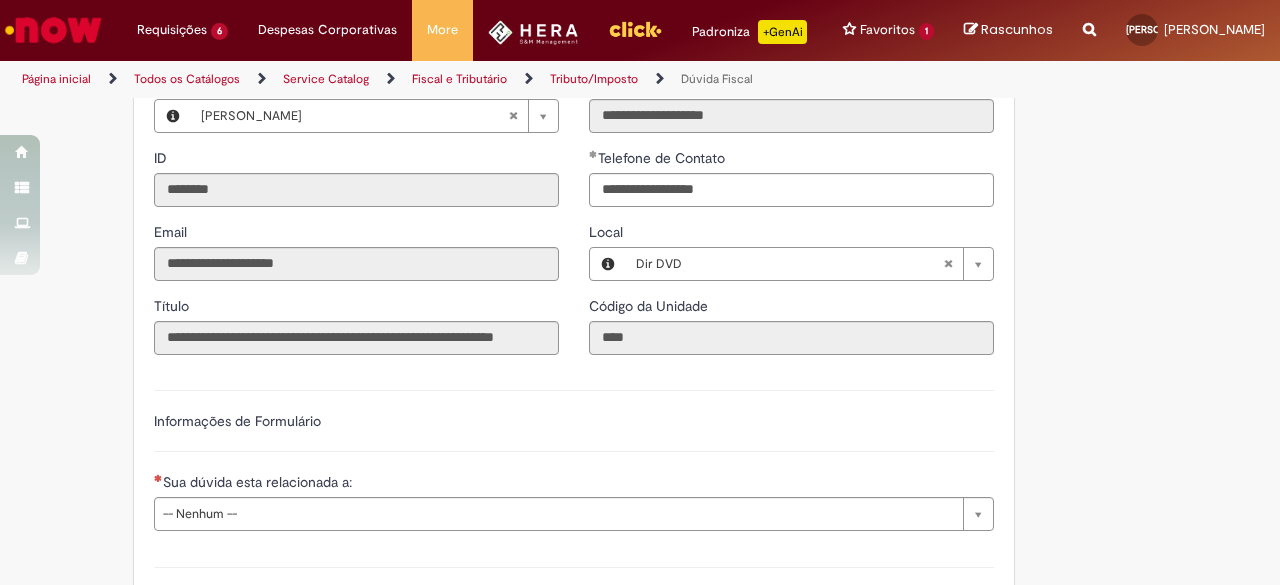 type on "**********" 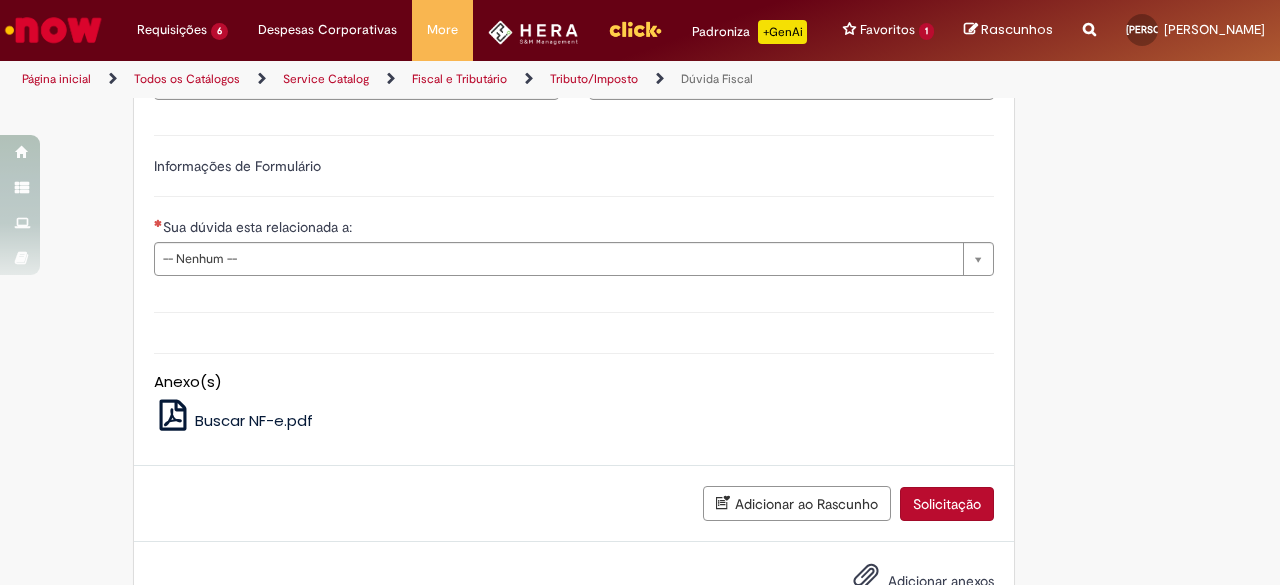 scroll, scrollTop: 930, scrollLeft: 0, axis: vertical 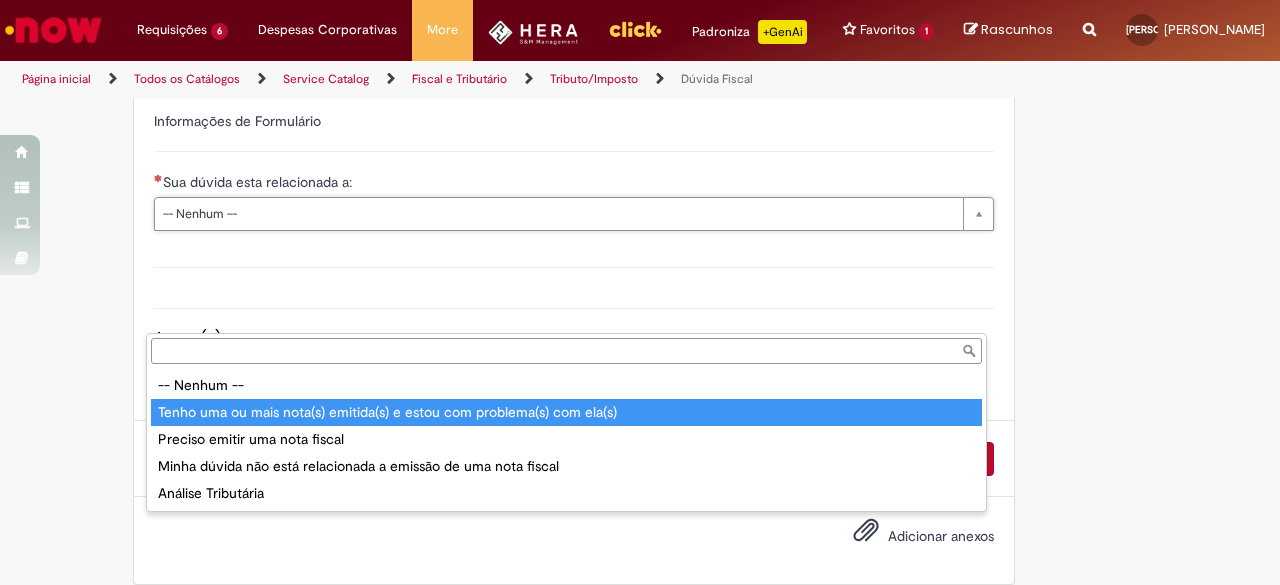 type on "**********" 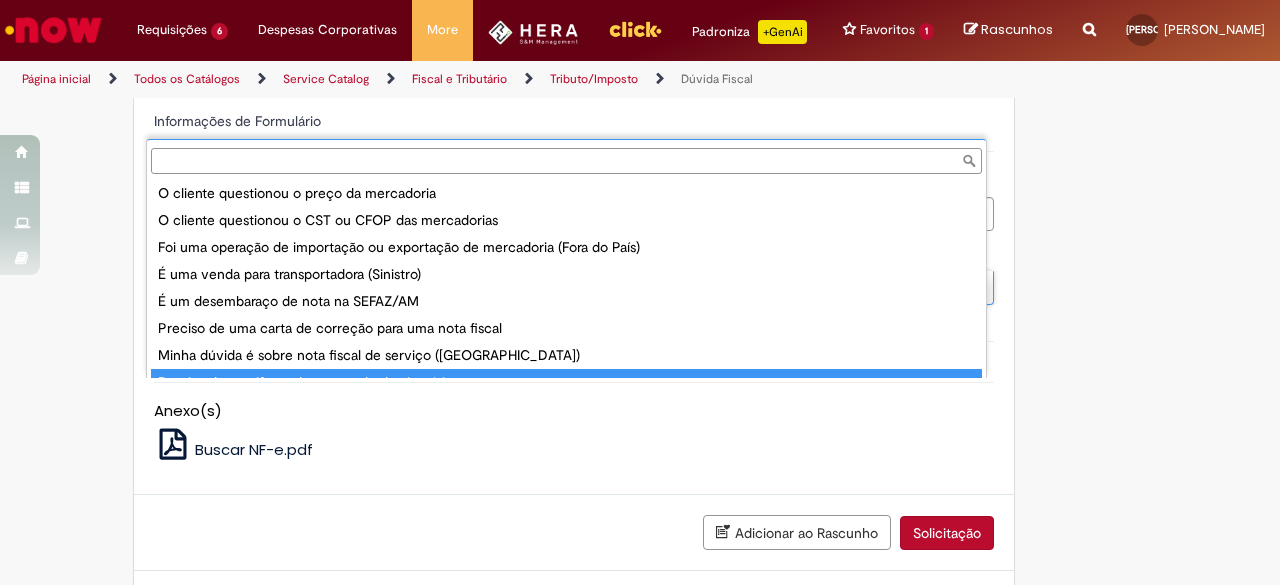 scroll, scrollTop: 0, scrollLeft: 0, axis: both 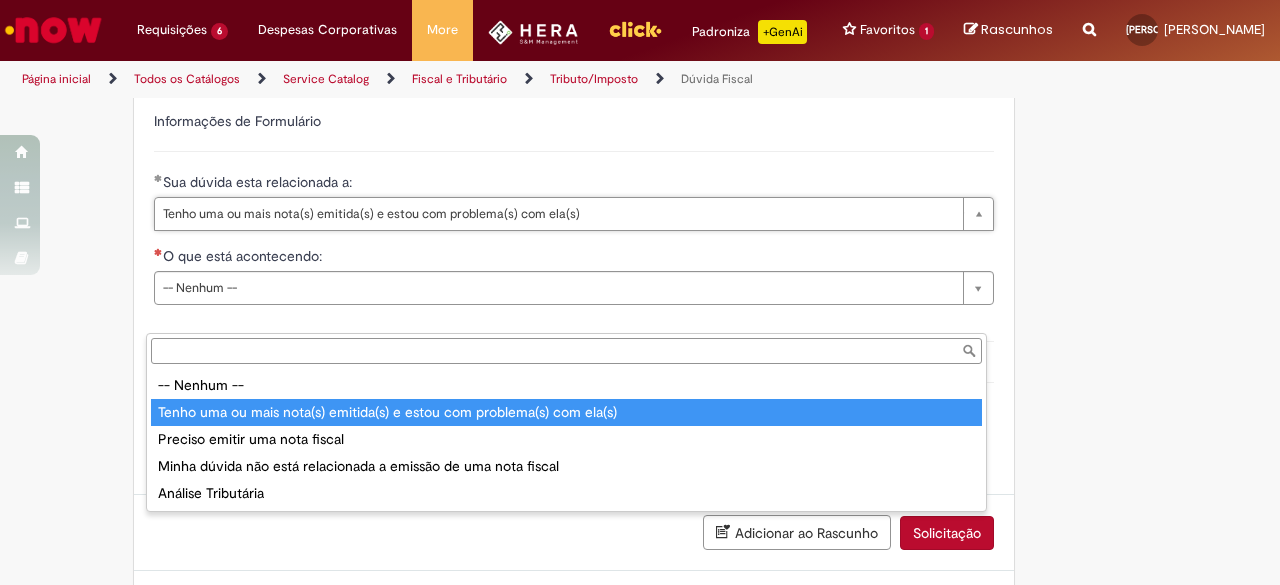 type on "**********" 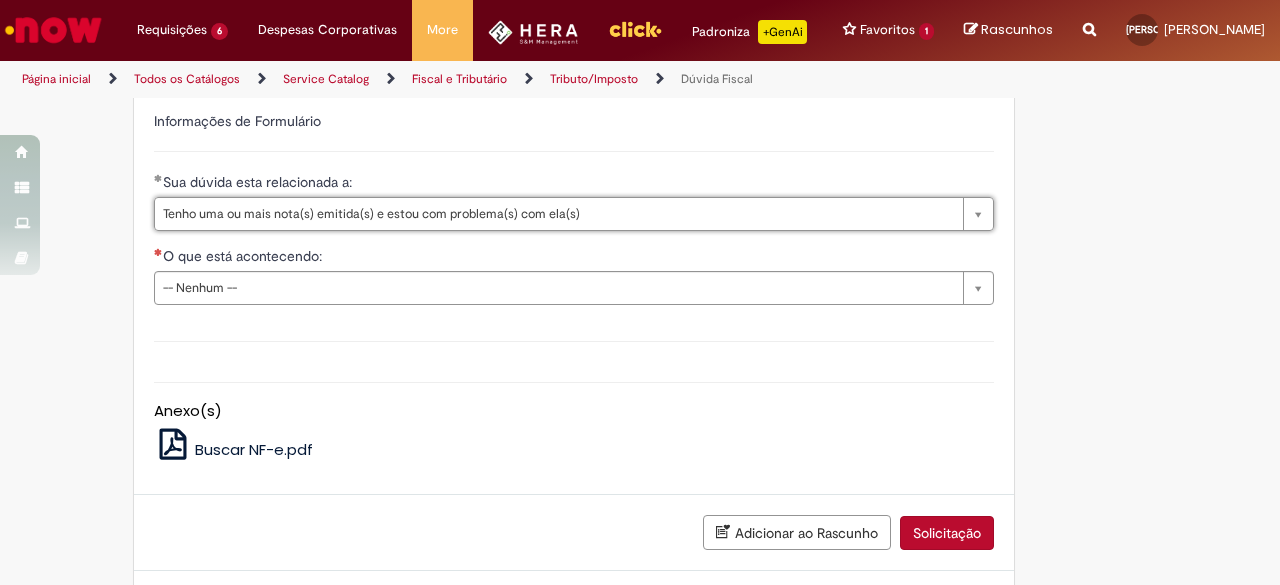 scroll, scrollTop: 0, scrollLeft: 0, axis: both 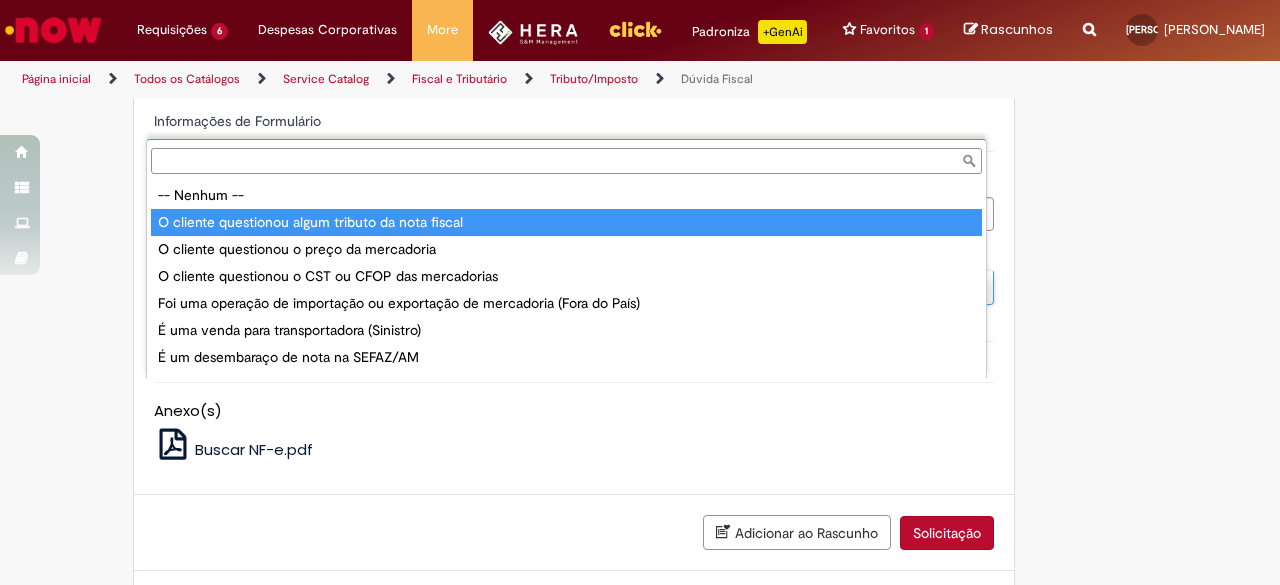 type on "**********" 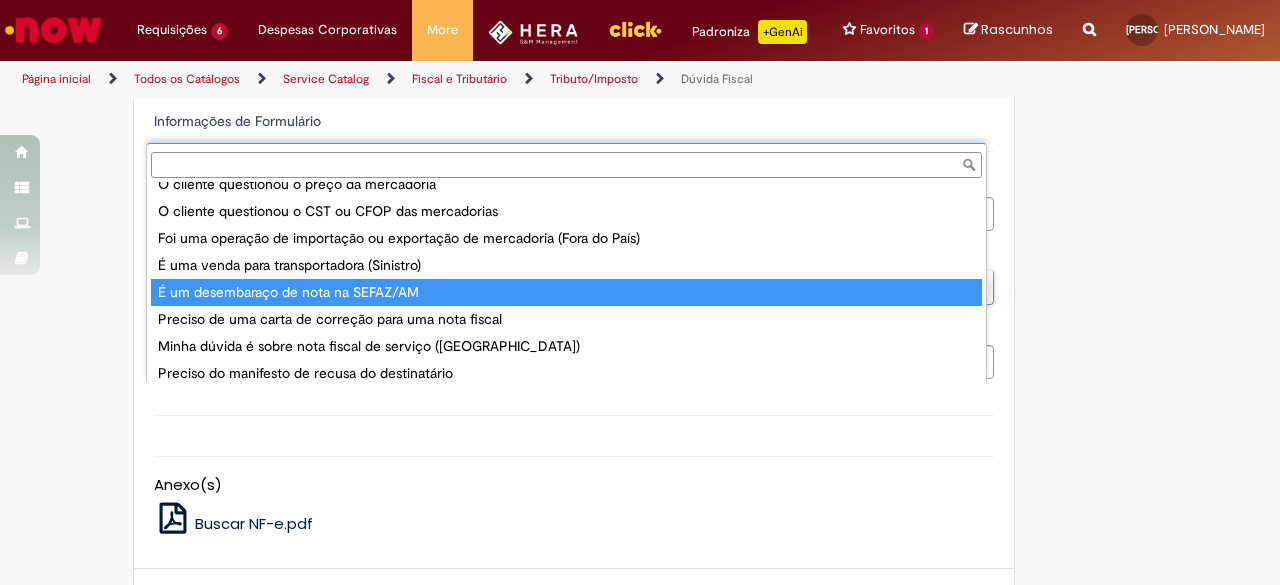 scroll, scrollTop: 0, scrollLeft: 0, axis: both 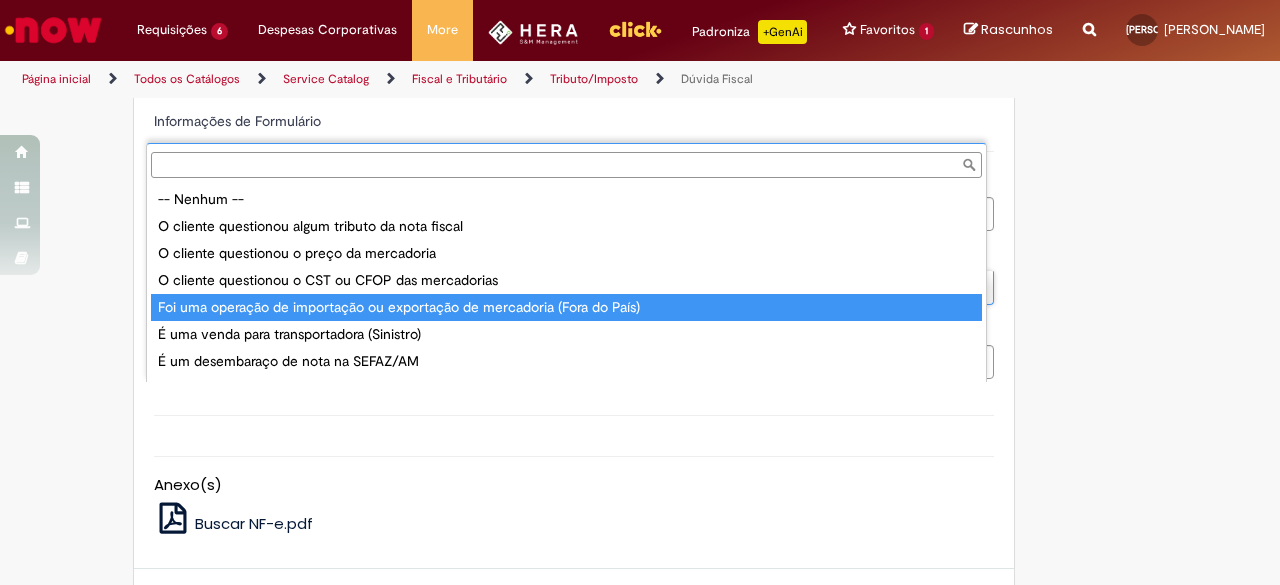type on "**********" 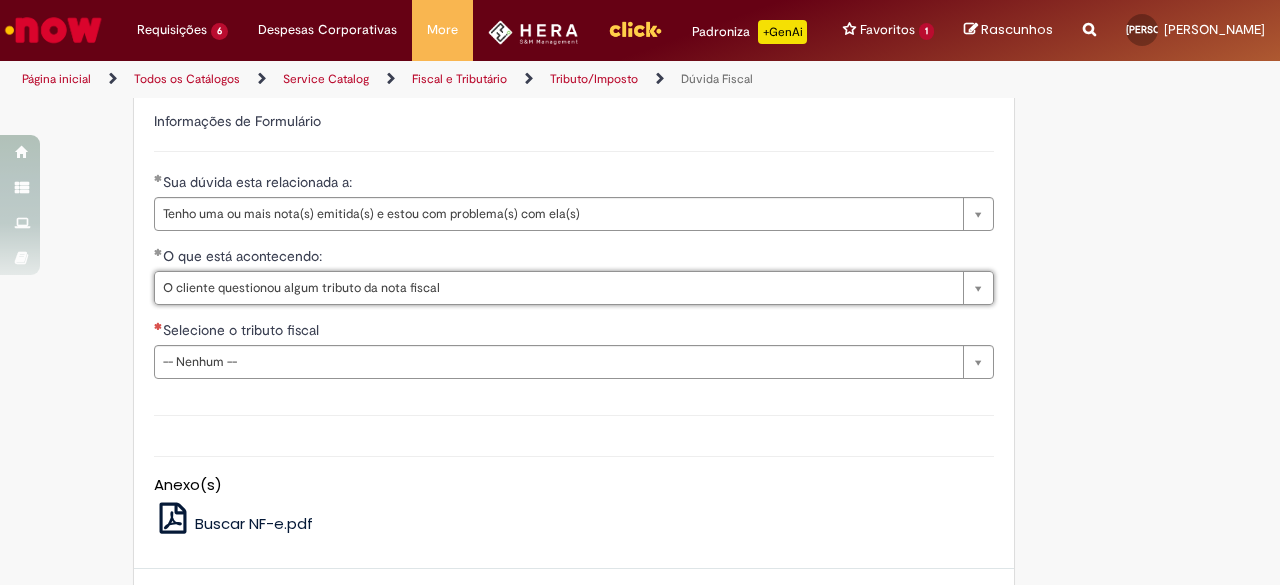 scroll, scrollTop: 0, scrollLeft: 0, axis: both 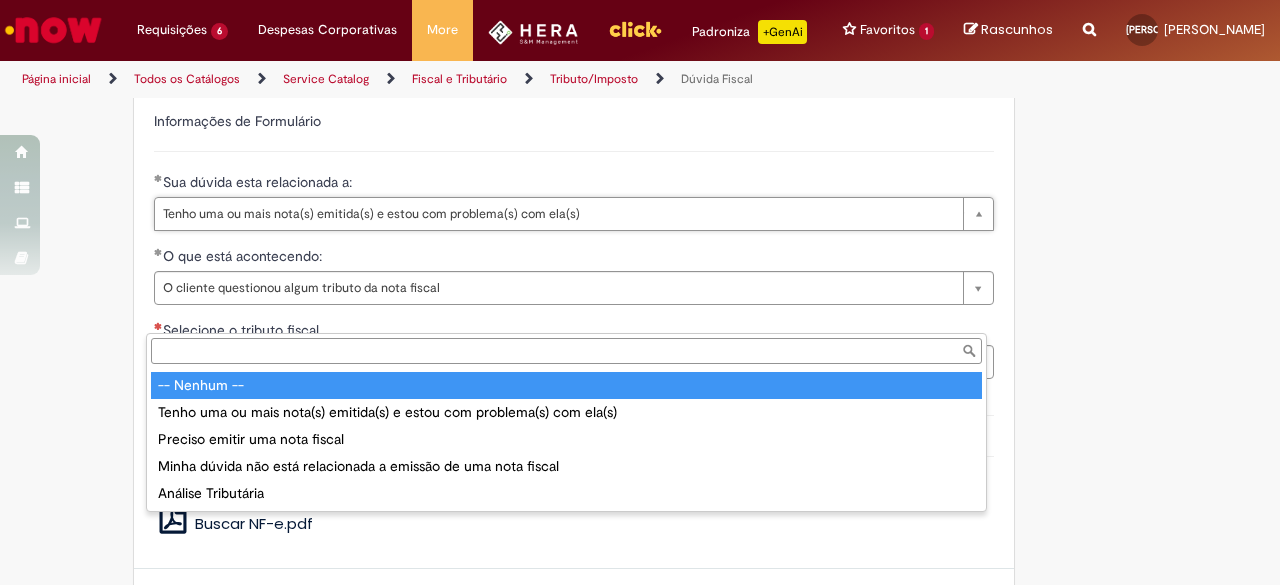 type on "**********" 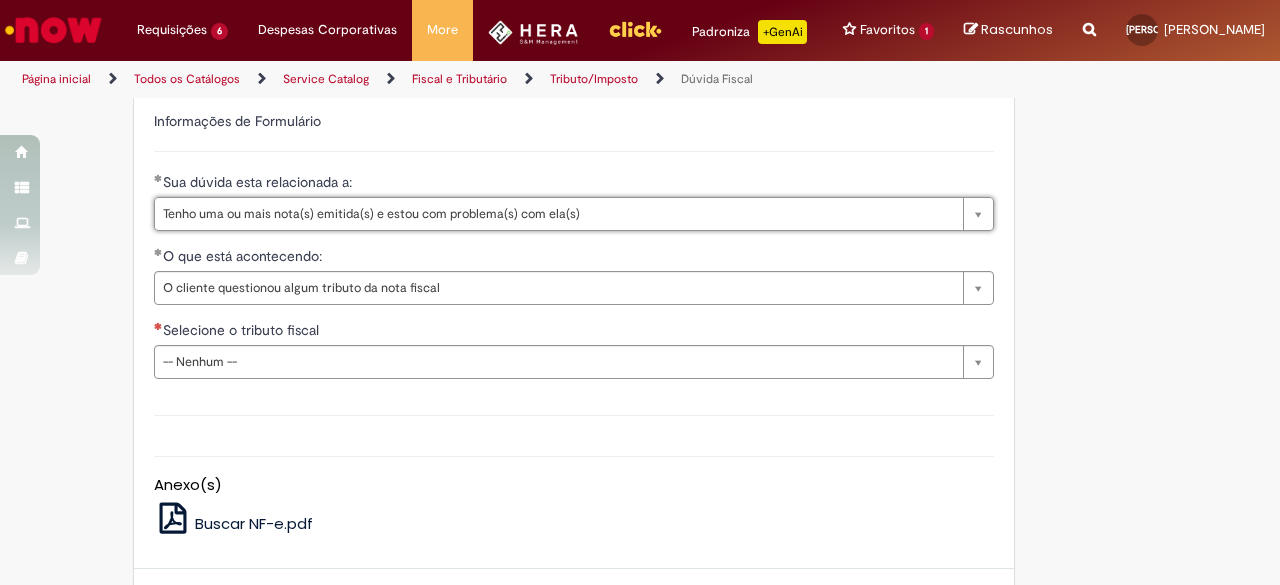 scroll, scrollTop: 0, scrollLeft: 455, axis: horizontal 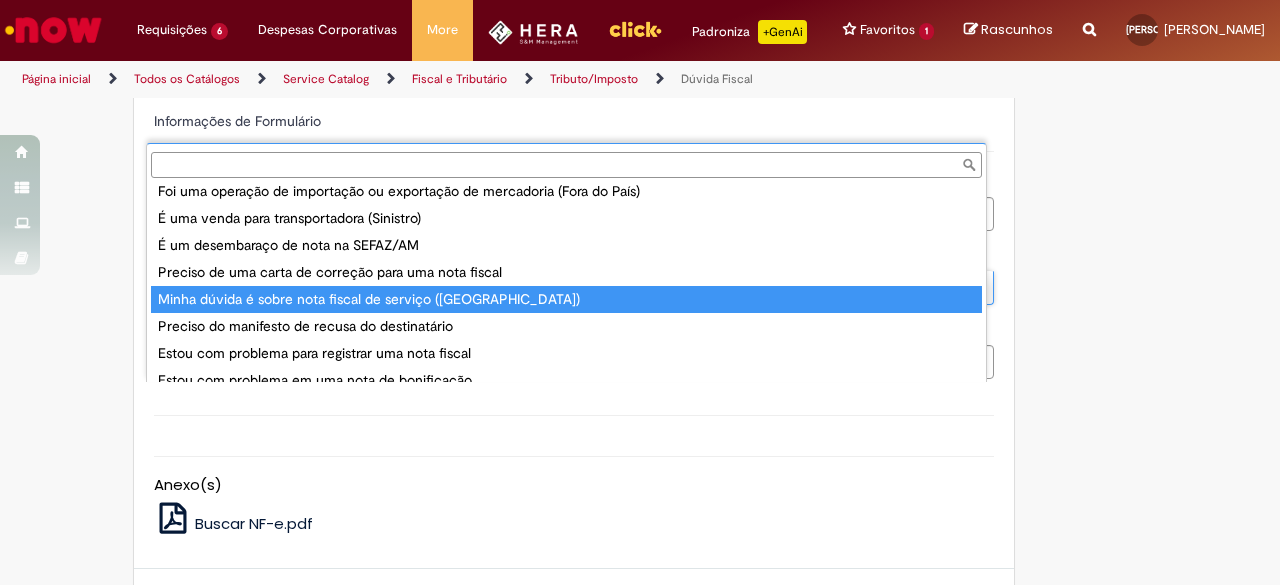 type on "**********" 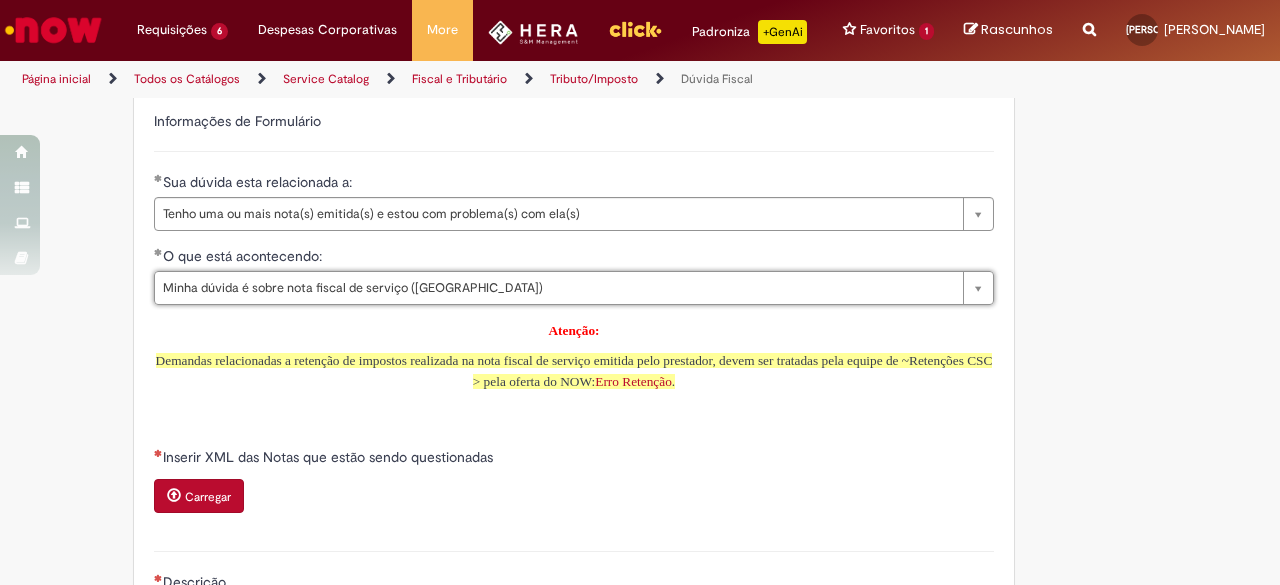 scroll, scrollTop: 0, scrollLeft: 302, axis: horizontal 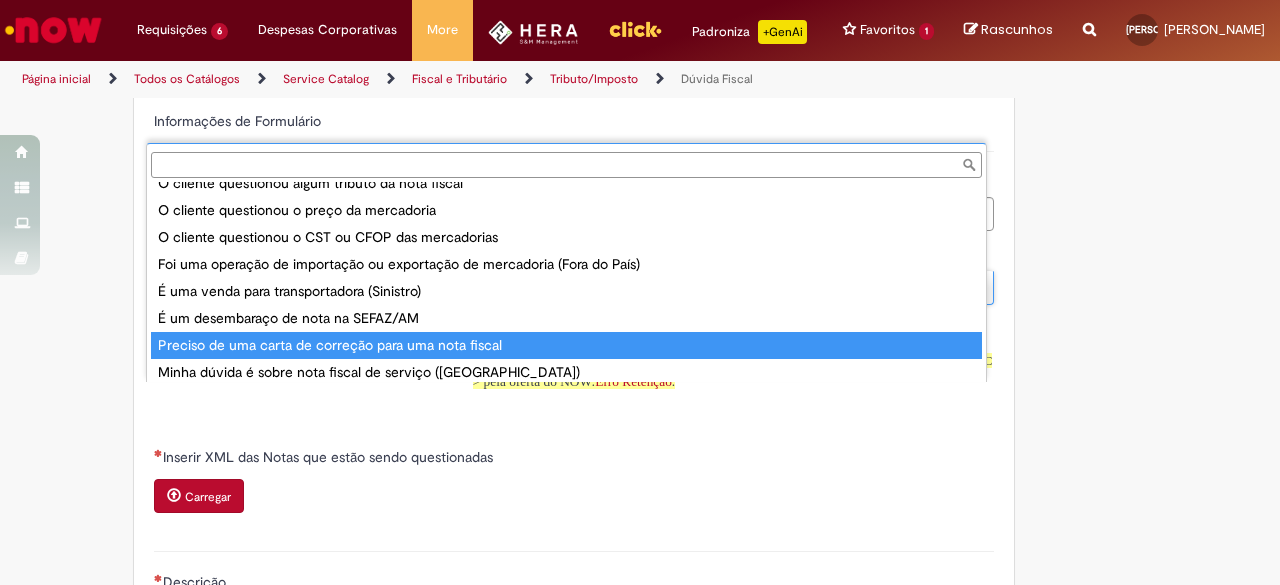 type on "**********" 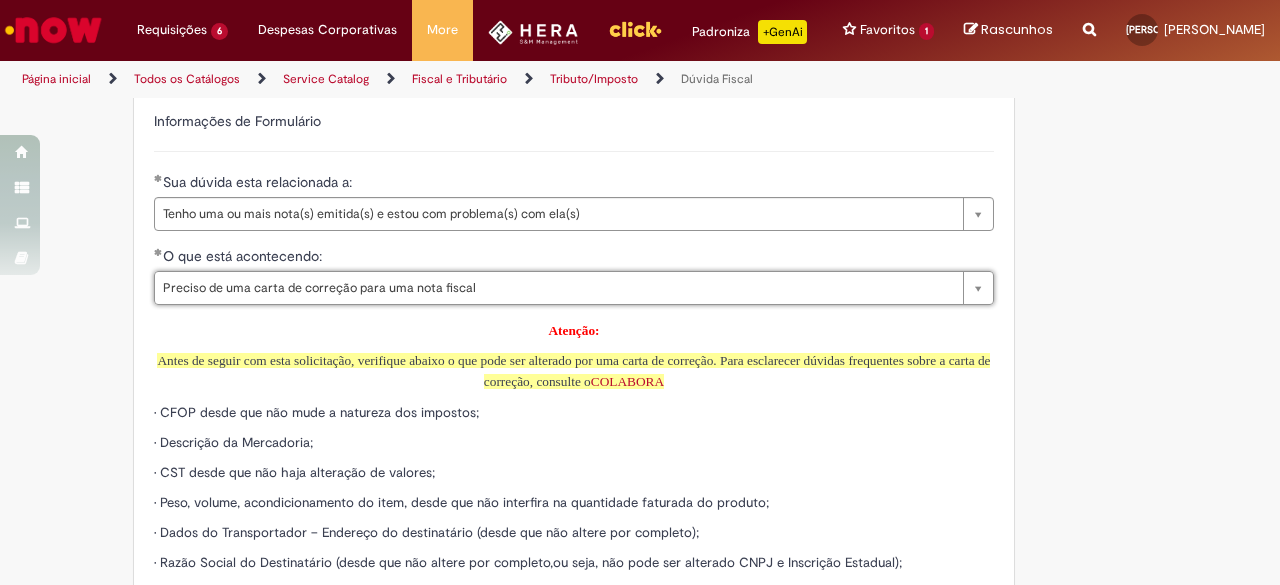 scroll, scrollTop: 0, scrollLeft: 303, axis: horizontal 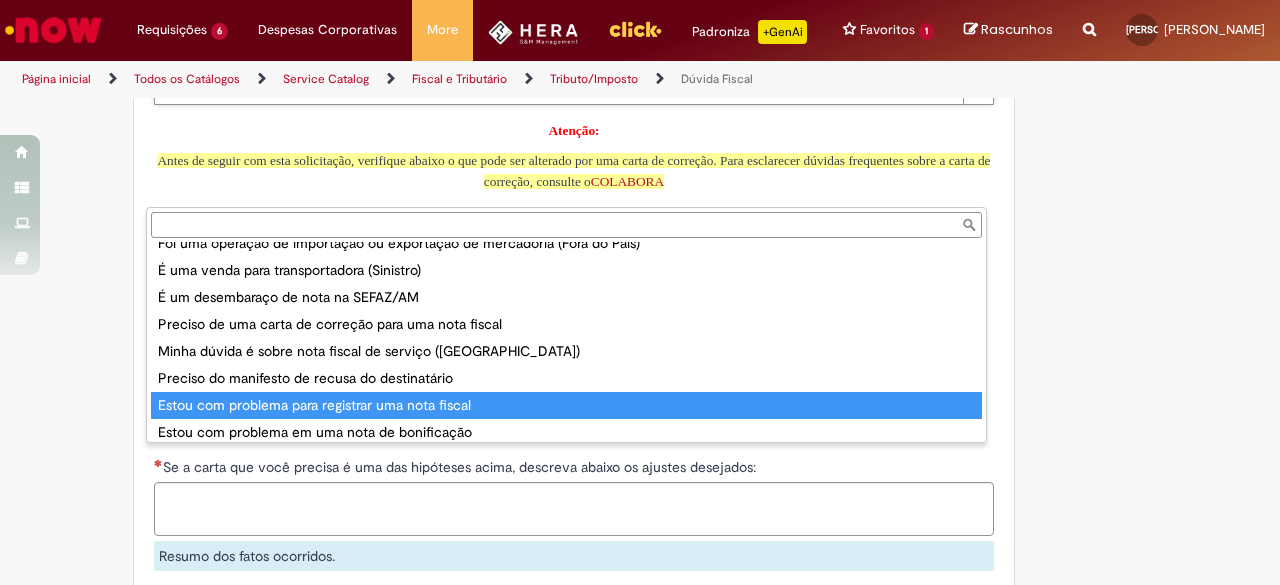 type on "**********" 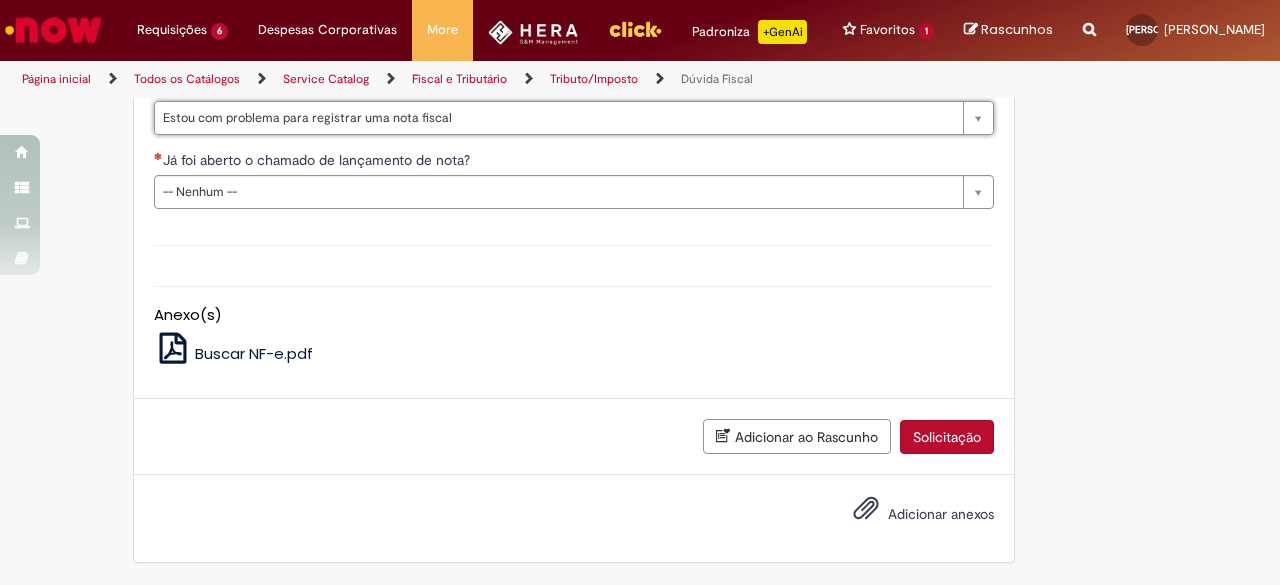 scroll, scrollTop: 0, scrollLeft: 311, axis: horizontal 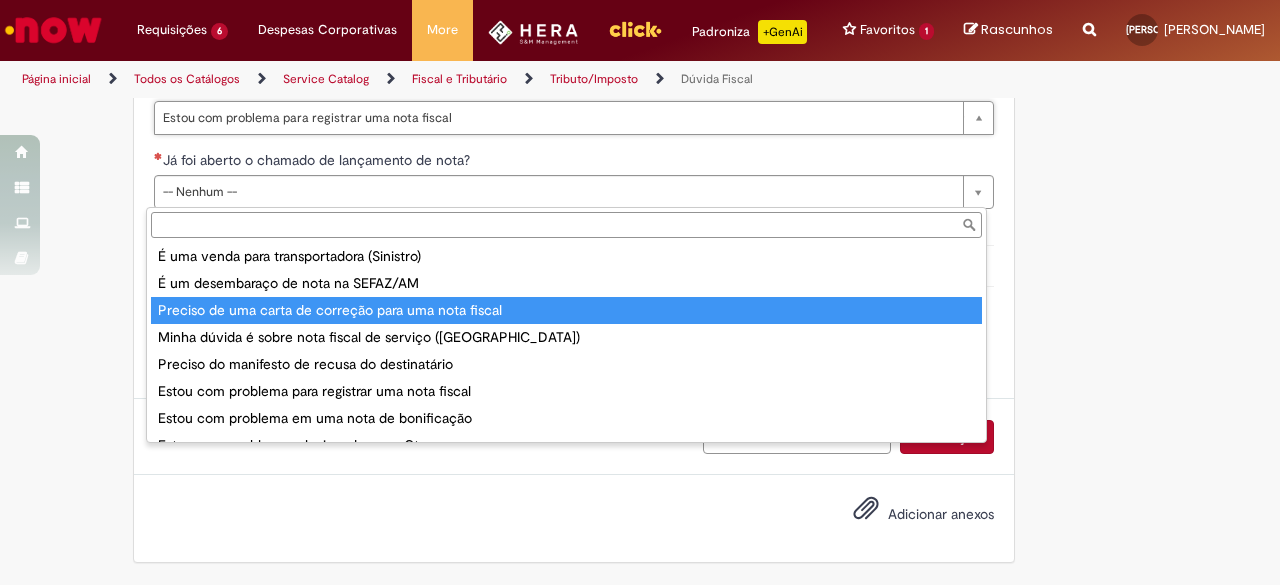 type on "**********" 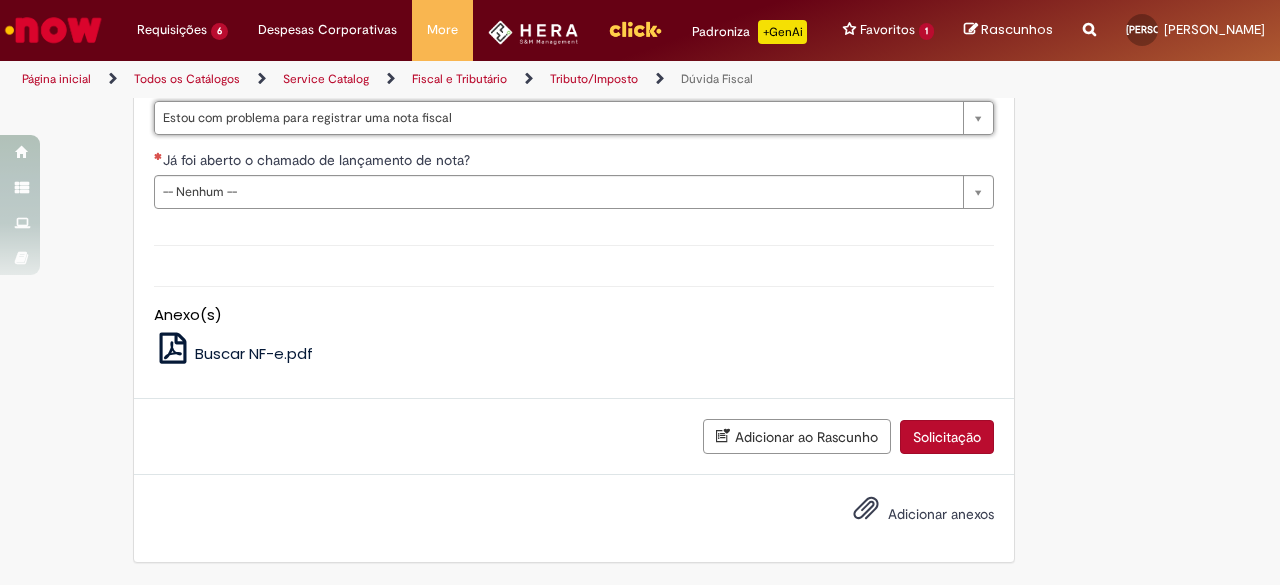 scroll, scrollTop: 0, scrollLeft: 311, axis: horizontal 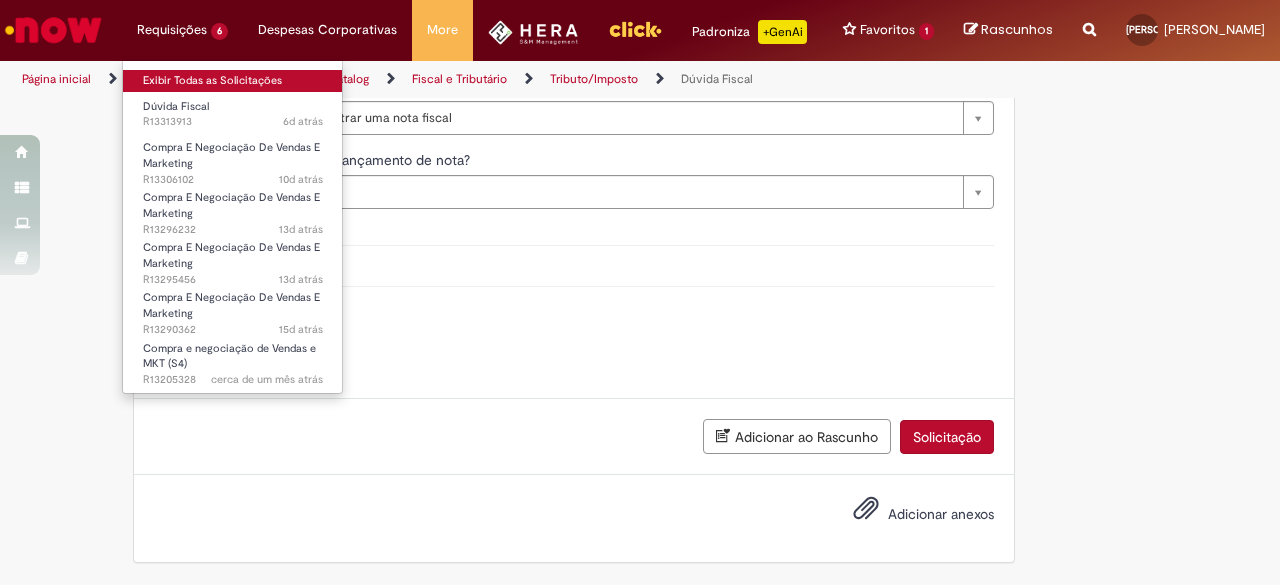 click on "Exibir Todas as Solicitações" at bounding box center (233, 81) 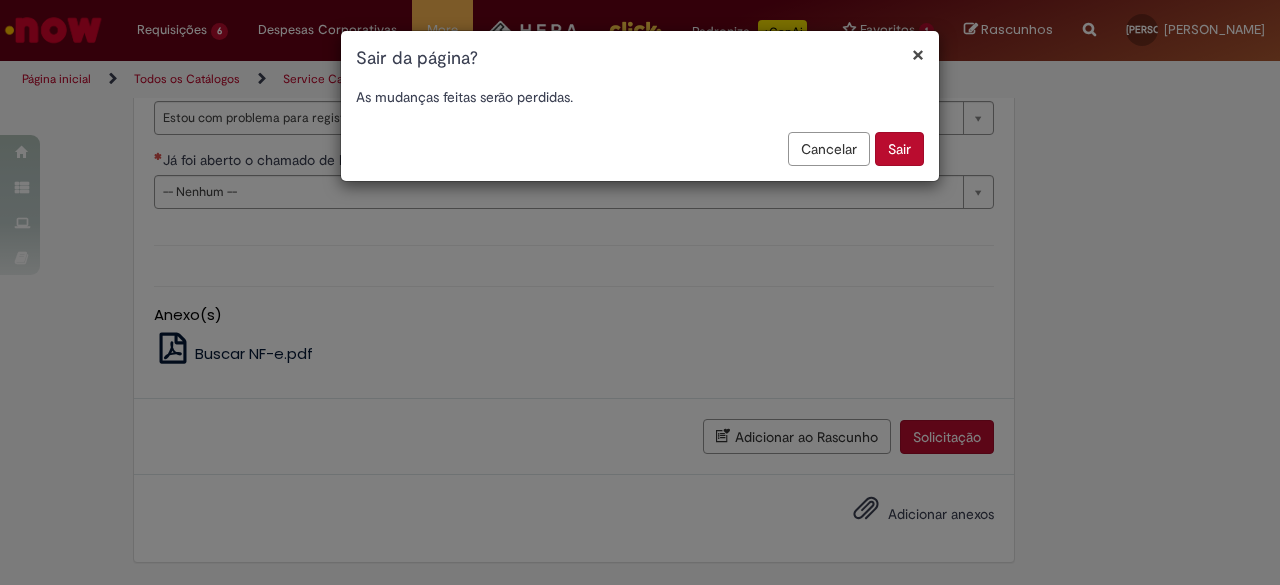 click on "Sair" at bounding box center [899, 149] 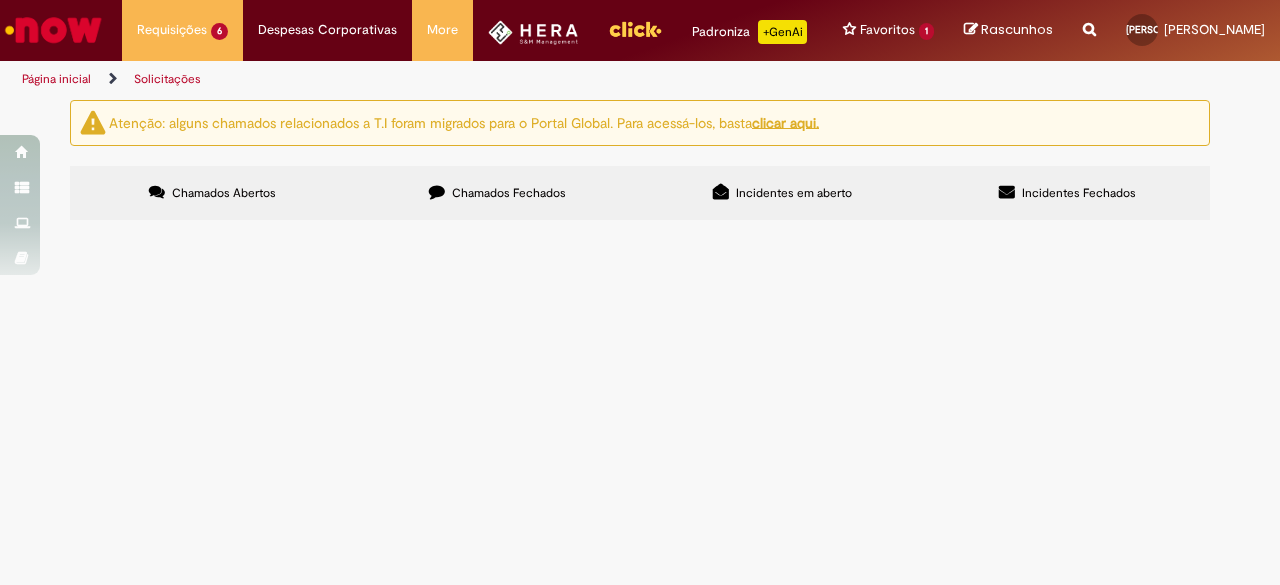 scroll, scrollTop: 0, scrollLeft: 0, axis: both 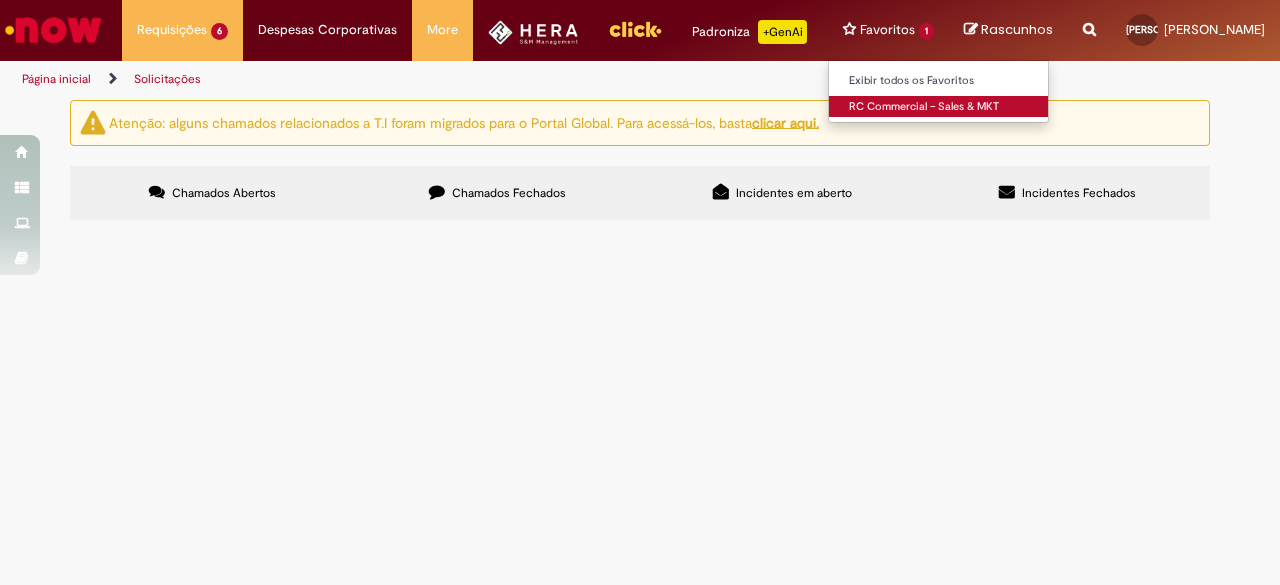 click on "RC Commercial – Sales & MKT" at bounding box center (939, 107) 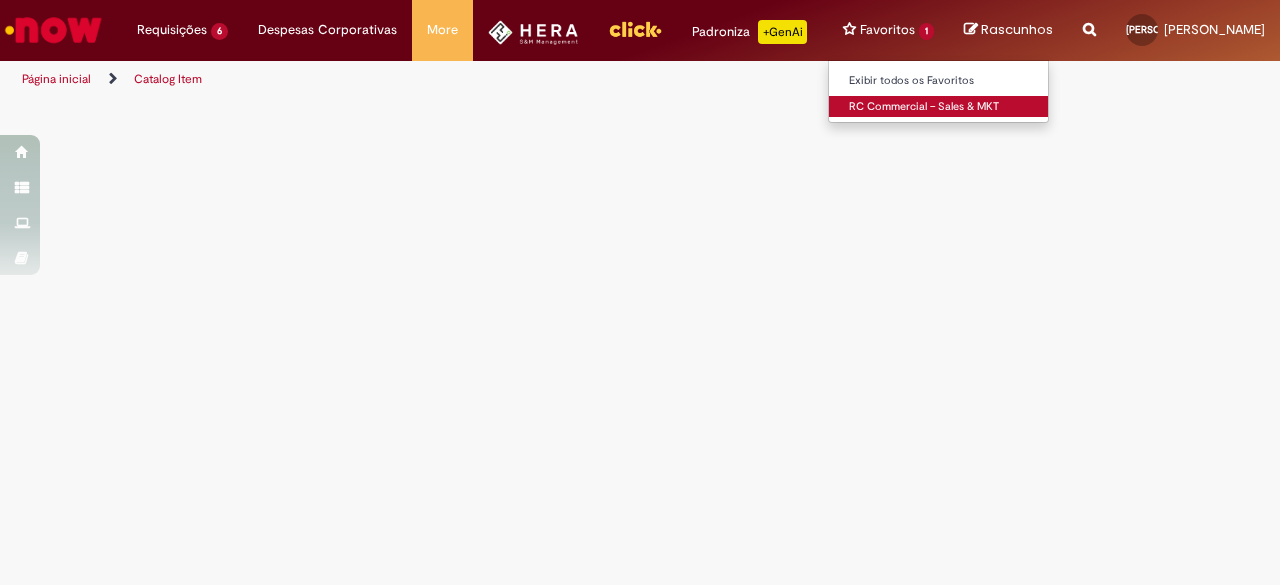 scroll, scrollTop: 0, scrollLeft: 0, axis: both 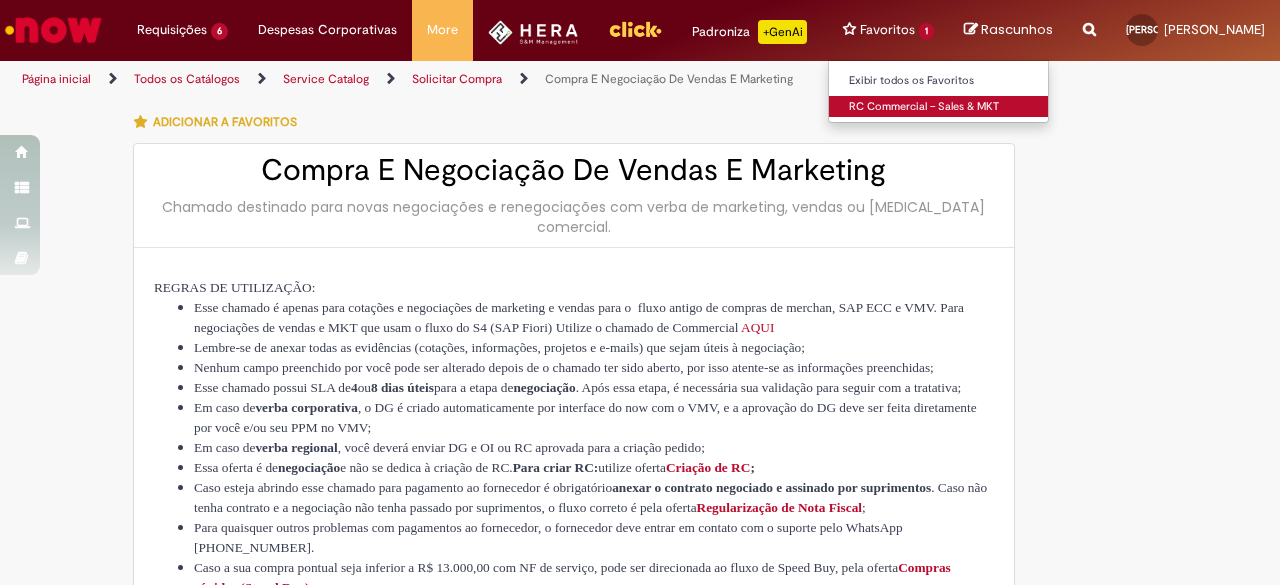 type on "********" 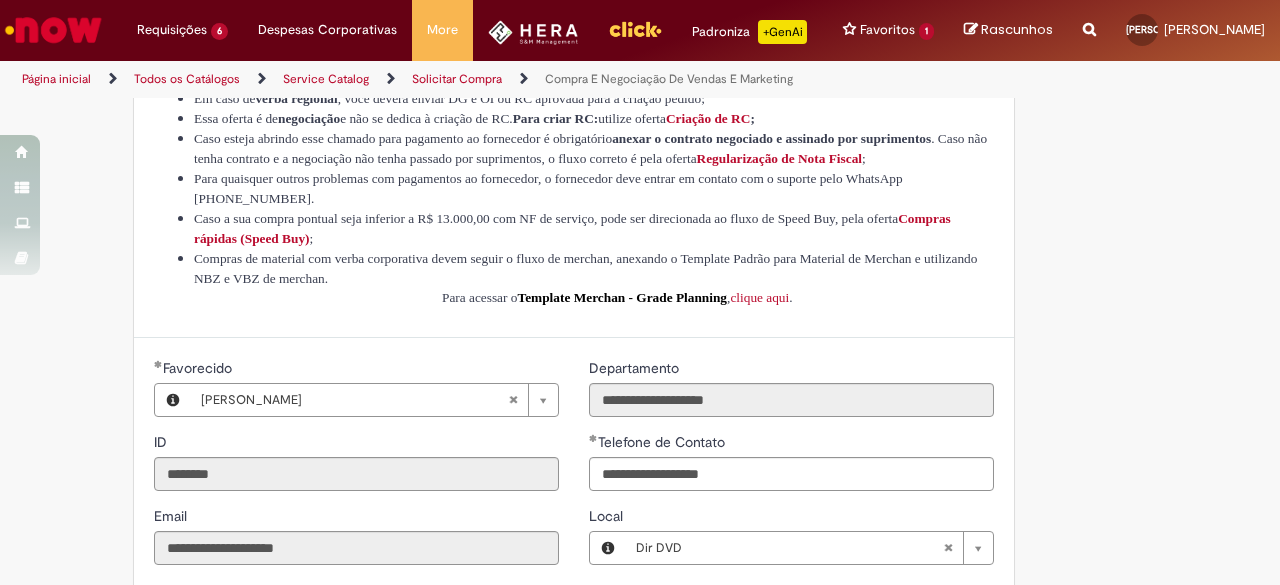 scroll, scrollTop: 440, scrollLeft: 0, axis: vertical 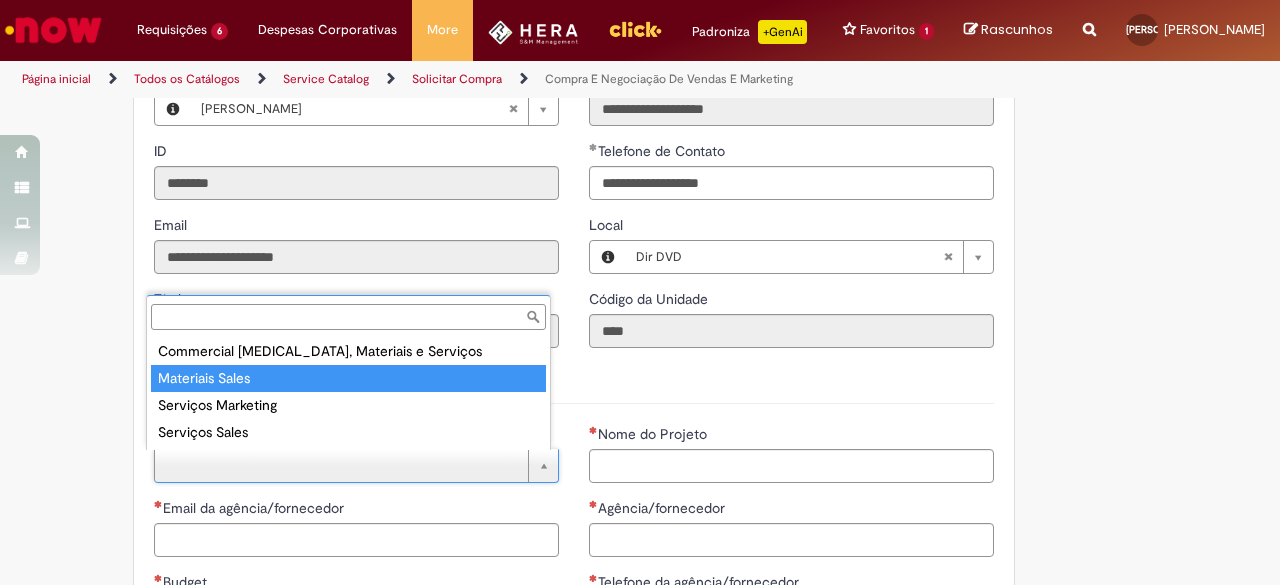 type on "**********" 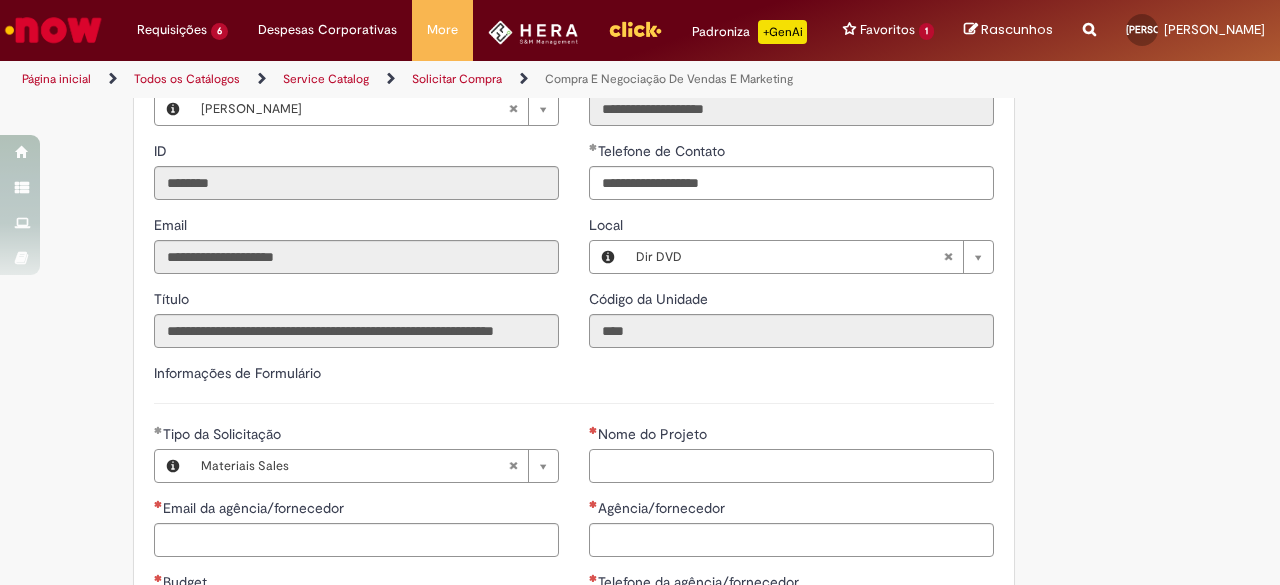 click on "Nome do Projeto" at bounding box center (791, 466) 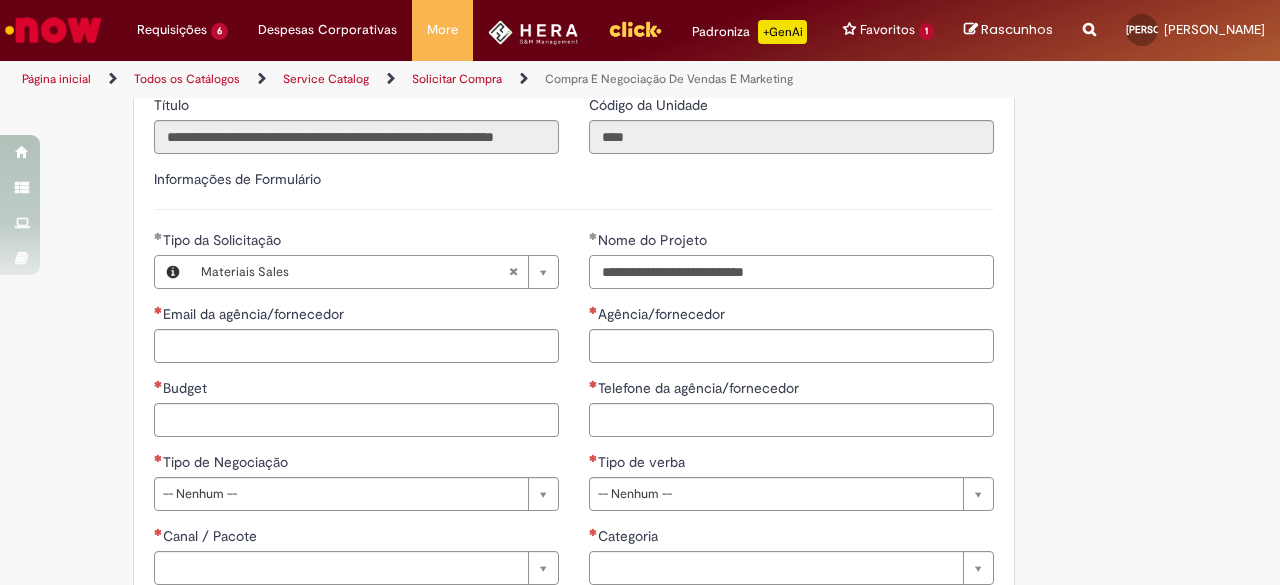 scroll, scrollTop: 840, scrollLeft: 0, axis: vertical 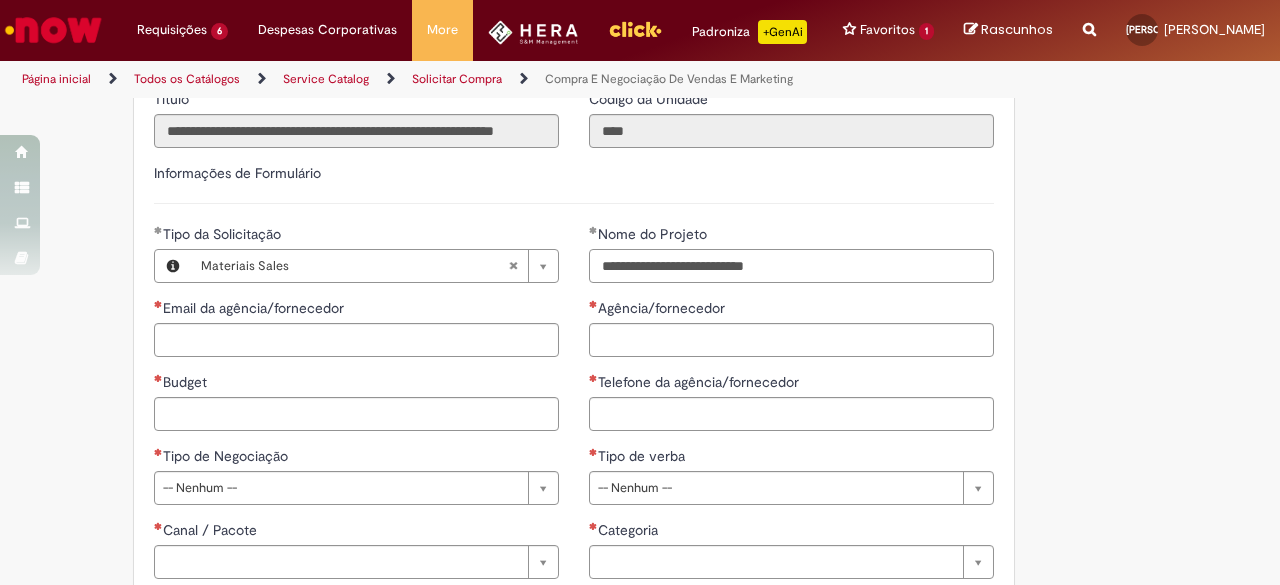 type on "**********" 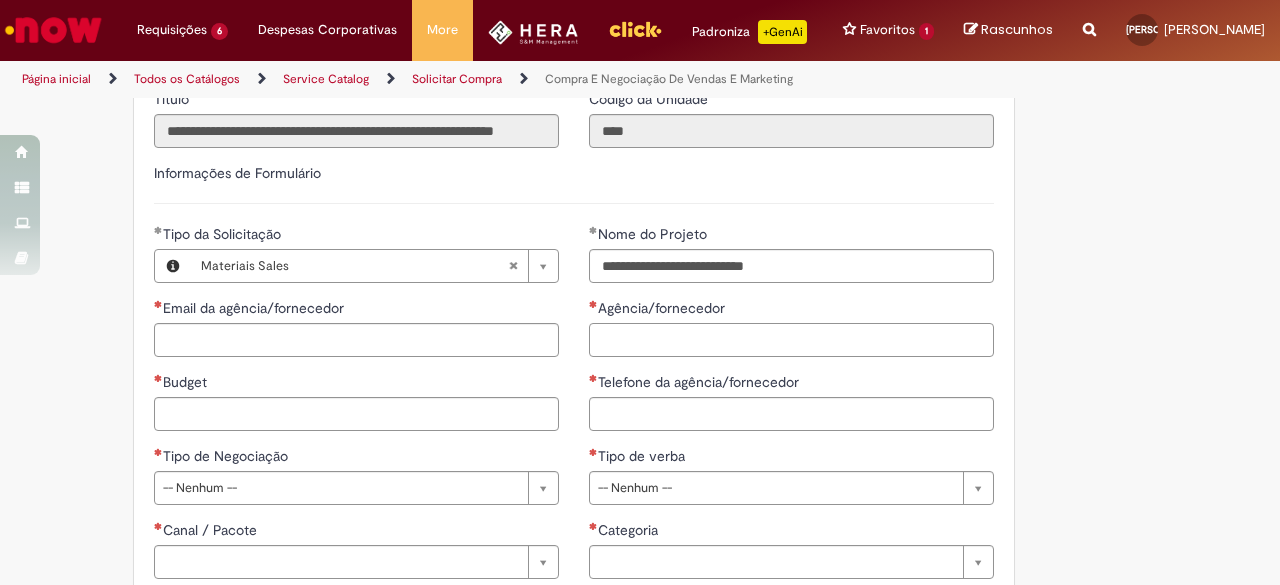 click on "Agência/fornecedor" at bounding box center [791, 340] 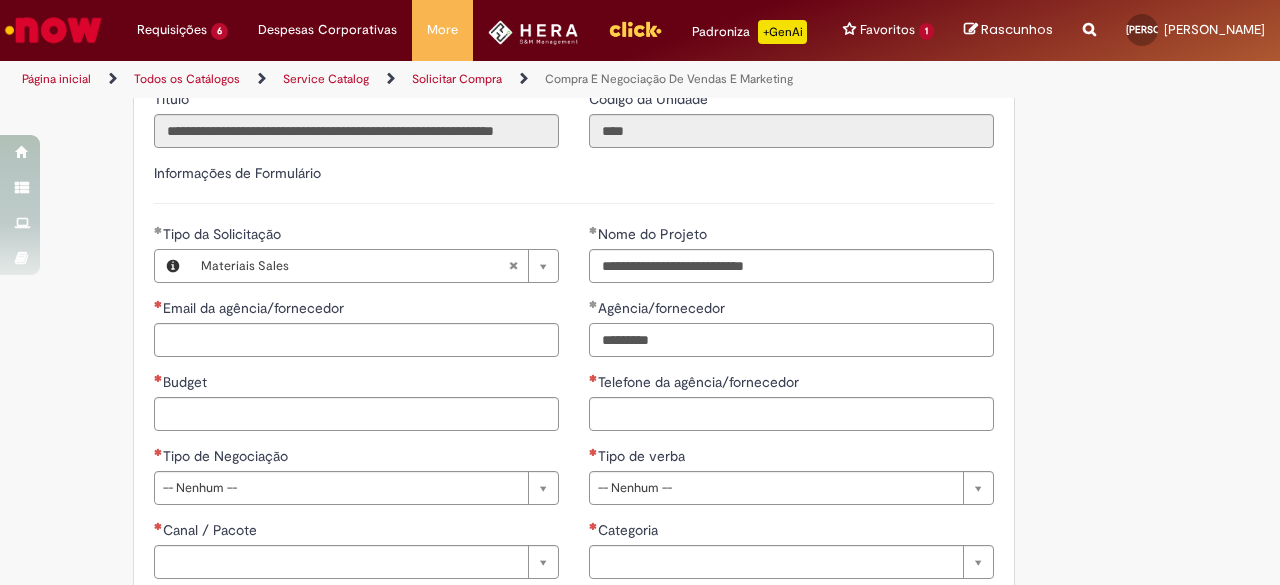 type on "*********" 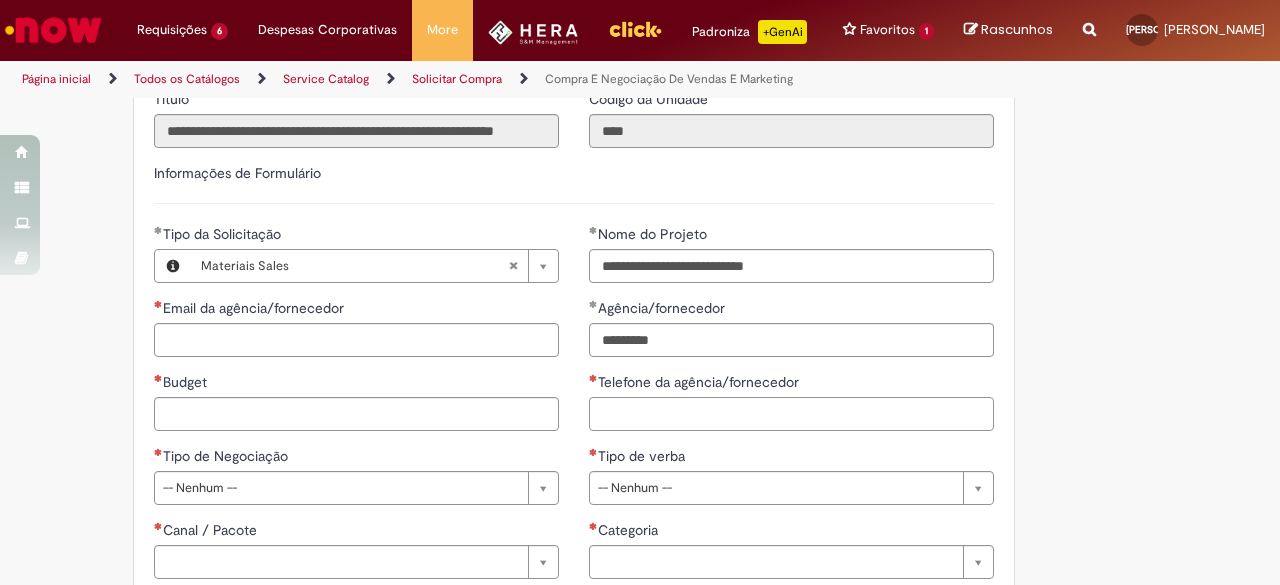 click on "Telefone da agência/fornecedor" at bounding box center (791, 414) 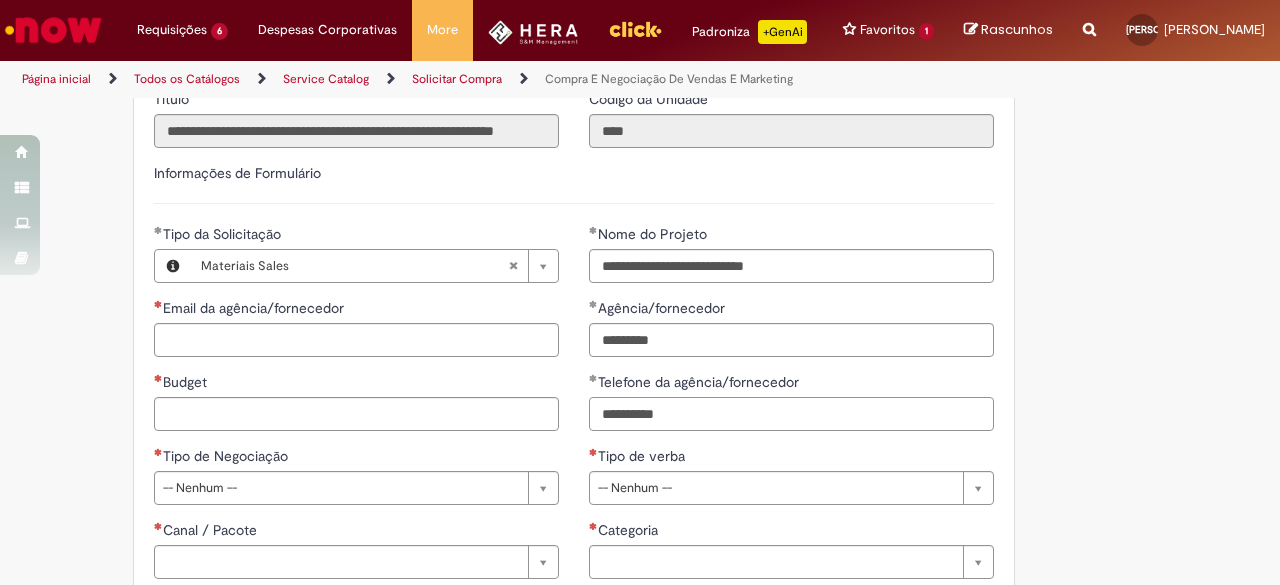 click on "**********" at bounding box center [791, 414] 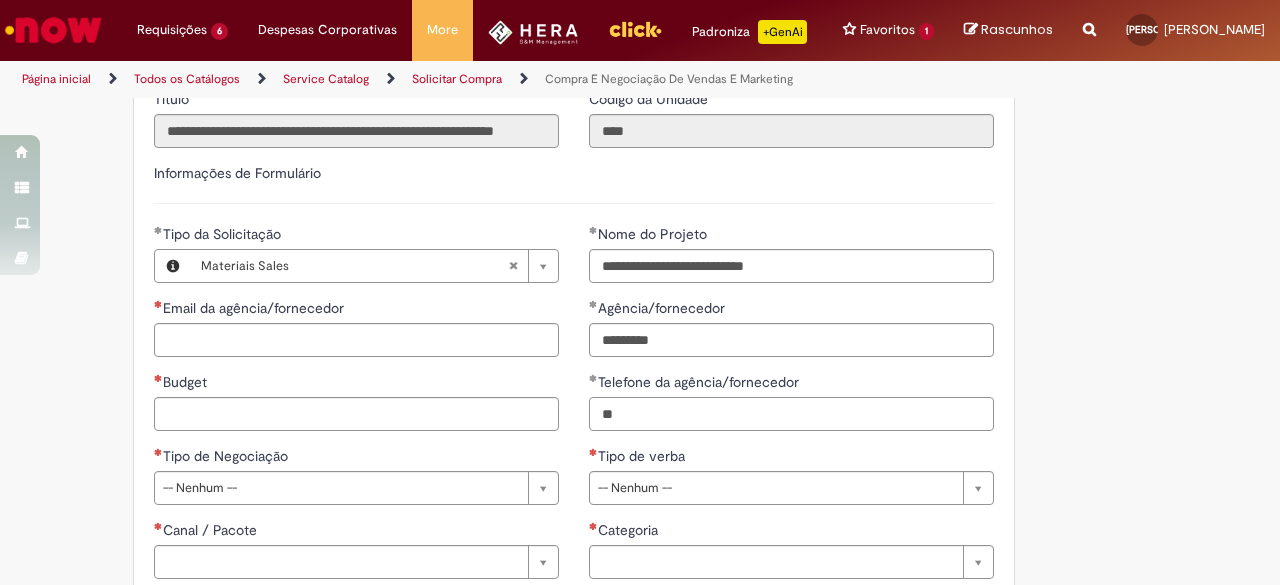 type on "*" 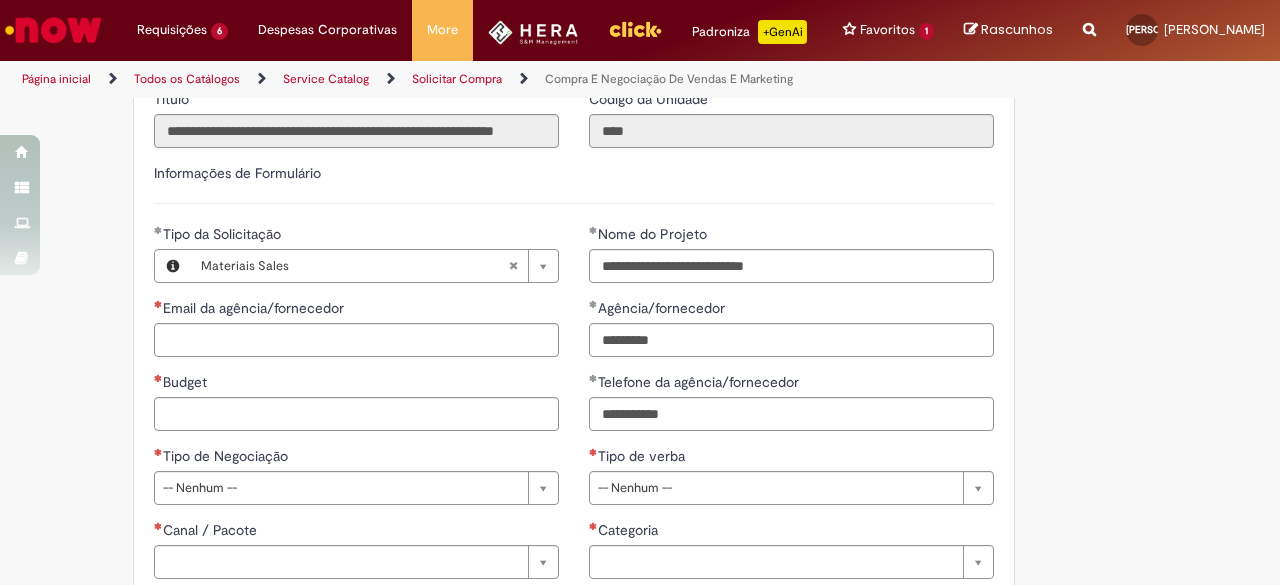 type on "**********" 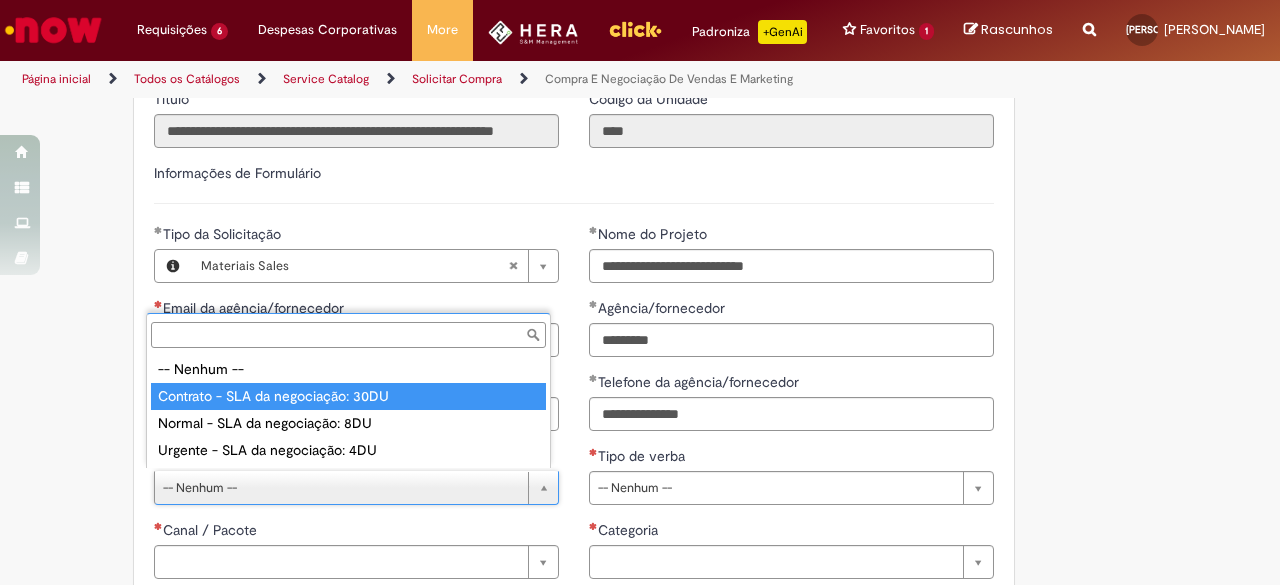 type on "**********" 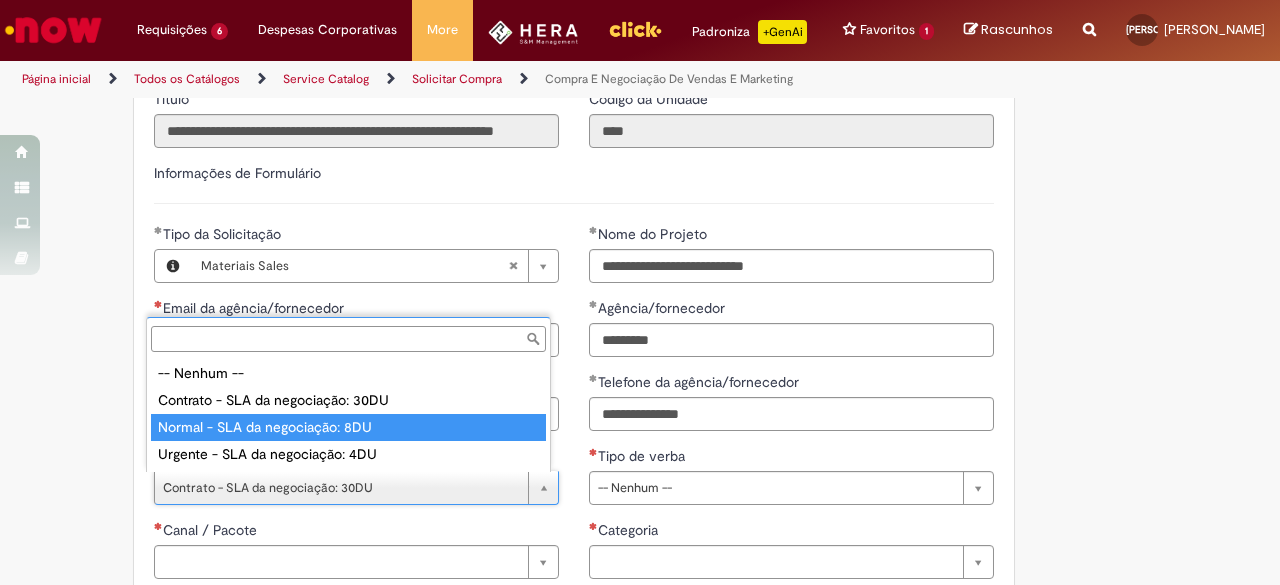 type on "**********" 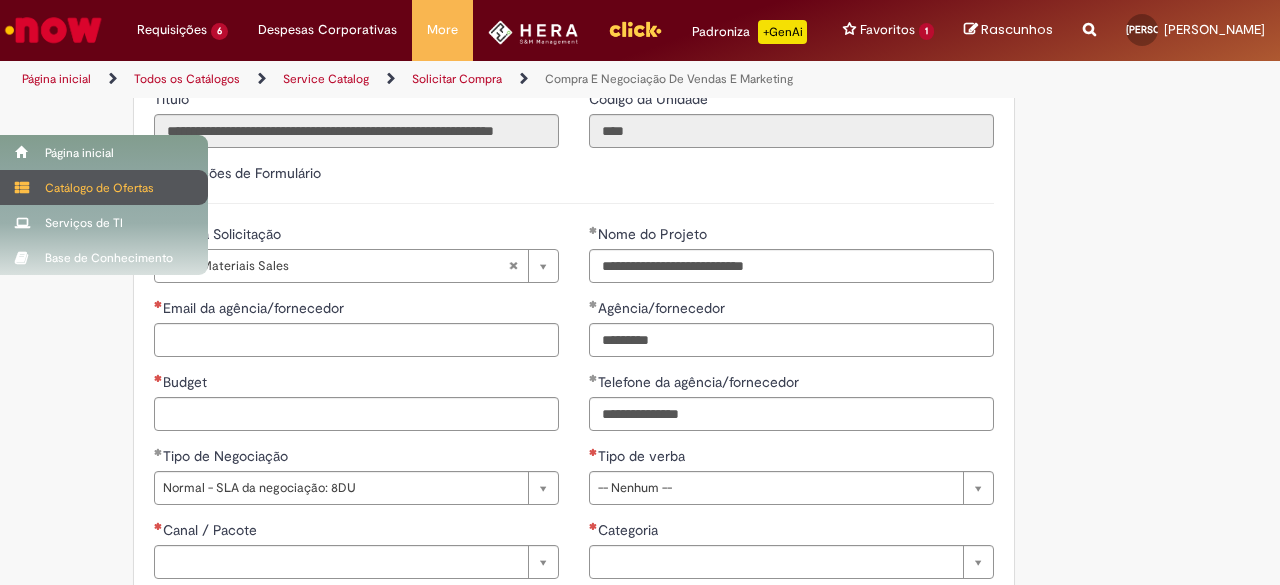 scroll, scrollTop: 0, scrollLeft: 0, axis: both 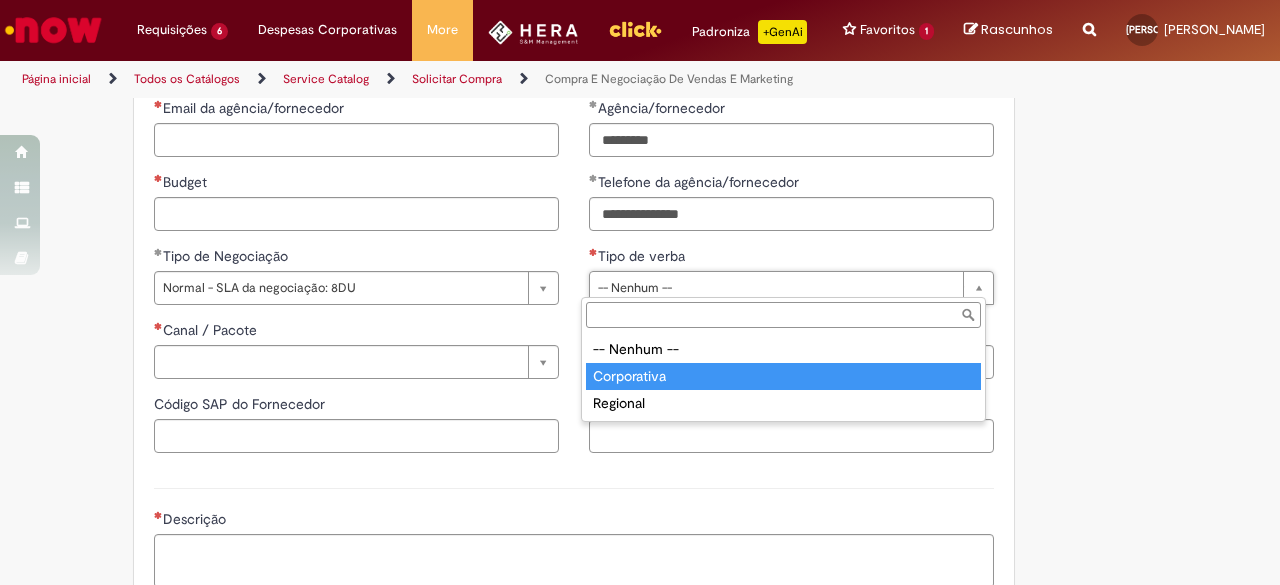 type on "**********" 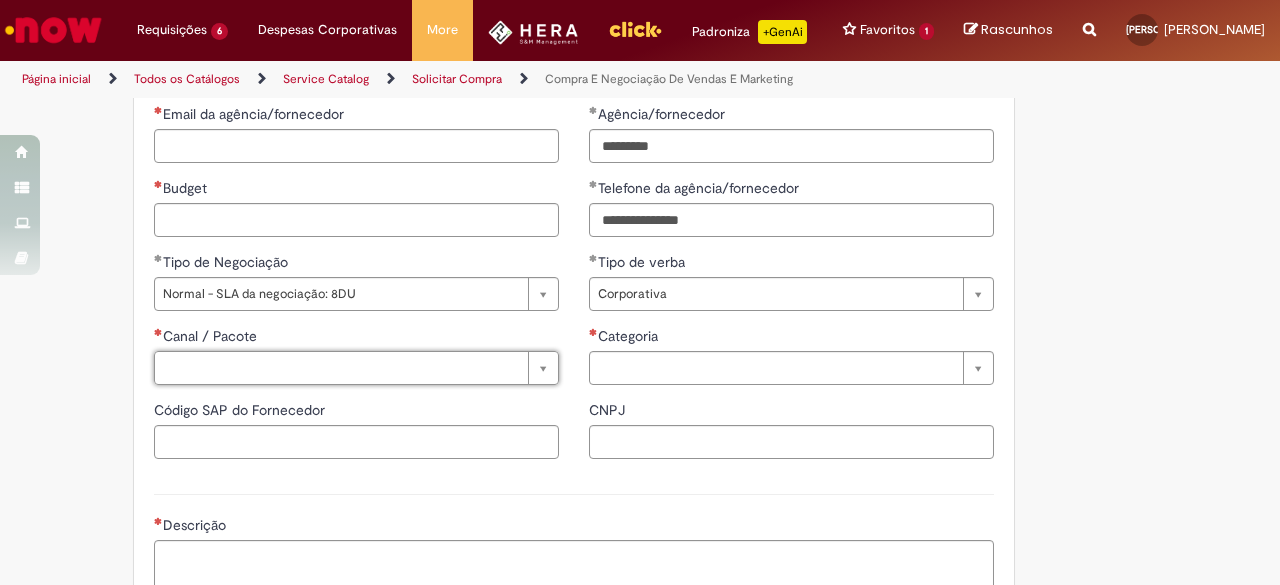 scroll, scrollTop: 1040, scrollLeft: 0, axis: vertical 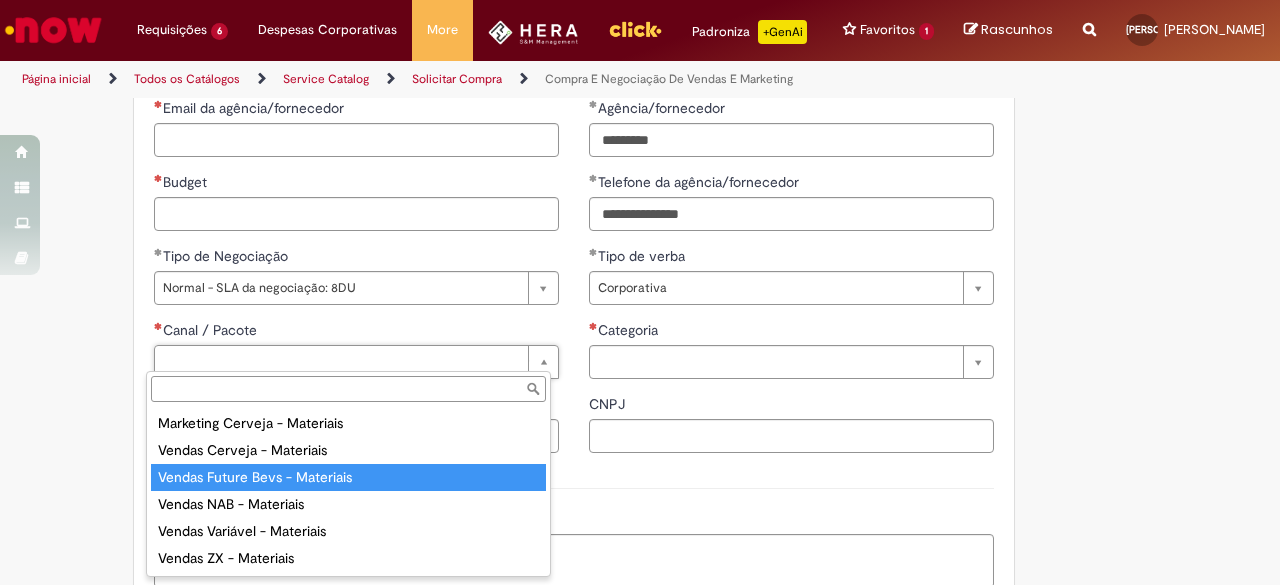 type on "**********" 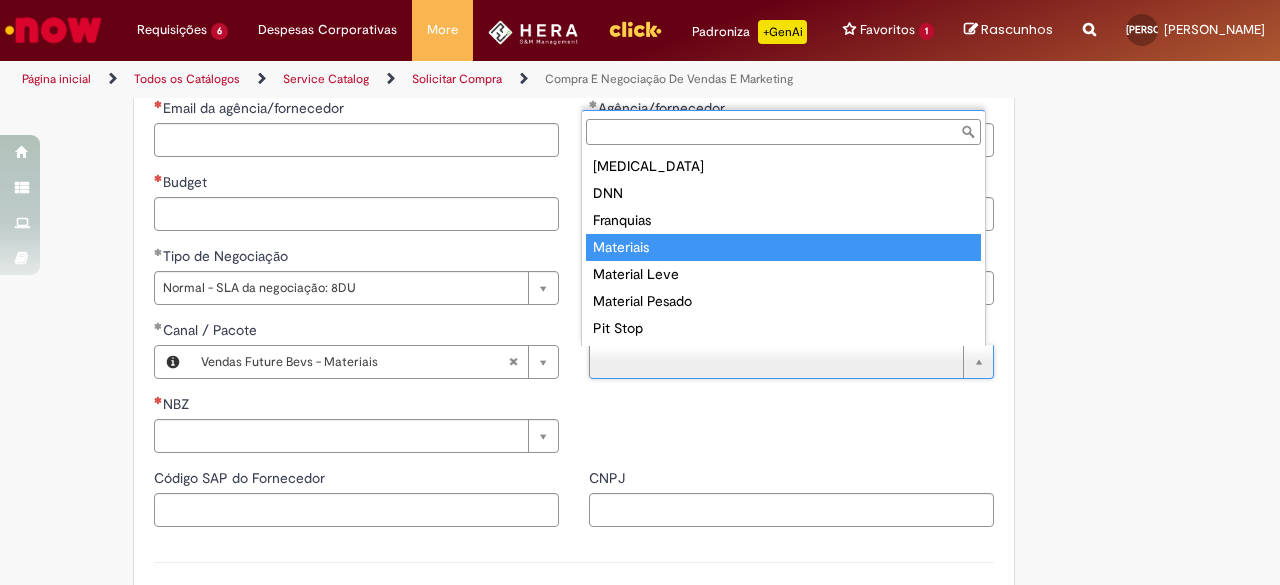 type on "*********" 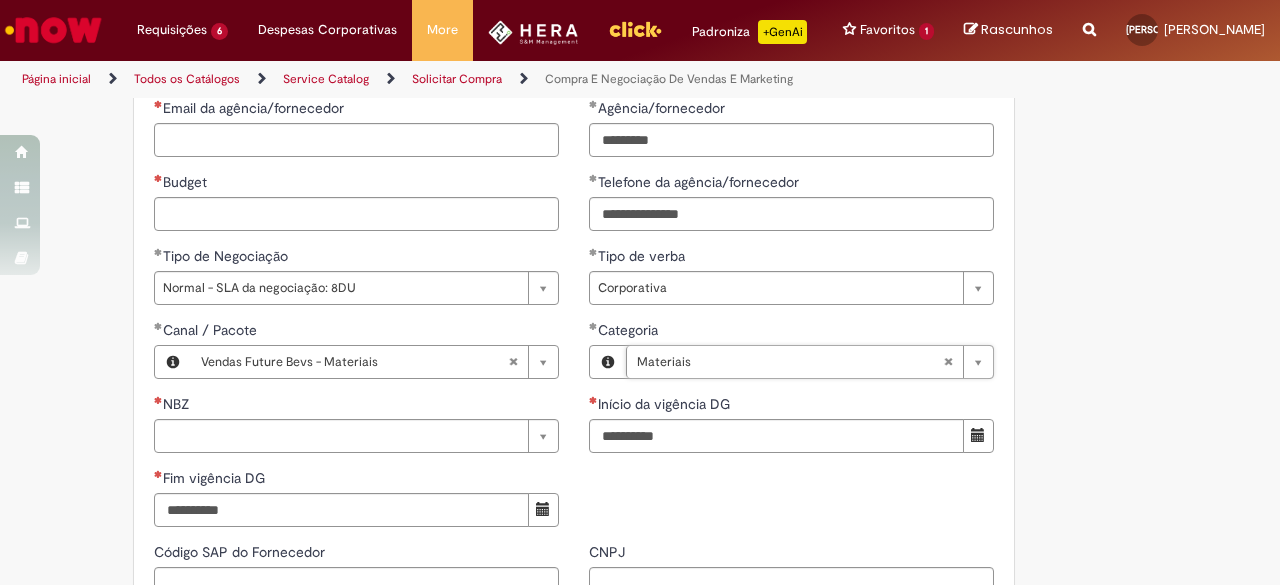 scroll, scrollTop: 1140, scrollLeft: 0, axis: vertical 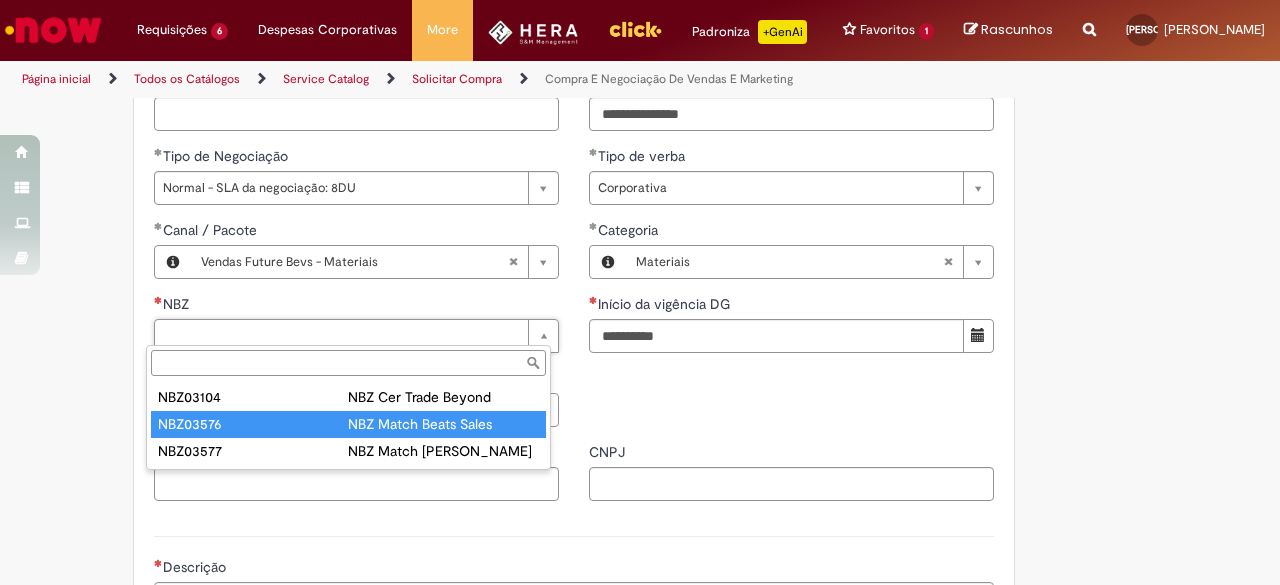 type on "********" 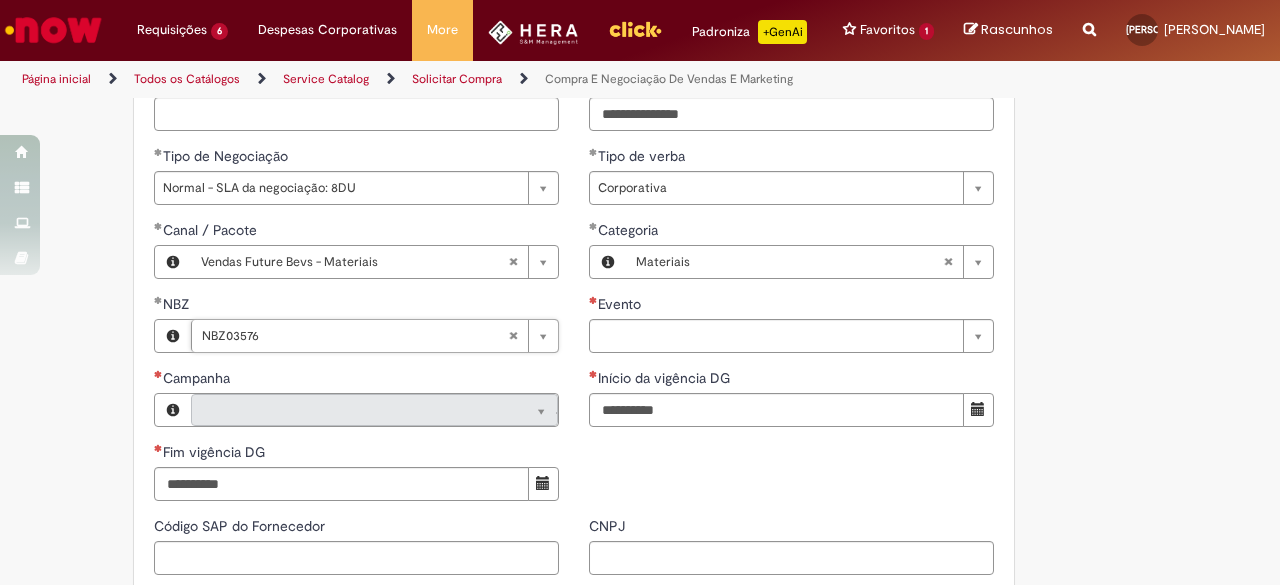type on "********" 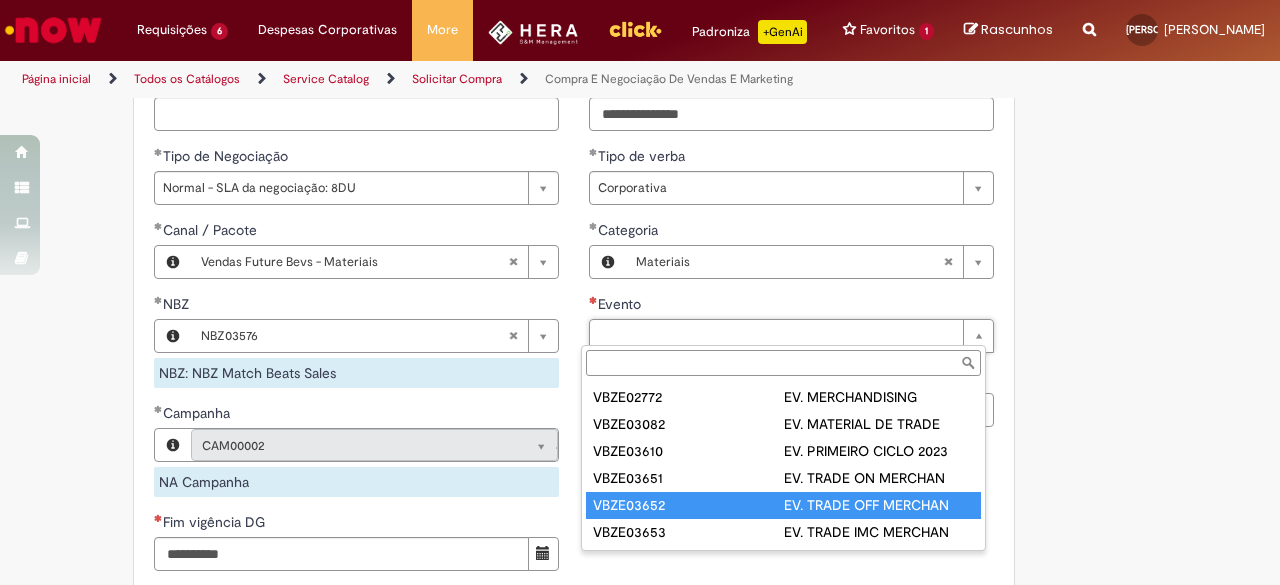 type on "*********" 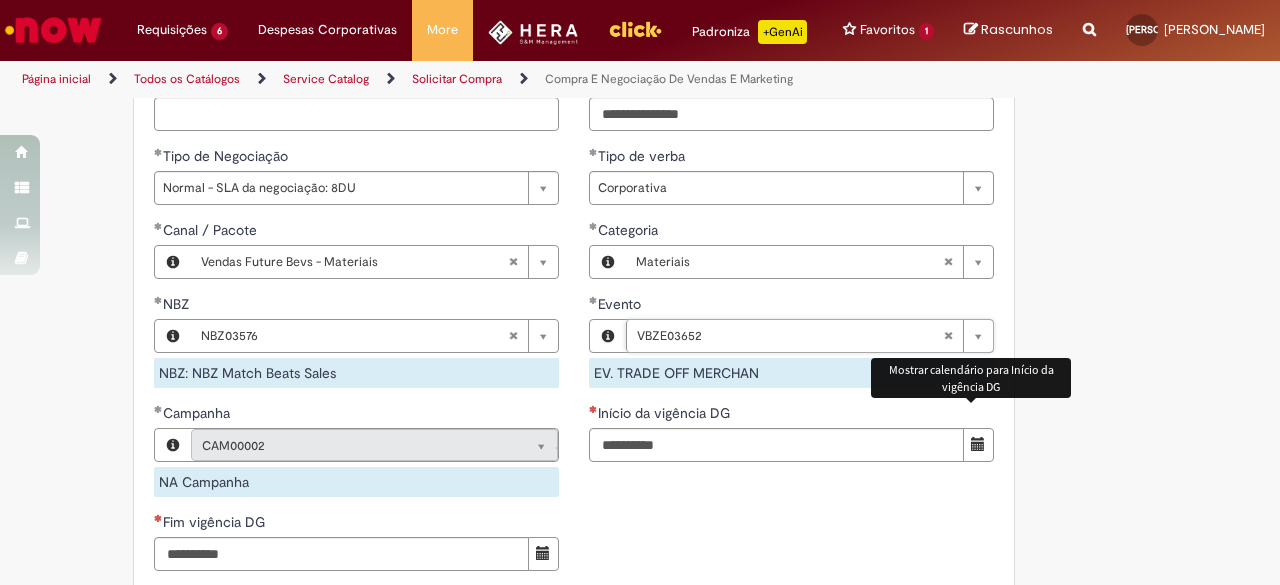 click at bounding box center [978, 444] 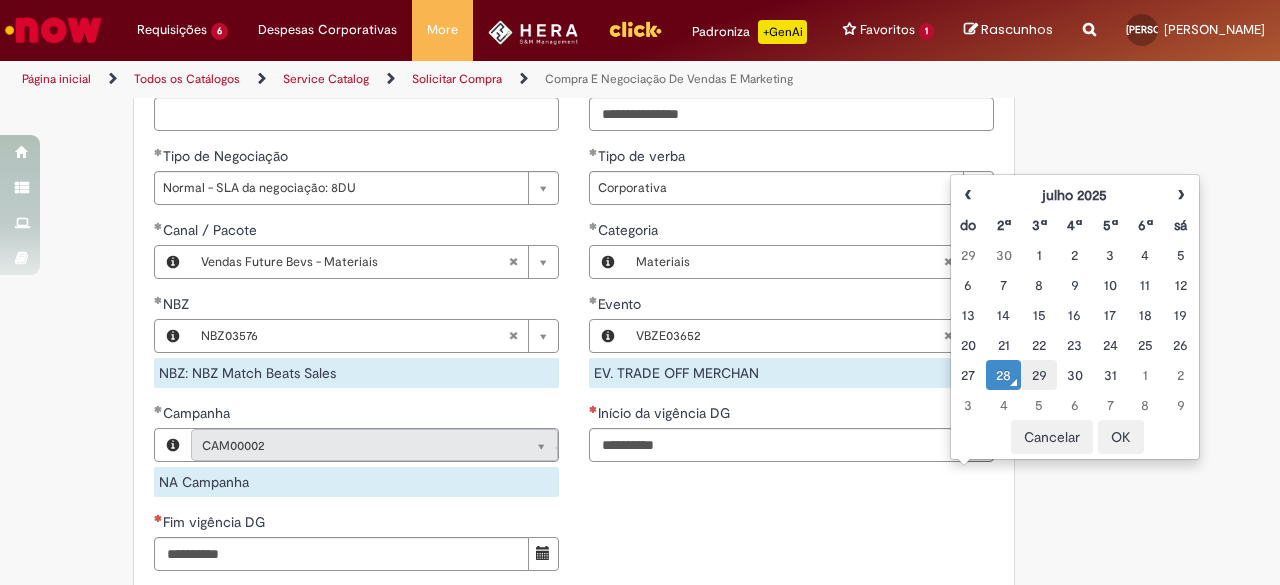 click on "29" at bounding box center (1038, 375) 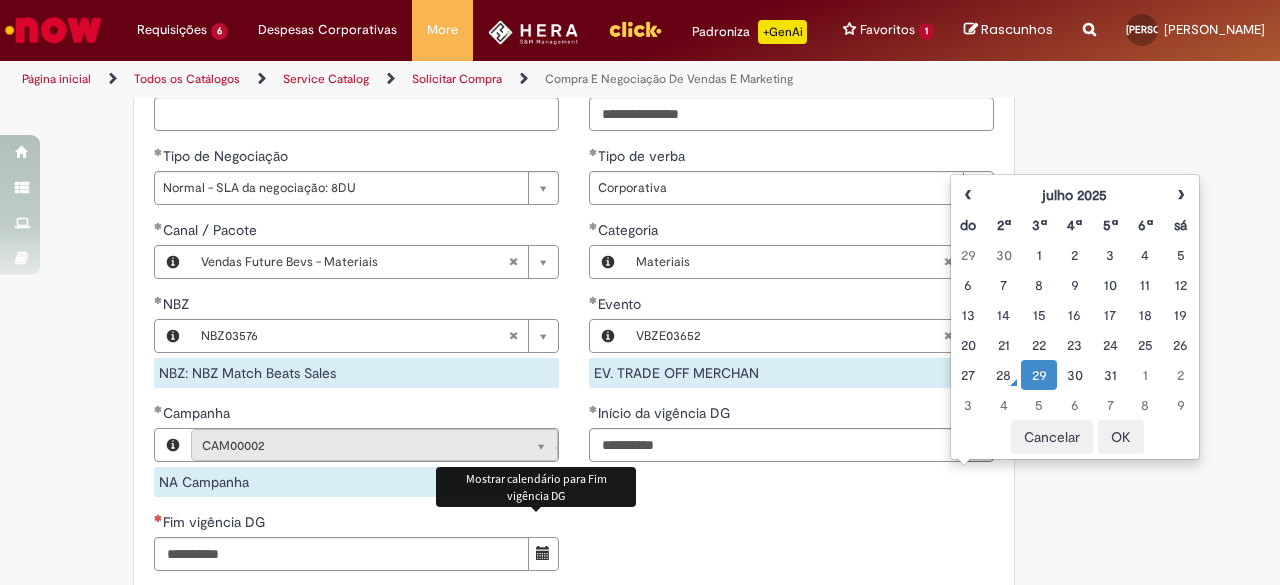 click at bounding box center [543, 553] 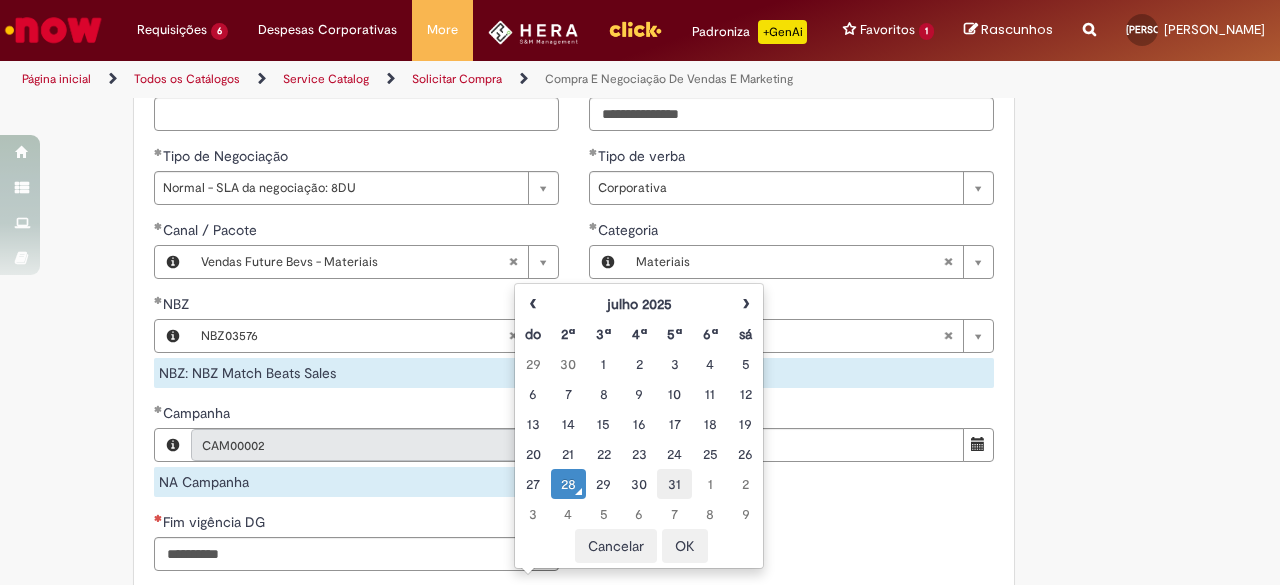 click on "31" at bounding box center (674, 484) 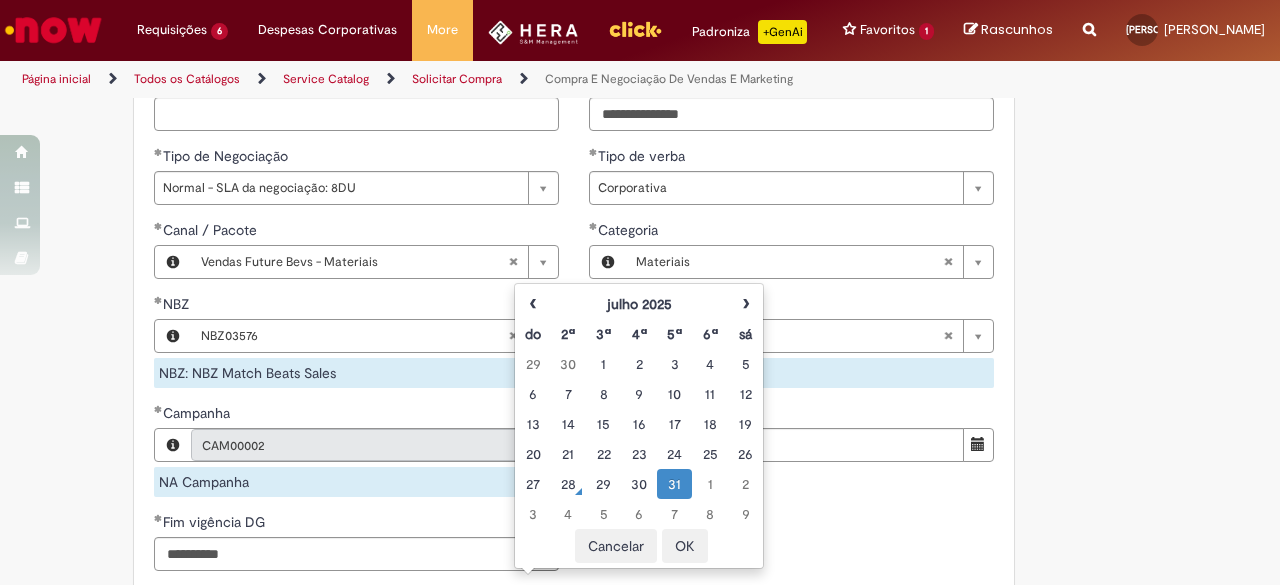 click on "**********" at bounding box center (574, 255) 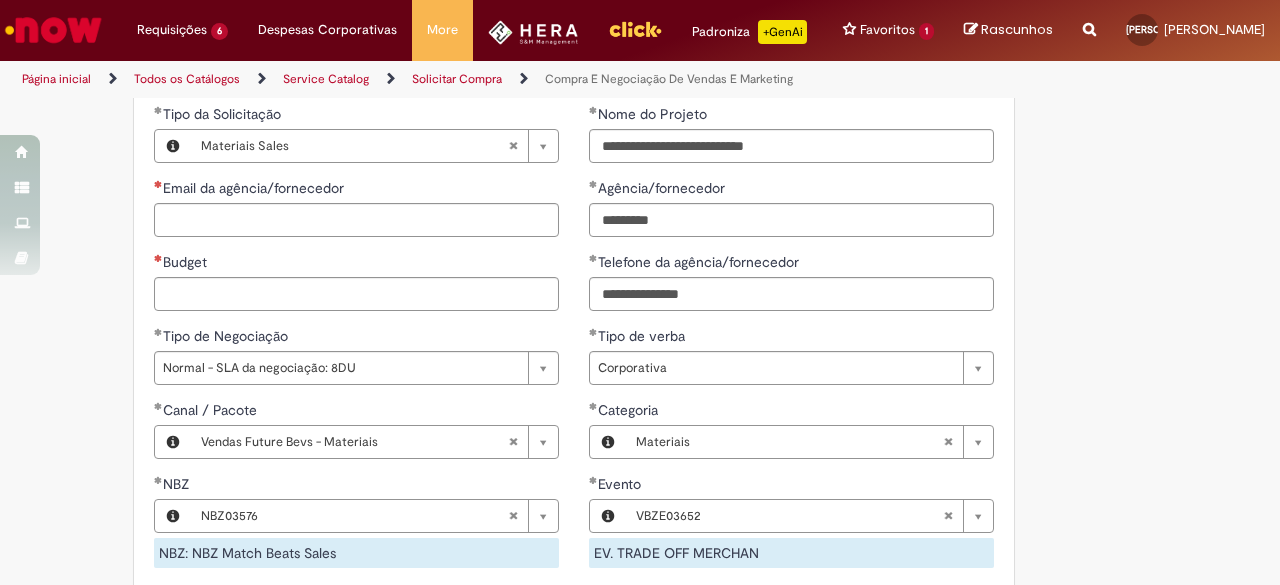 scroll, scrollTop: 840, scrollLeft: 0, axis: vertical 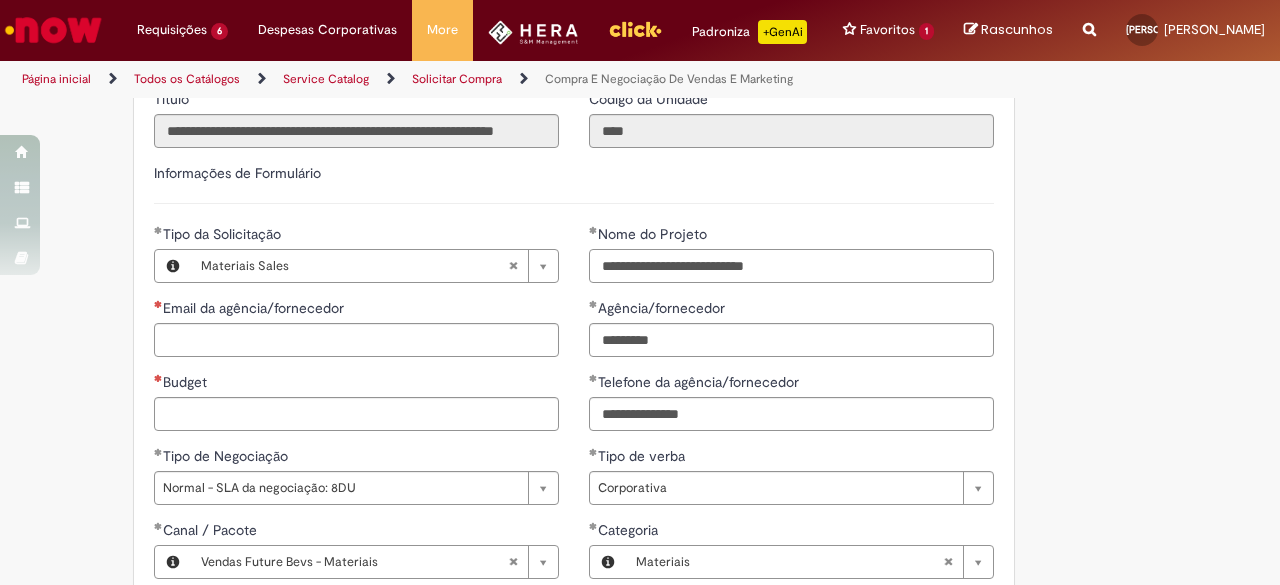 drag, startPoint x: 790, startPoint y: 261, endPoint x: 278, endPoint y: 248, distance: 512.16504 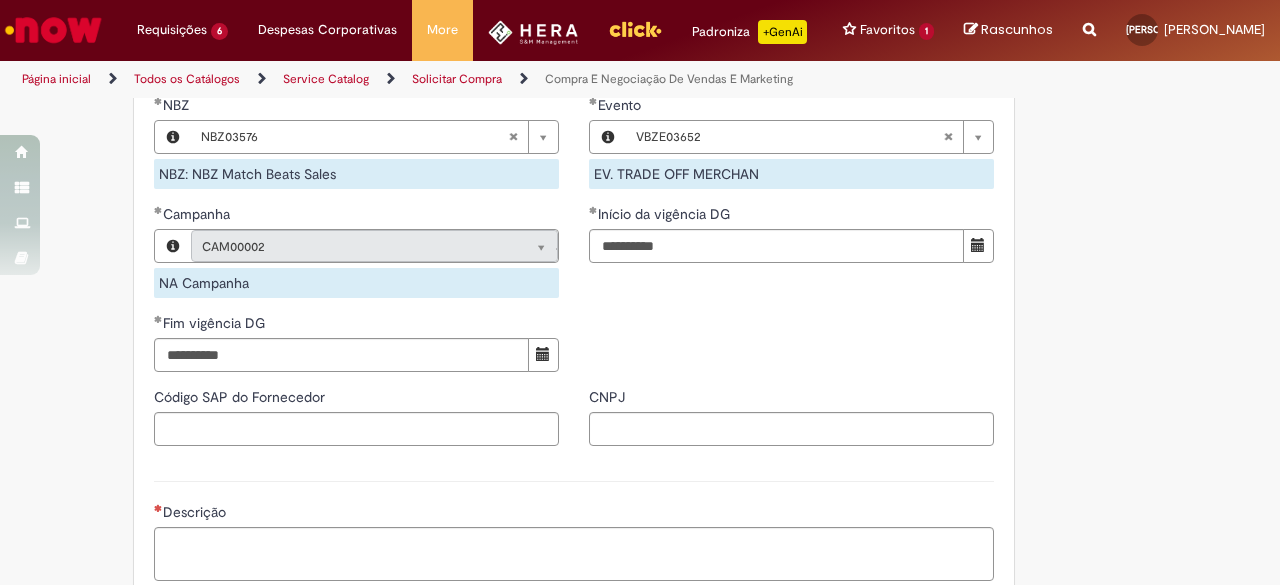 scroll, scrollTop: 1340, scrollLeft: 0, axis: vertical 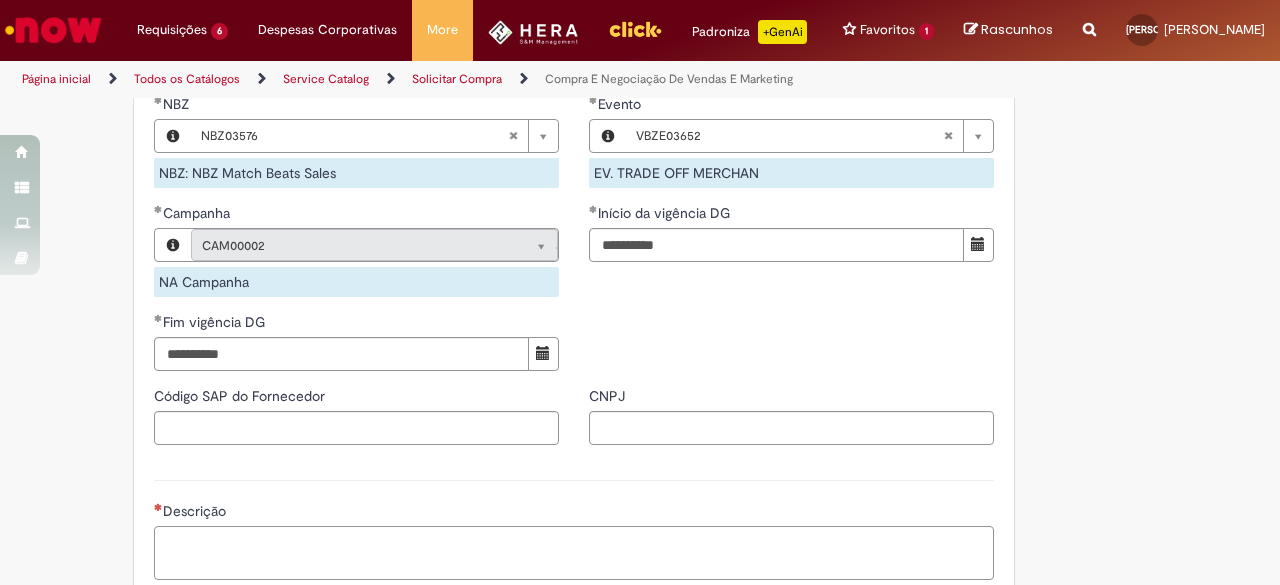 click on "Descrição" at bounding box center (574, 552) 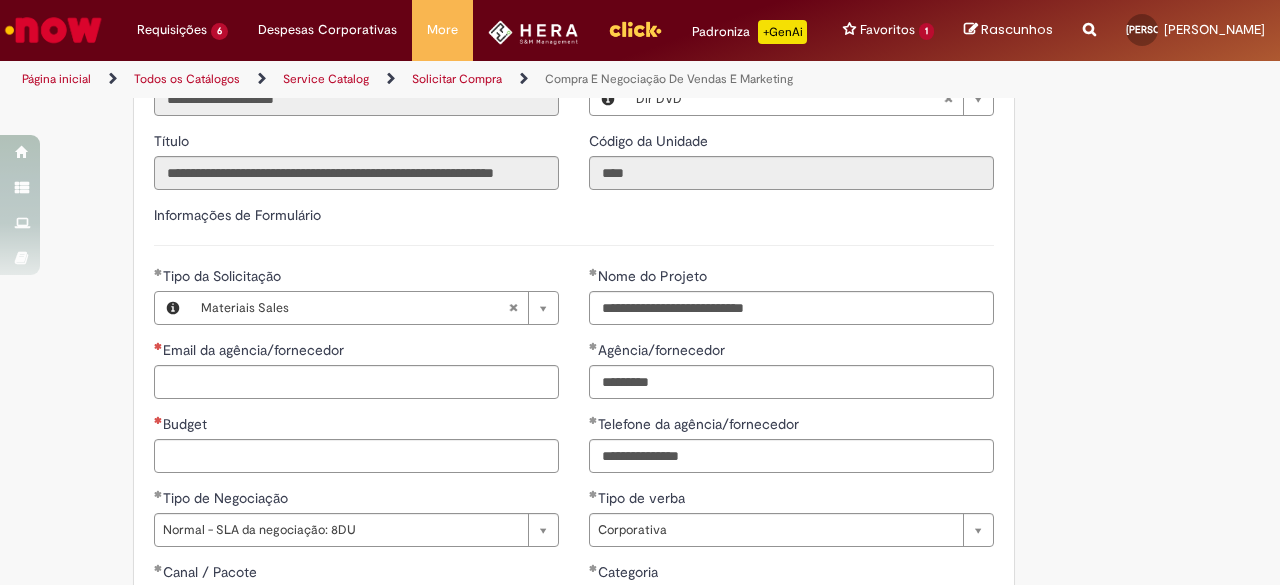 scroll, scrollTop: 794, scrollLeft: 0, axis: vertical 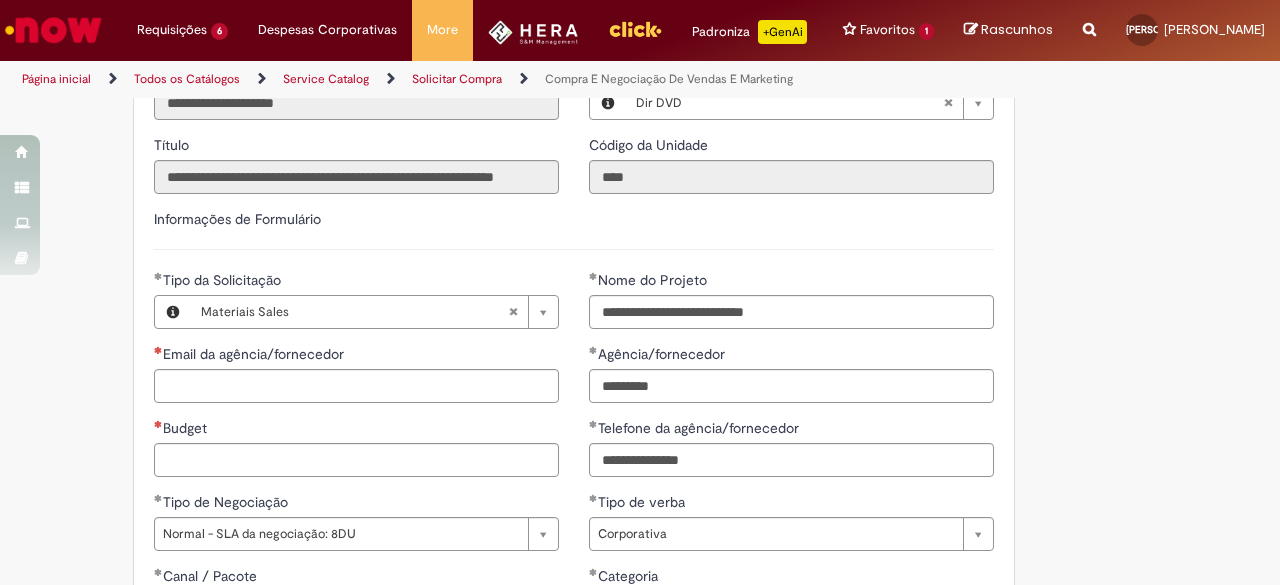 type on "**********" 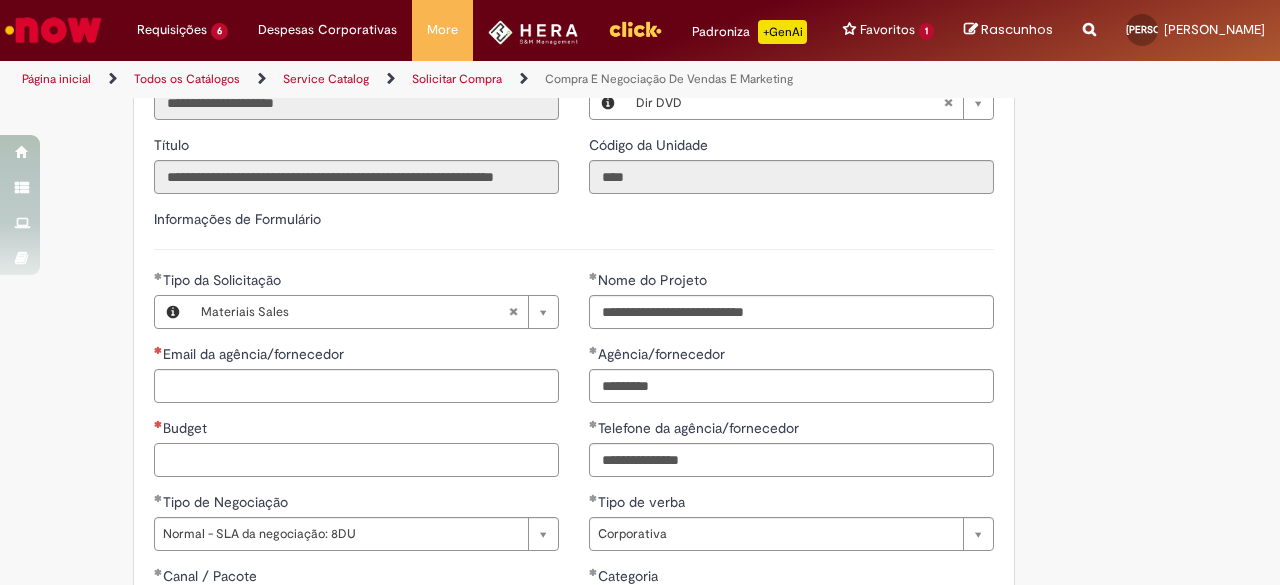 click on "Budget" at bounding box center (356, 460) 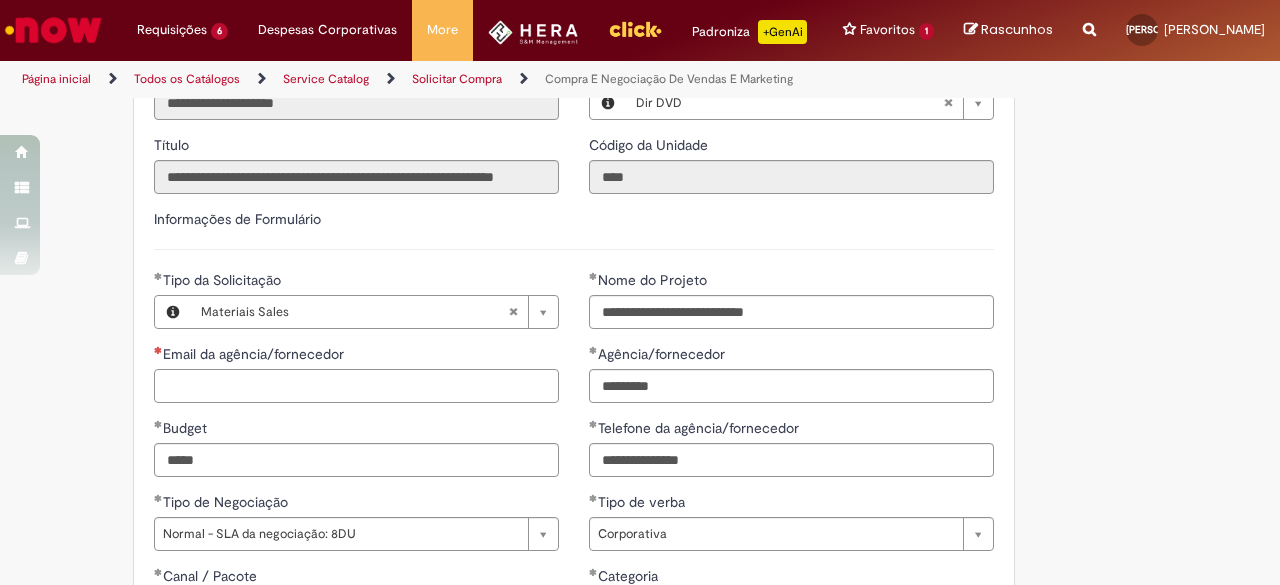 type on "**********" 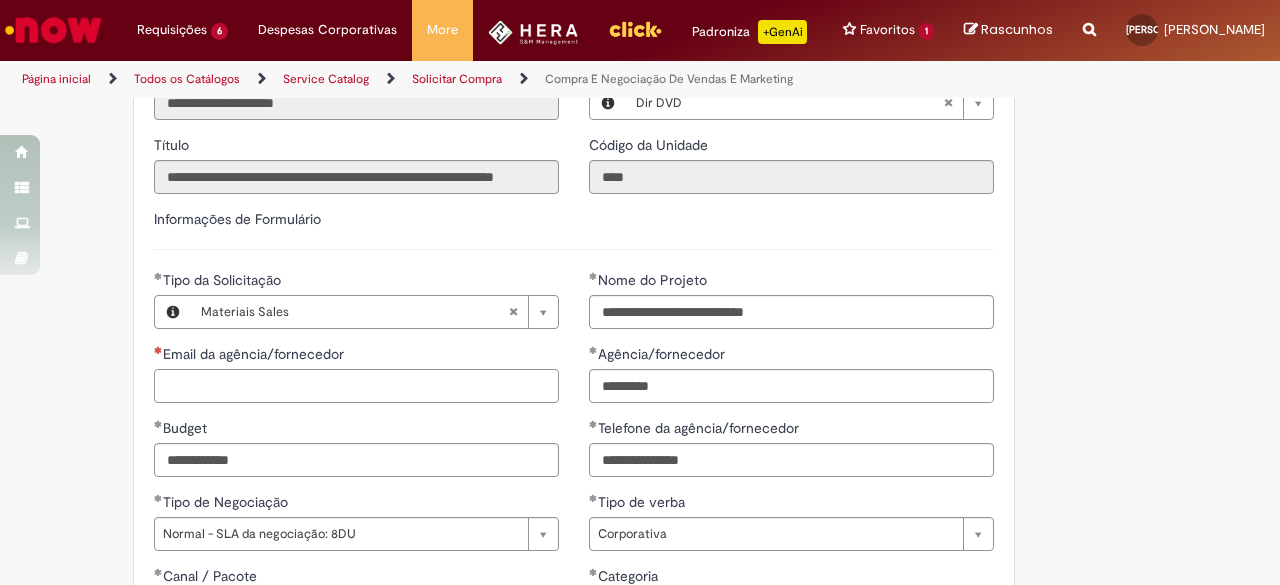 click on "Email da agência/fornecedor" at bounding box center (356, 386) 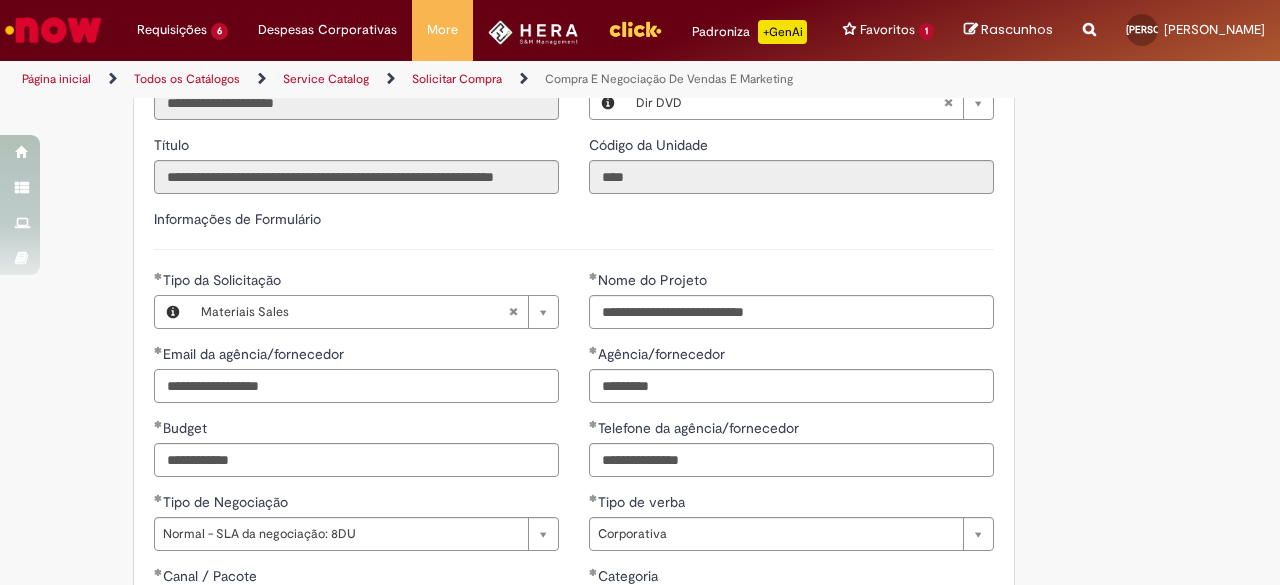 type on "**********" 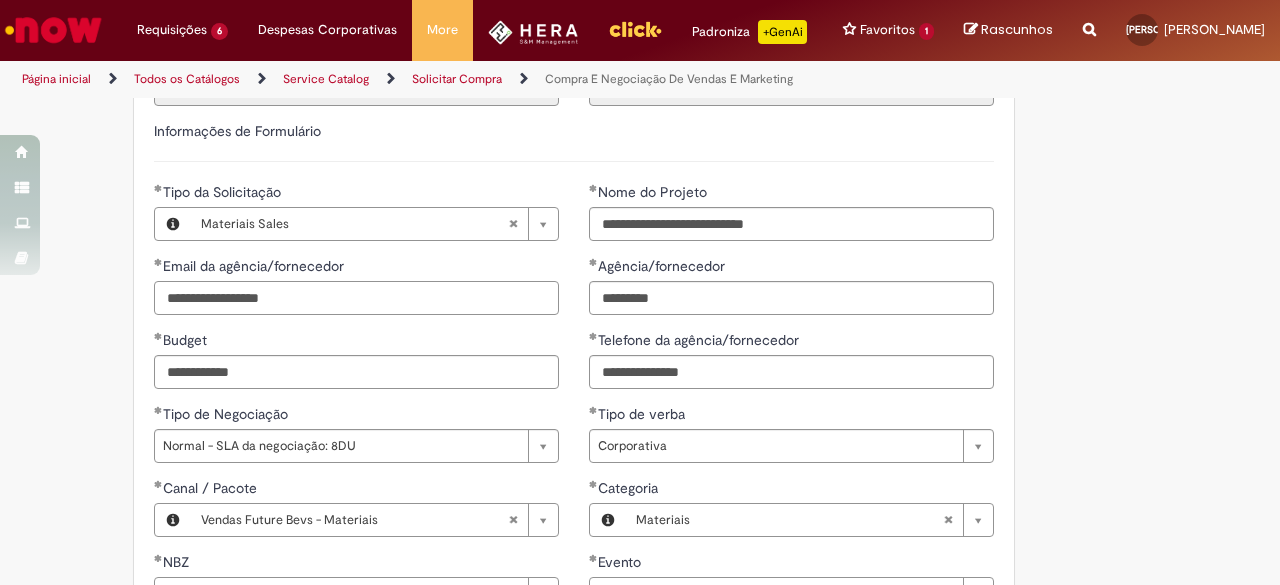 scroll, scrollTop: 994, scrollLeft: 0, axis: vertical 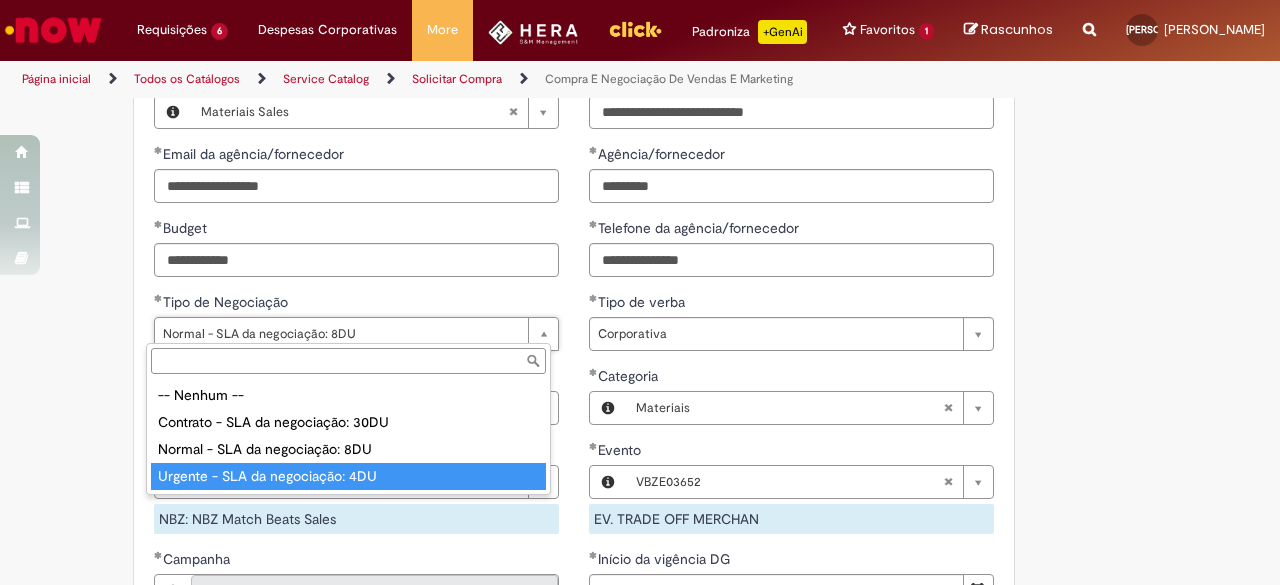 type on "**********" 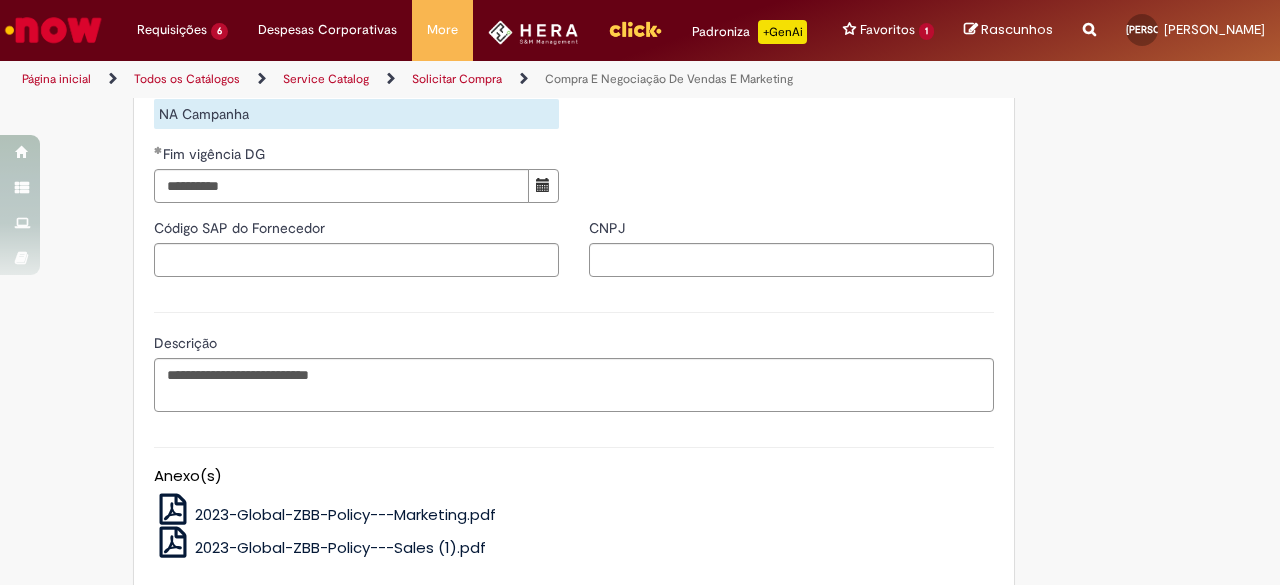 scroll, scrollTop: 1694, scrollLeft: 0, axis: vertical 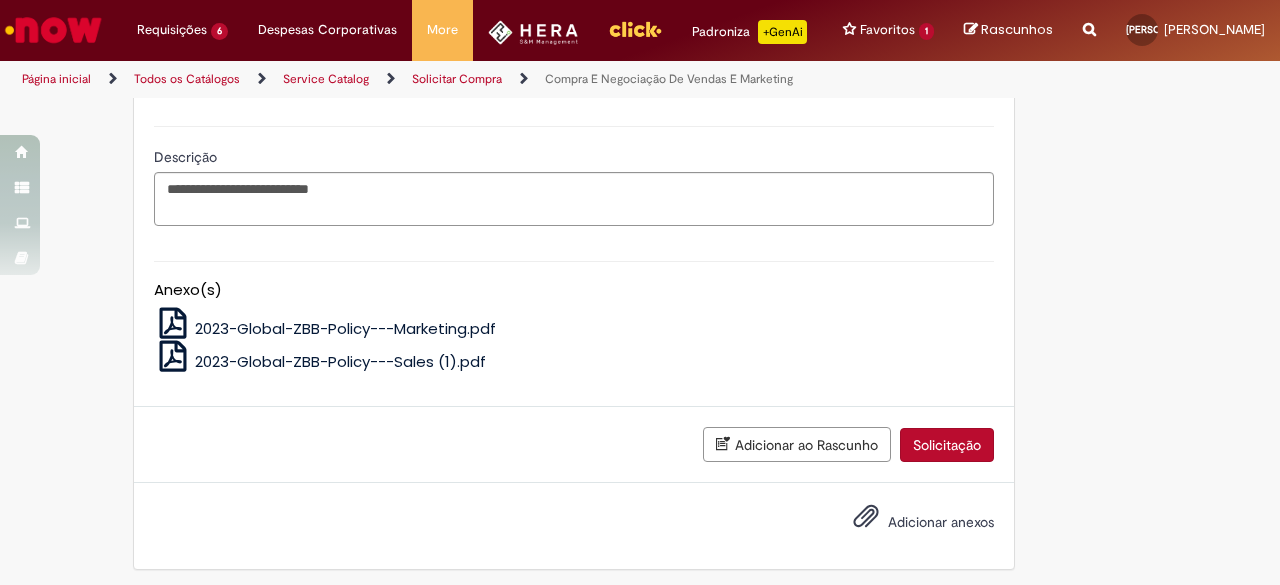 click on "Solicitação" at bounding box center (947, 445) 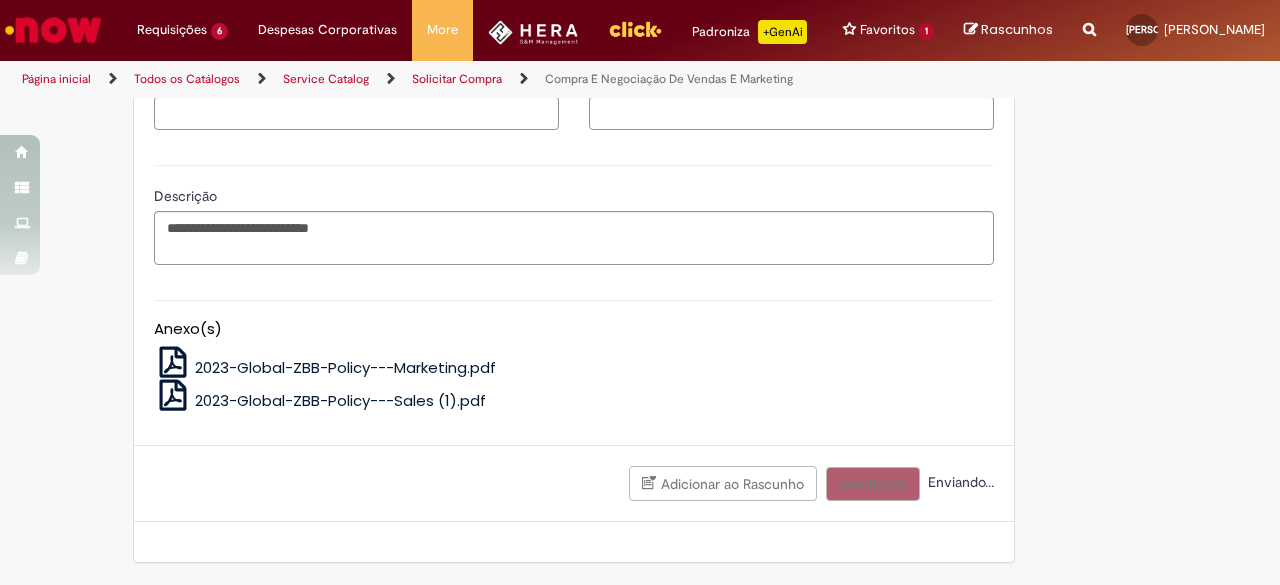 scroll, scrollTop: 0, scrollLeft: 0, axis: both 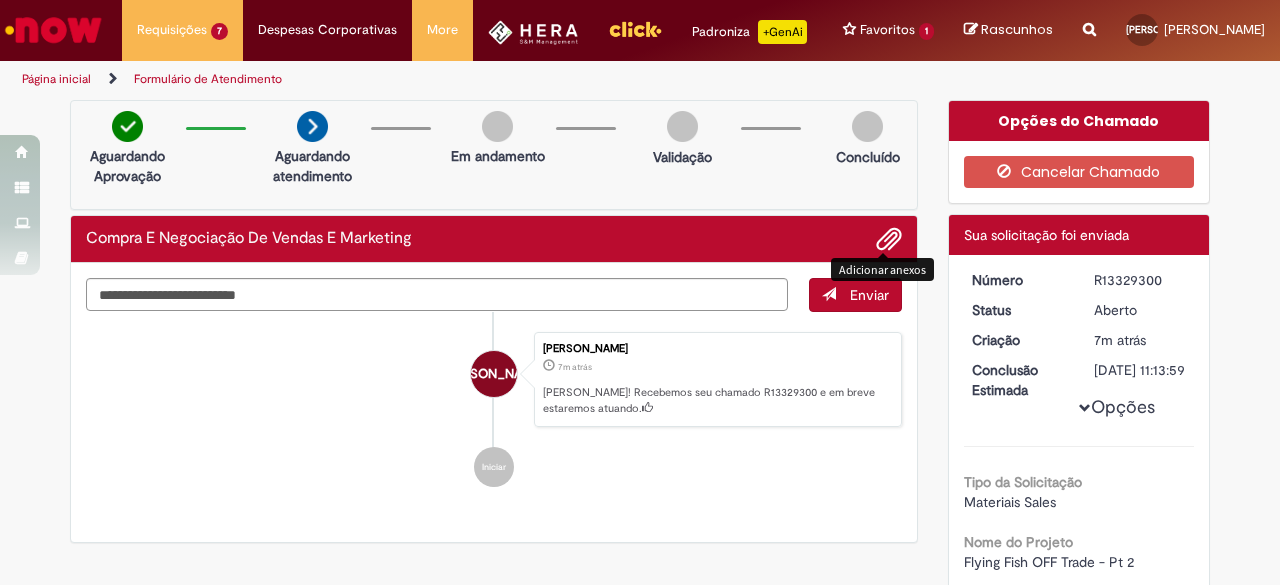 click at bounding box center (889, 240) 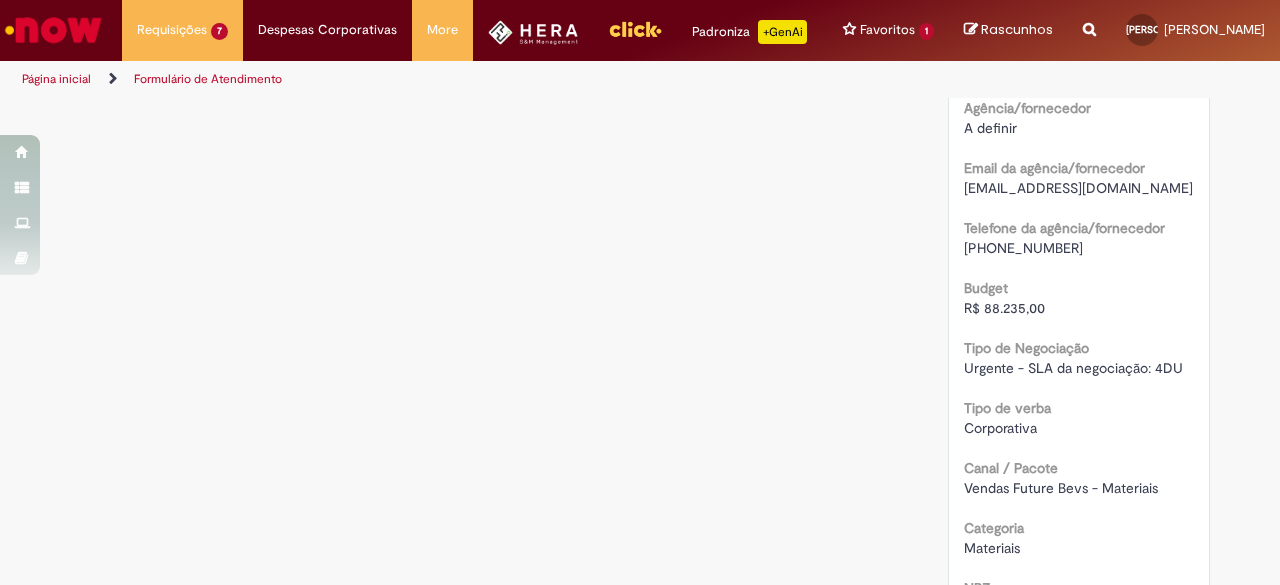 scroll, scrollTop: 500, scrollLeft: 0, axis: vertical 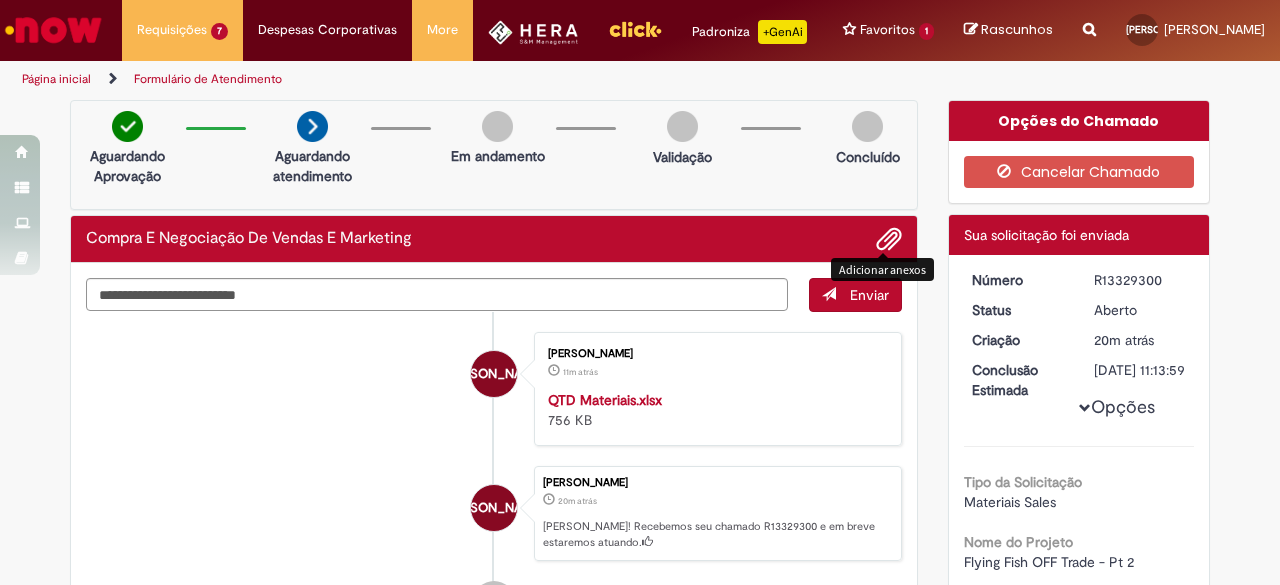 click on "Adicionar anexos" at bounding box center [882, 269] 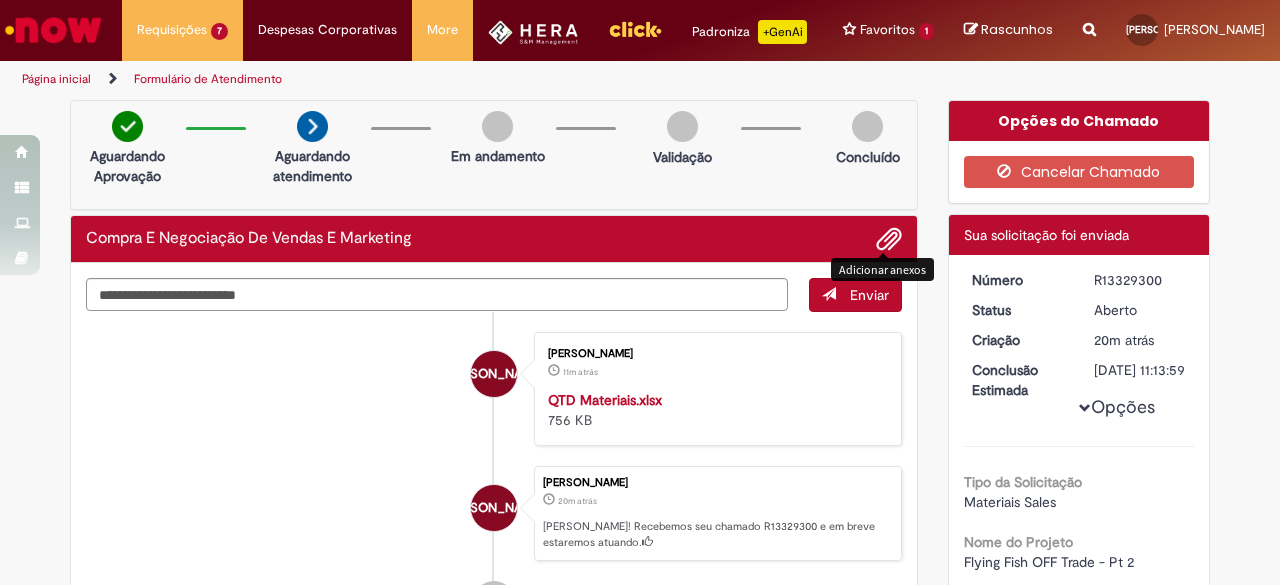 click at bounding box center (889, 240) 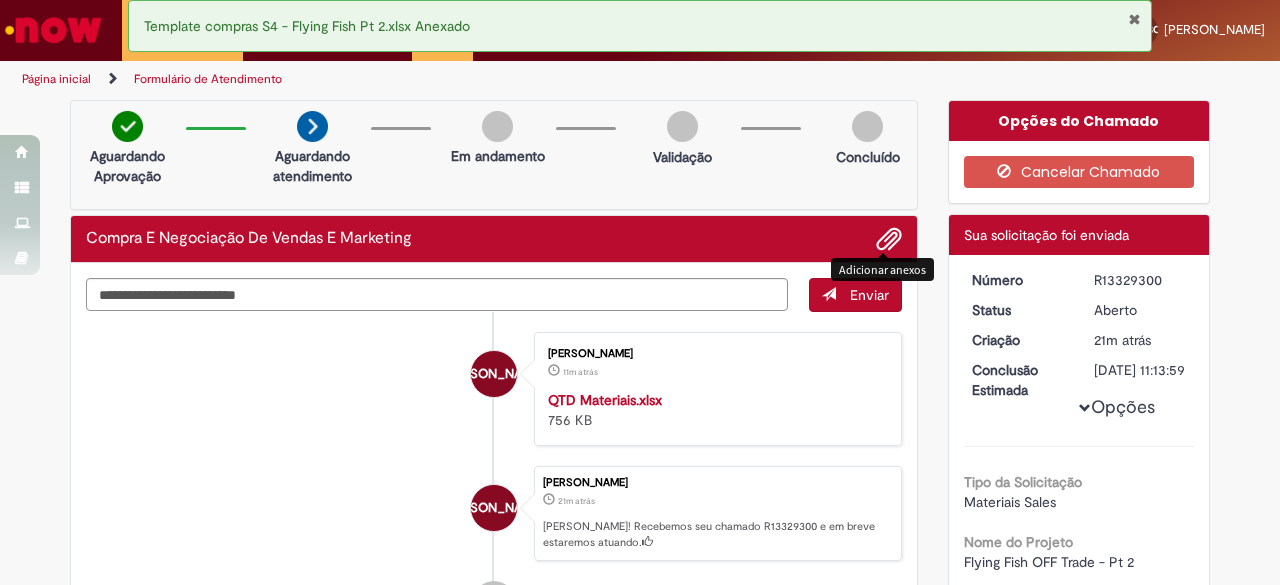 type 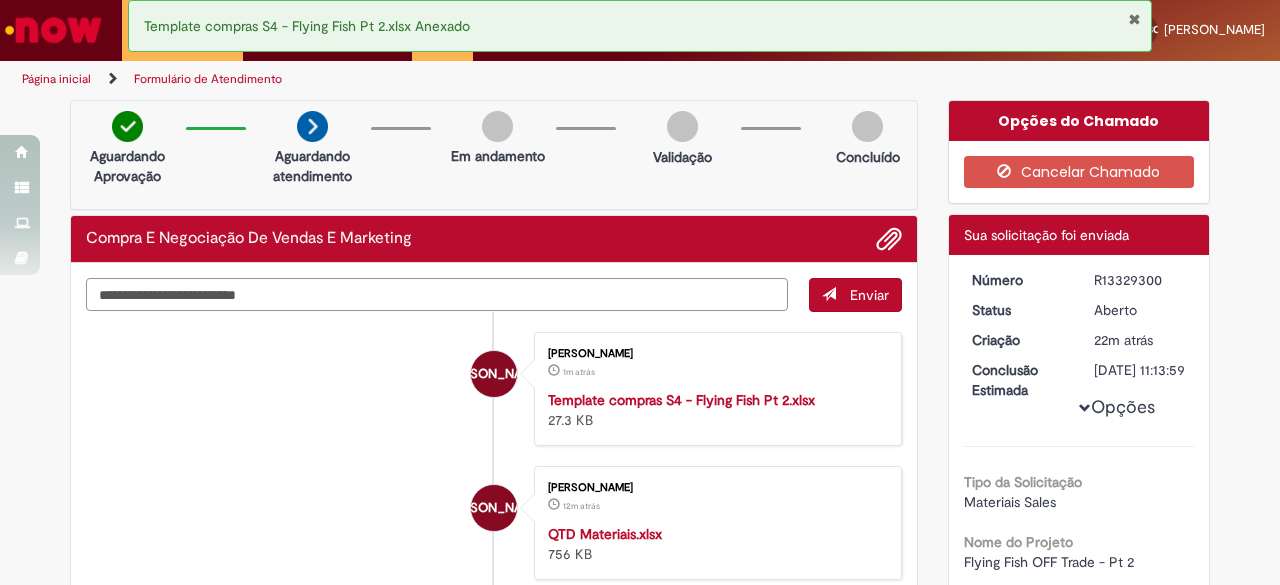 click at bounding box center (437, 294) 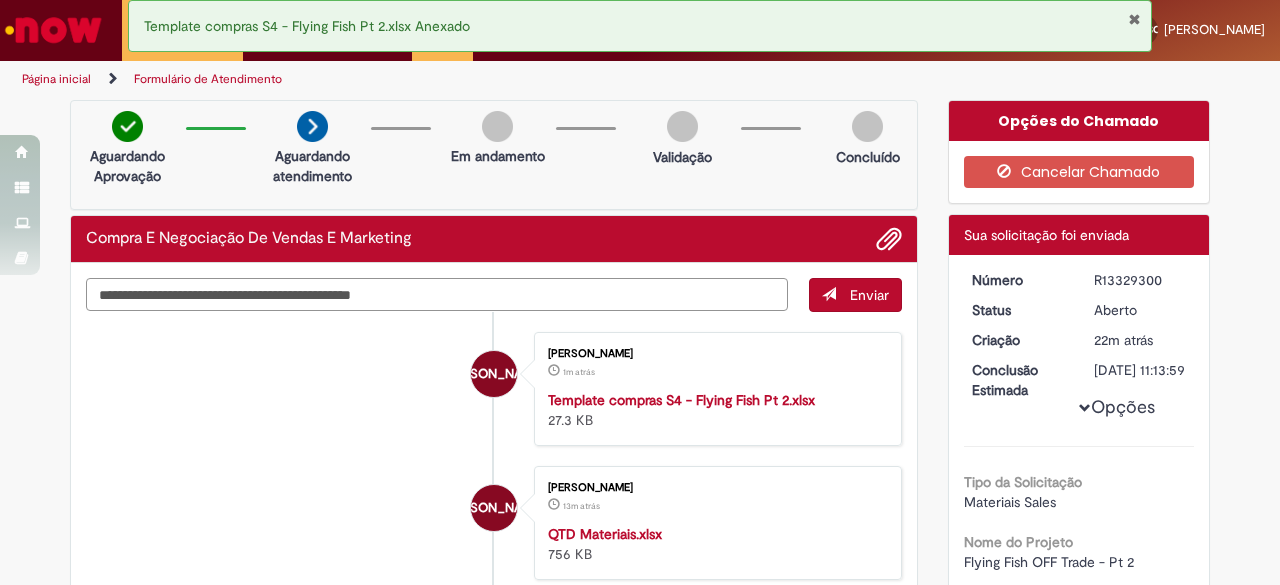 type on "**********" 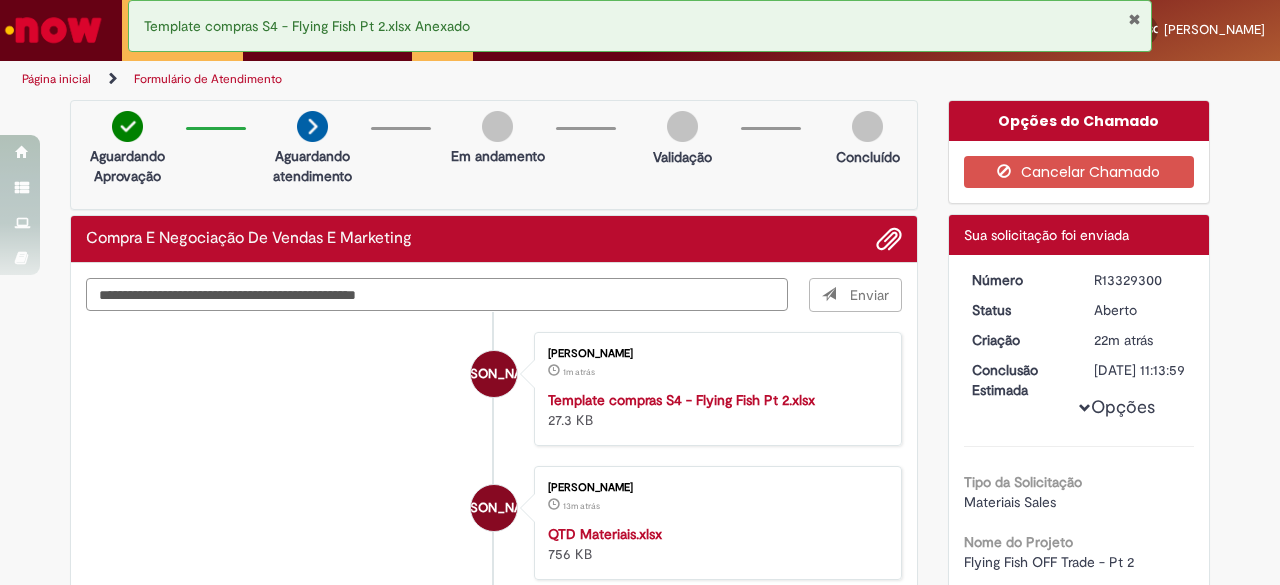 type 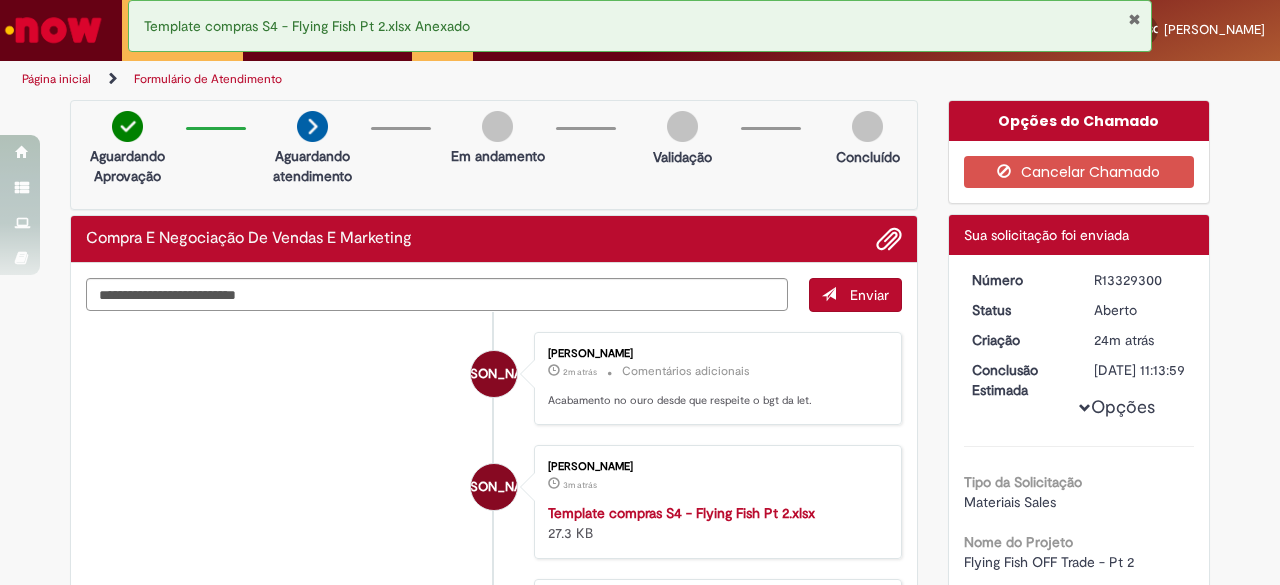 click on "R13329300" at bounding box center (1140, 280) 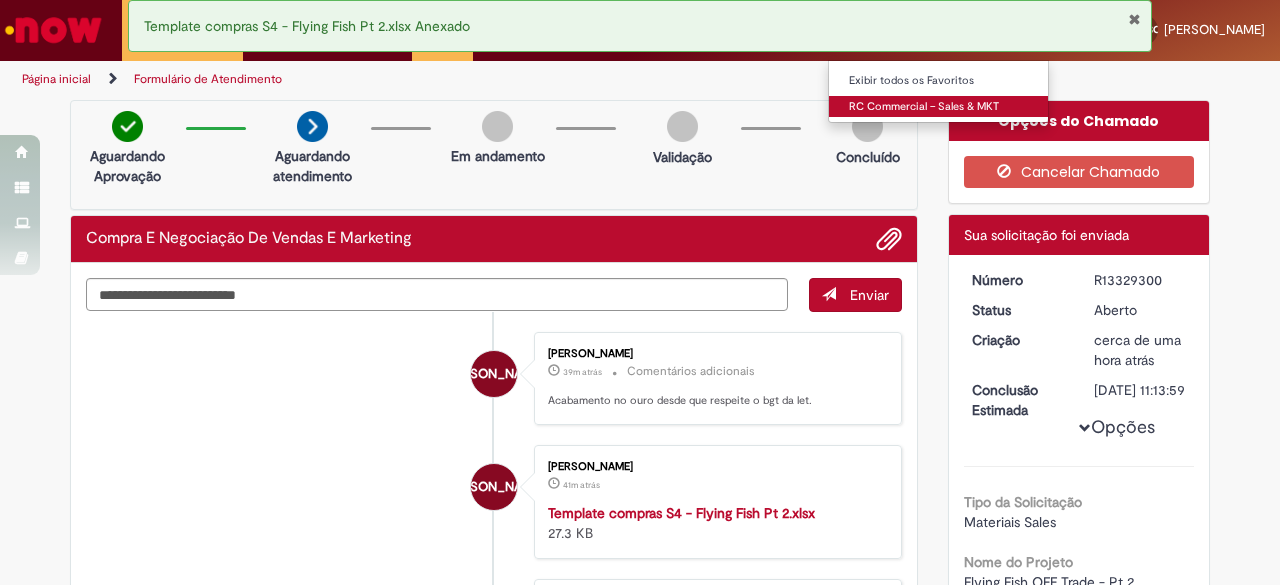 click on "RC Commercial – Sales & MKT" at bounding box center (939, 107) 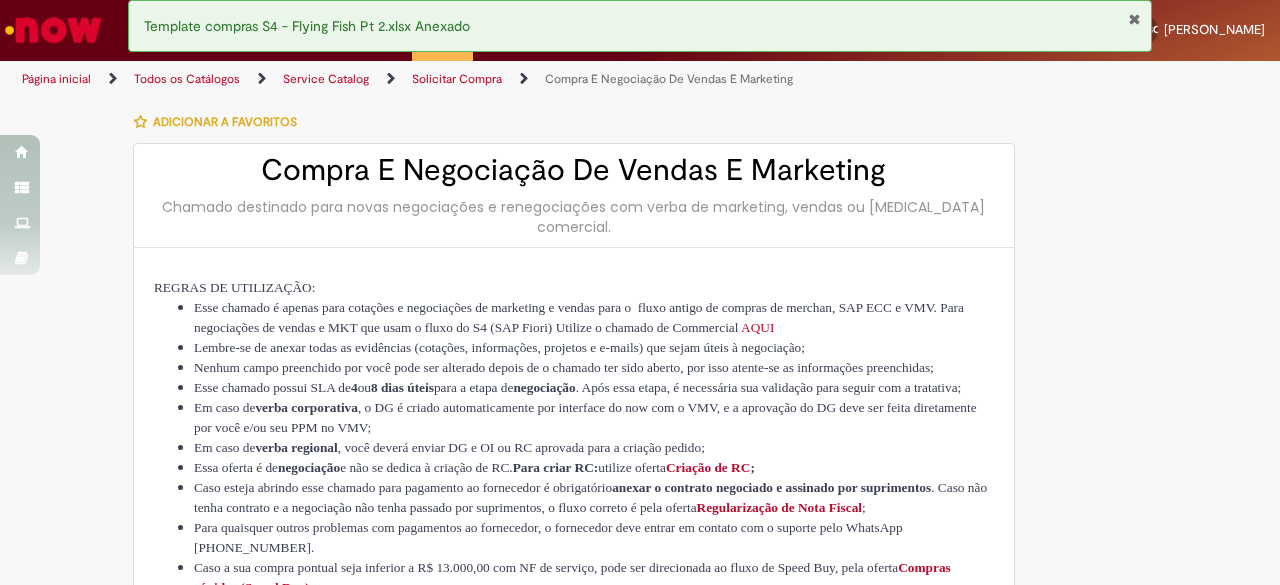 type on "********" 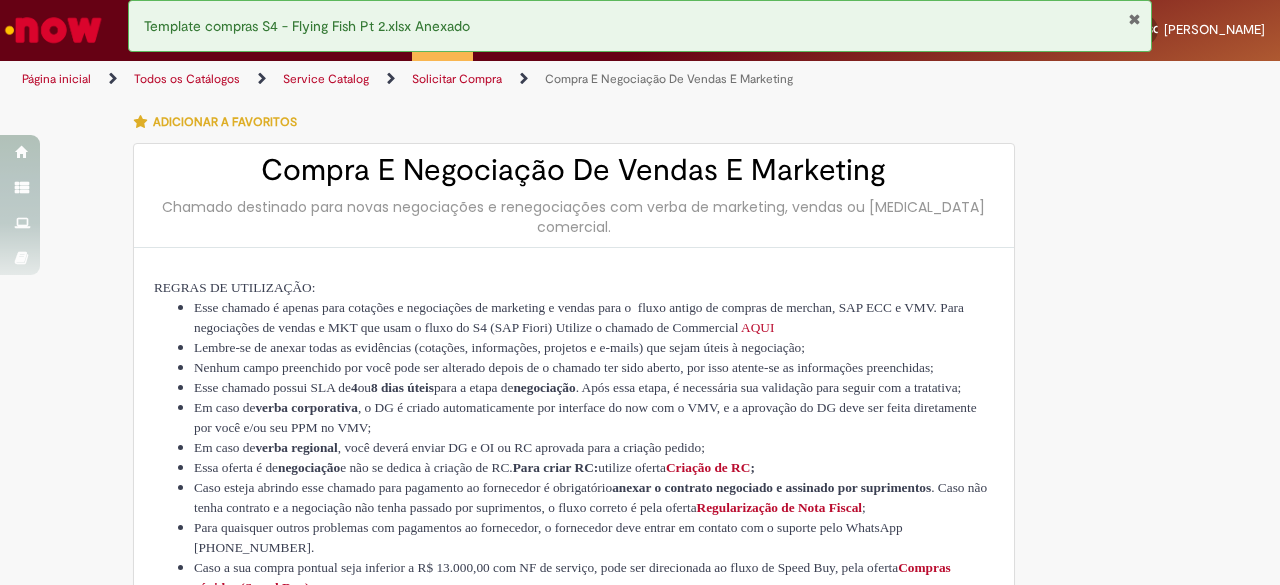 type on "**********" 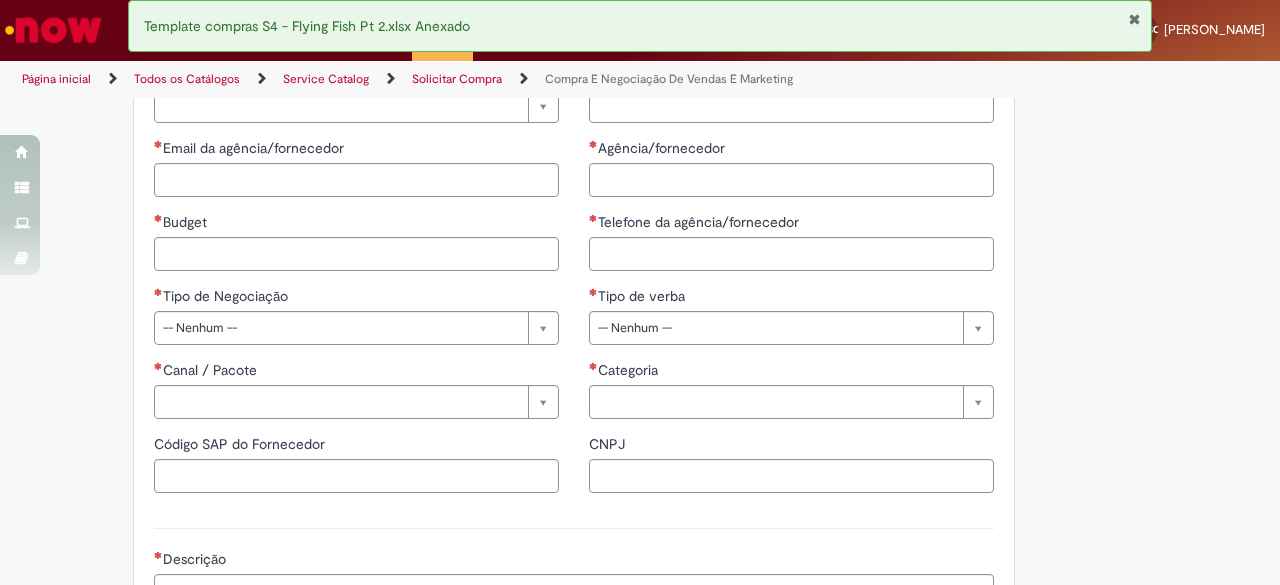 scroll, scrollTop: 800, scrollLeft: 0, axis: vertical 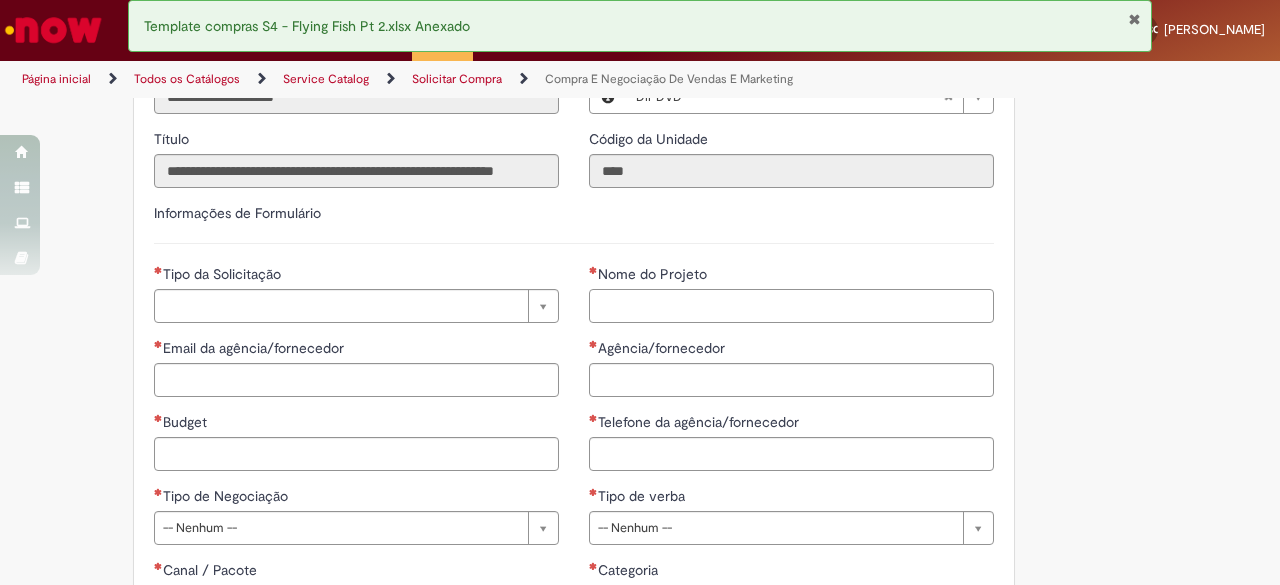click on "Nome do Projeto" at bounding box center [791, 306] 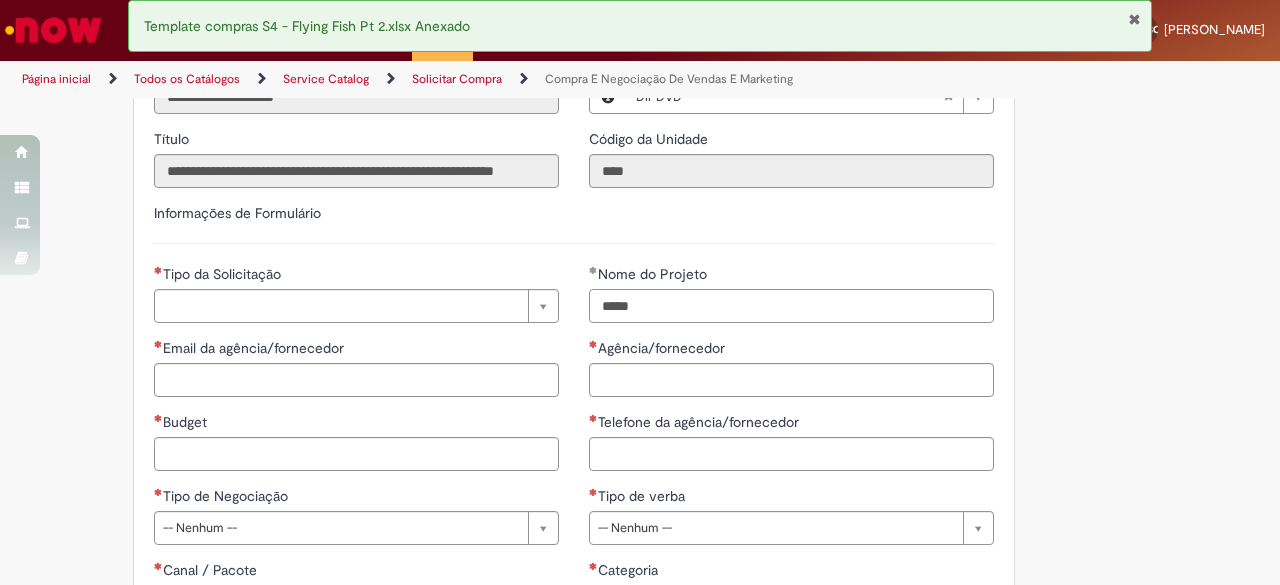 click on "*****" at bounding box center [791, 306] 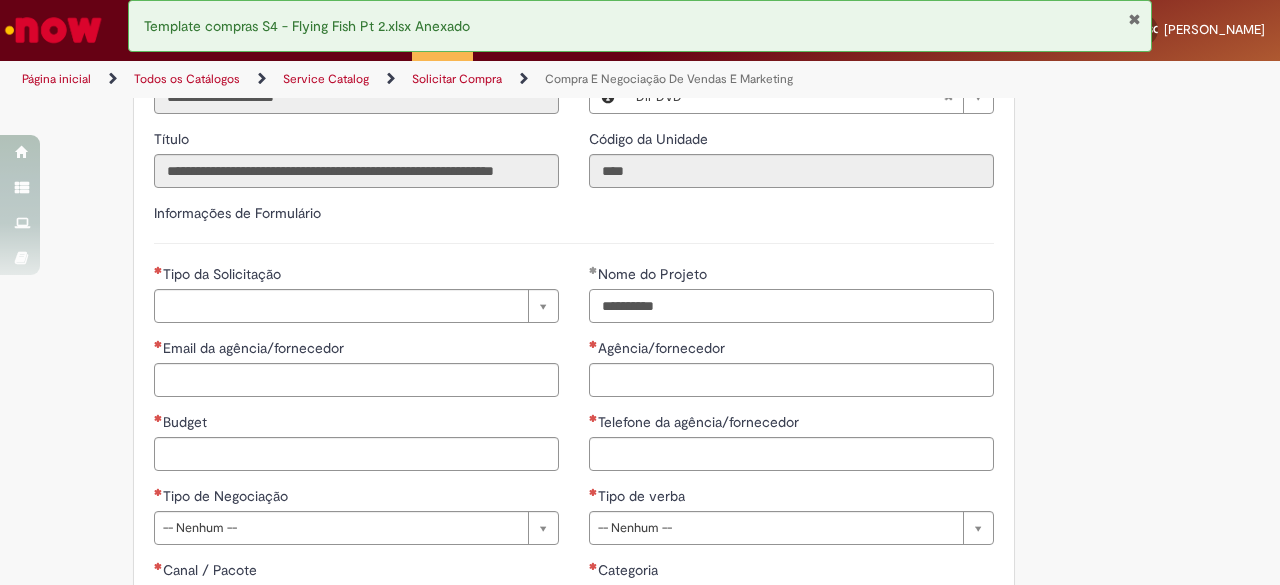 click on "*********" at bounding box center (791, 306) 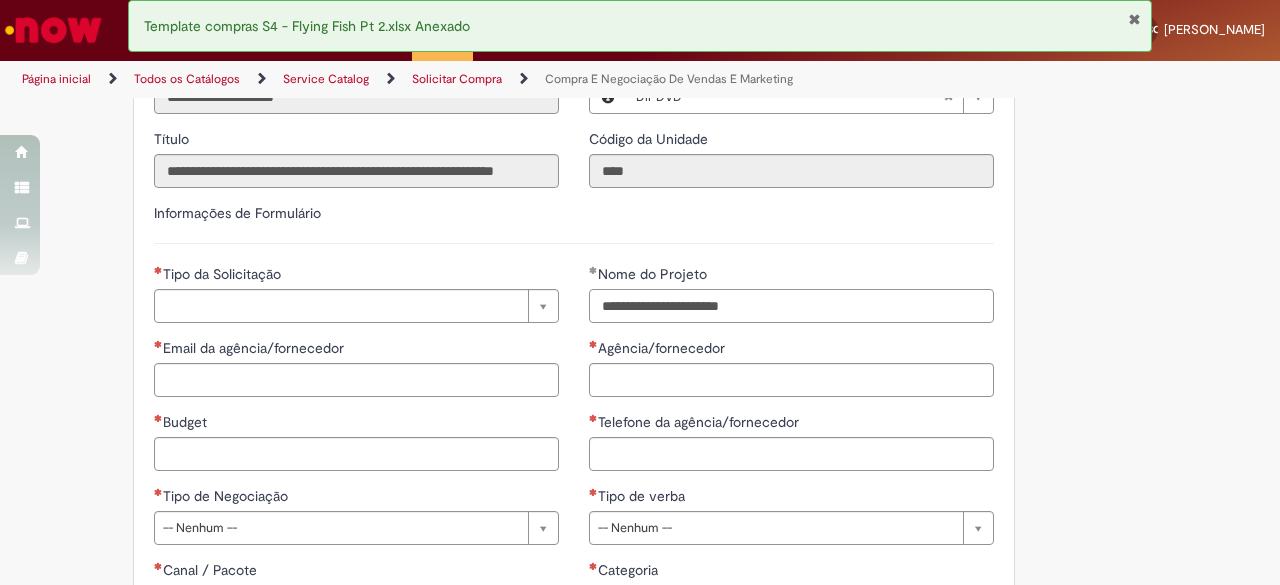 type on "**********" 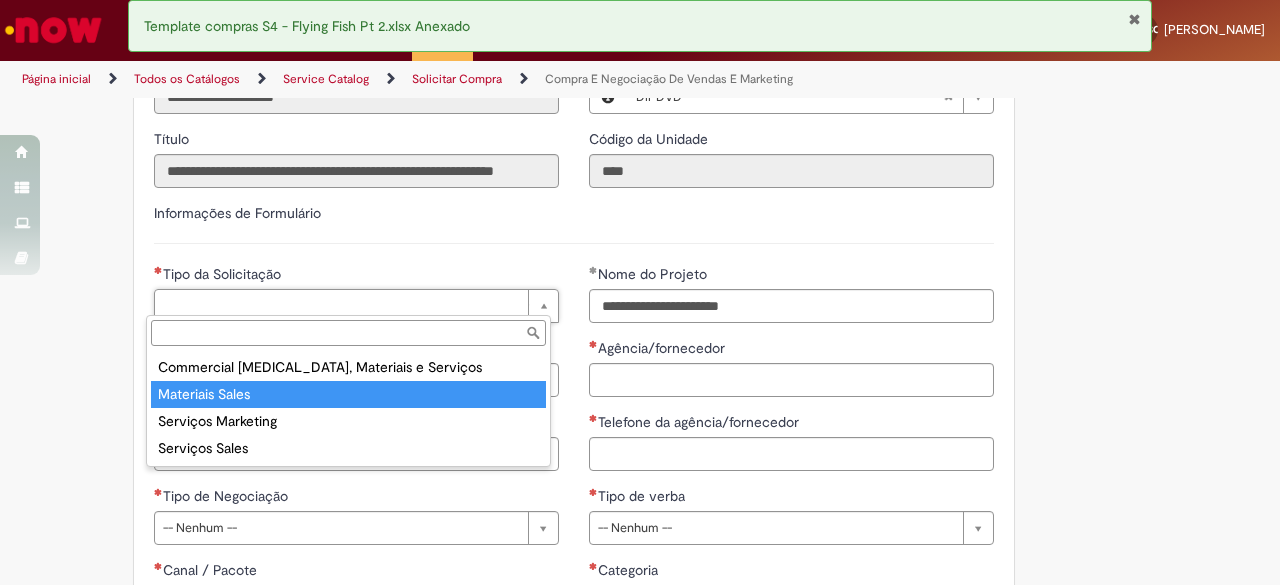 type on "**********" 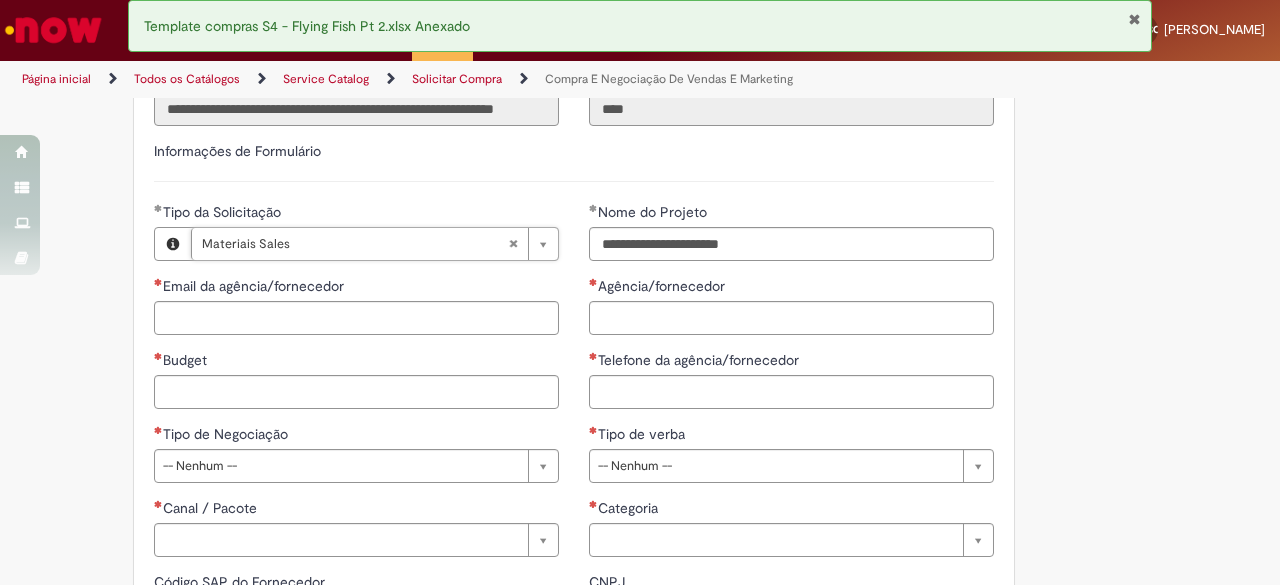 scroll, scrollTop: 863, scrollLeft: 0, axis: vertical 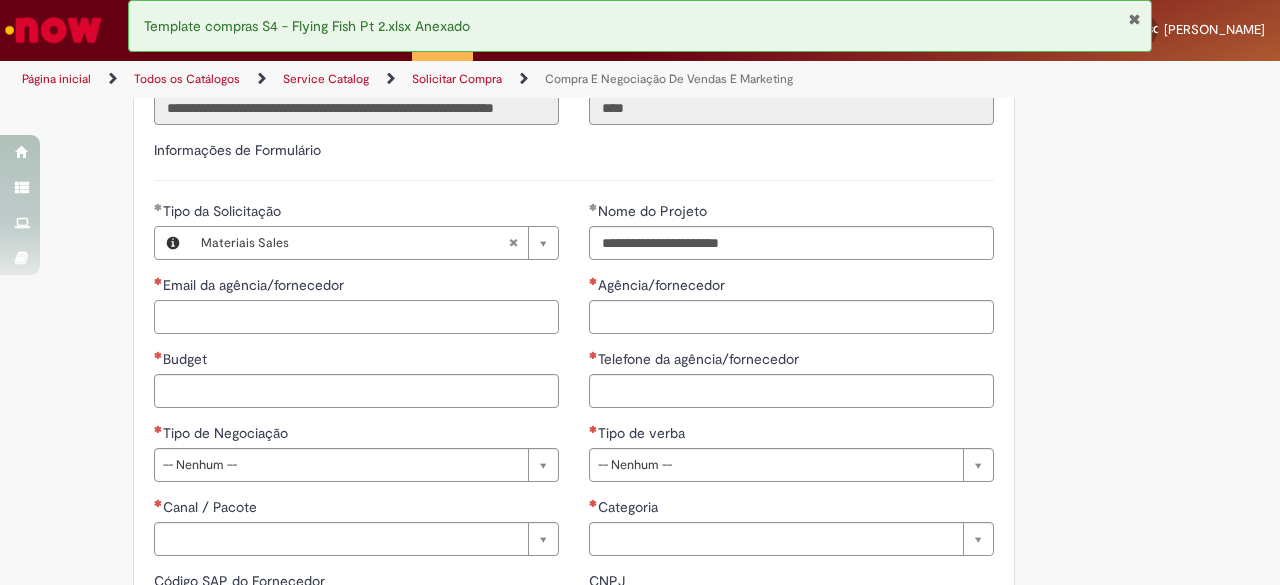 click on "Email da agência/fornecedor" at bounding box center [356, 317] 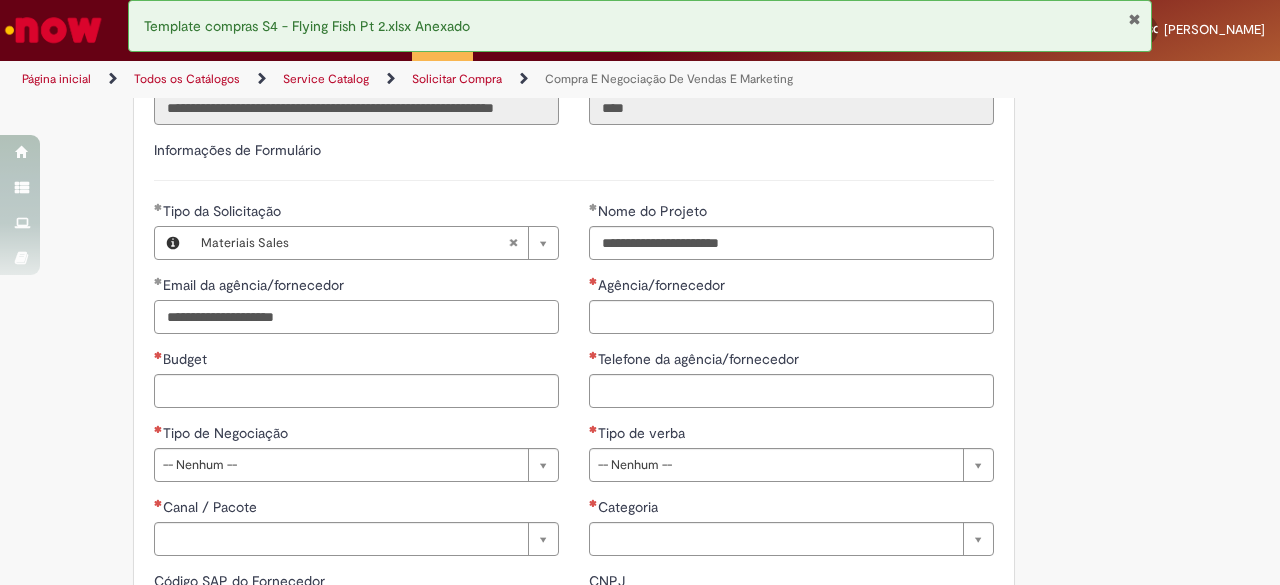 type on "**********" 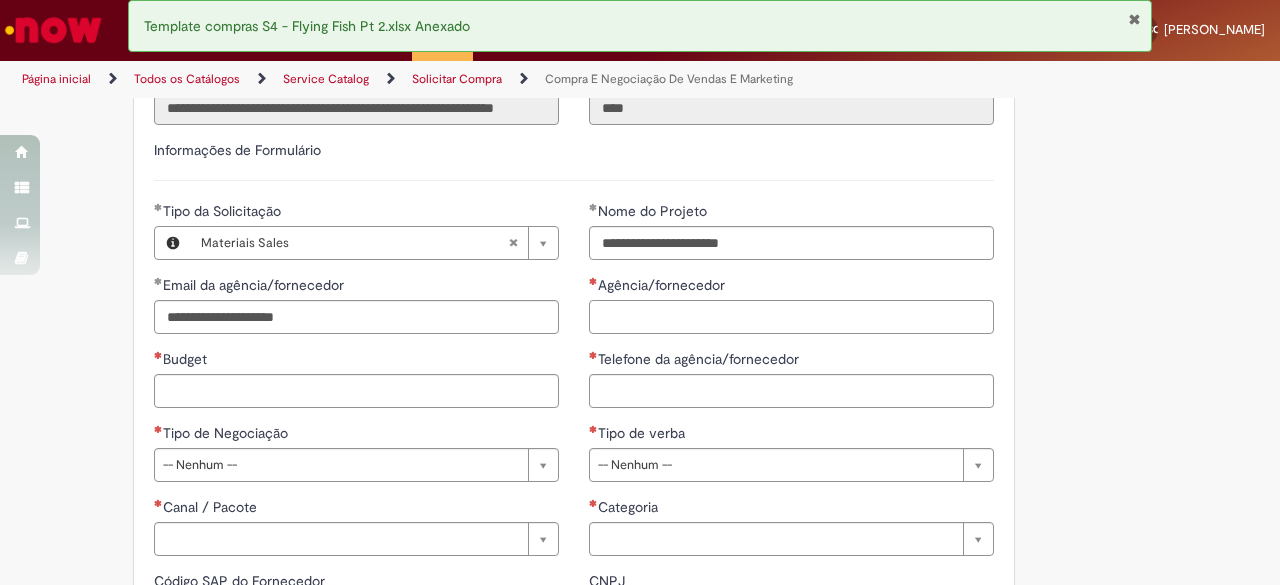 click on "Agência/fornecedor" at bounding box center (791, 317) 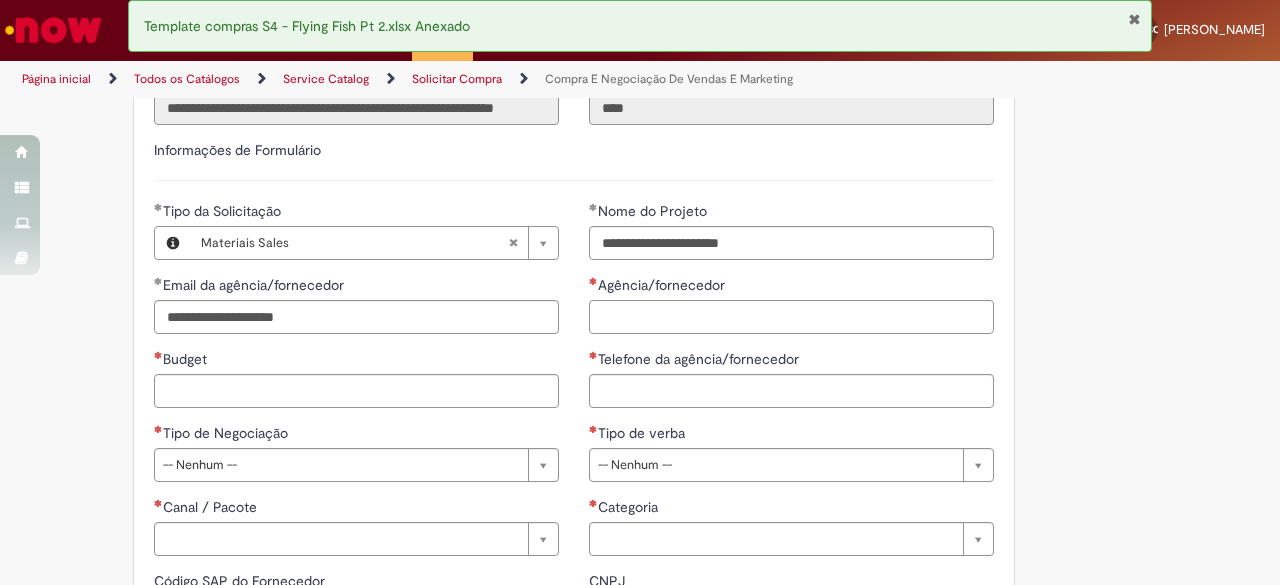 click on "Agência/fornecedor" at bounding box center (791, 317) 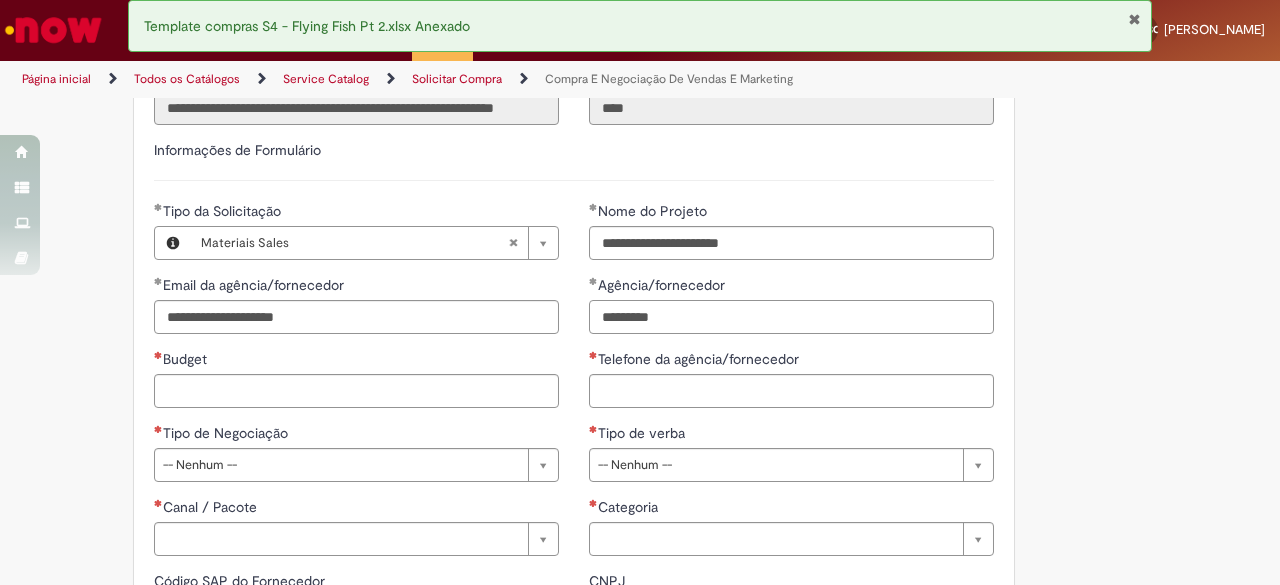 type on "*********" 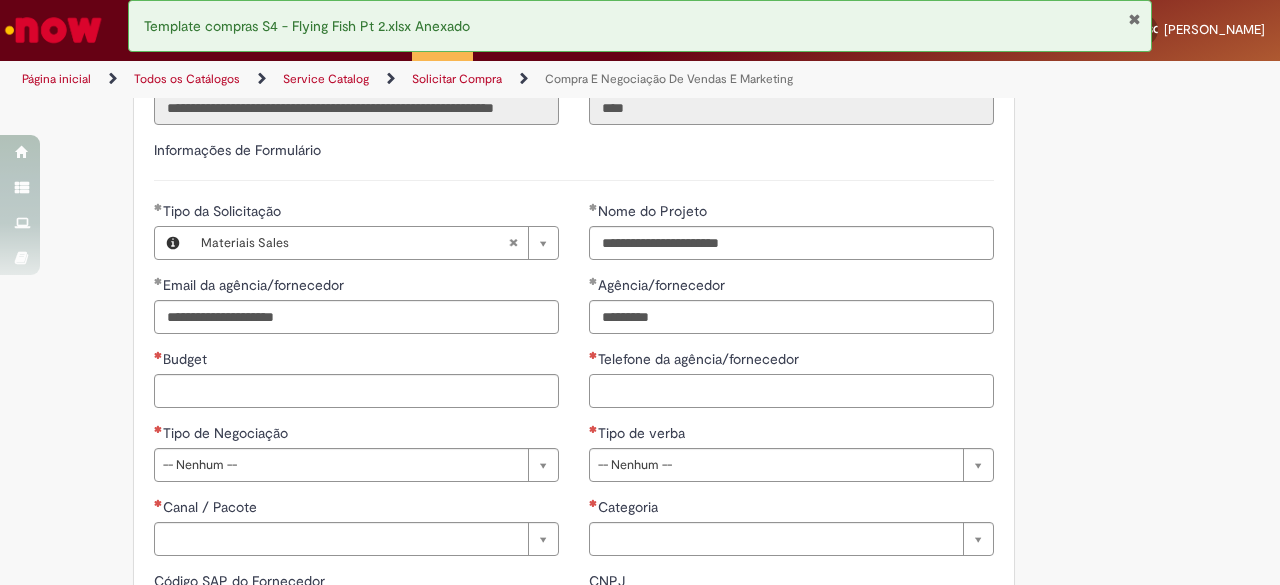 click on "Telefone da agência/fornecedor" at bounding box center (791, 391) 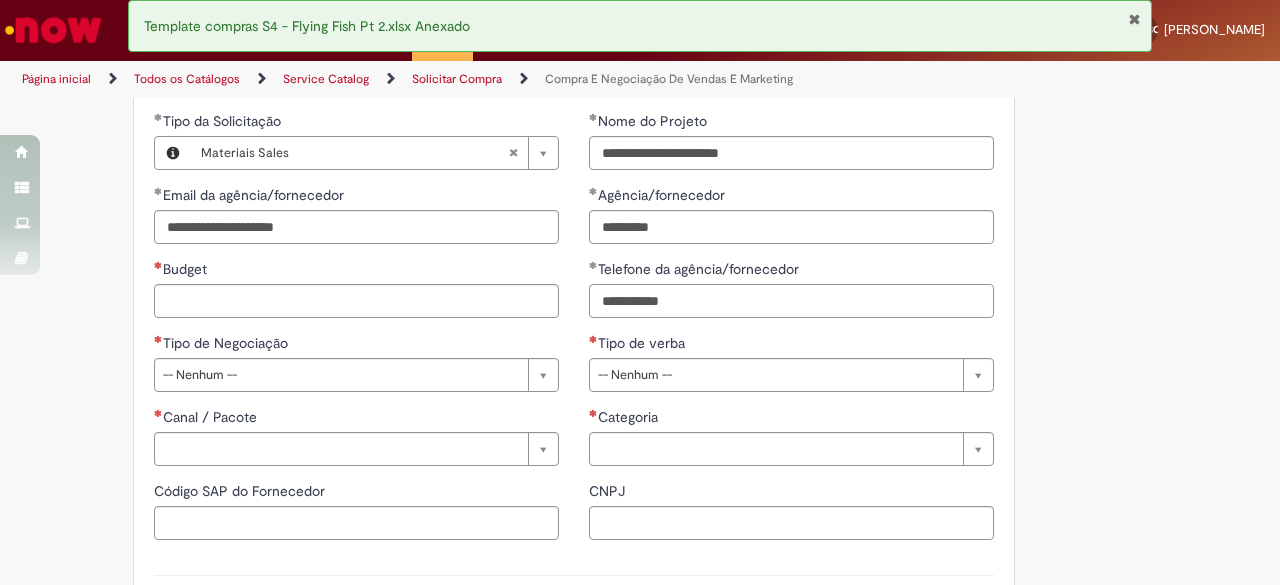 scroll, scrollTop: 957, scrollLeft: 0, axis: vertical 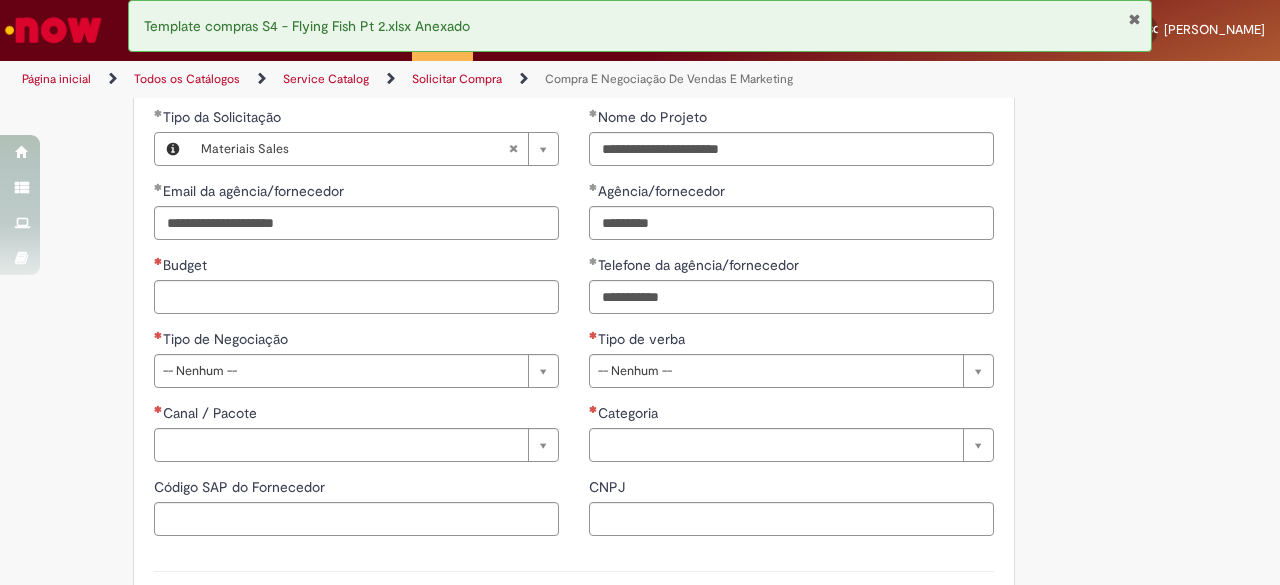 type on "**********" 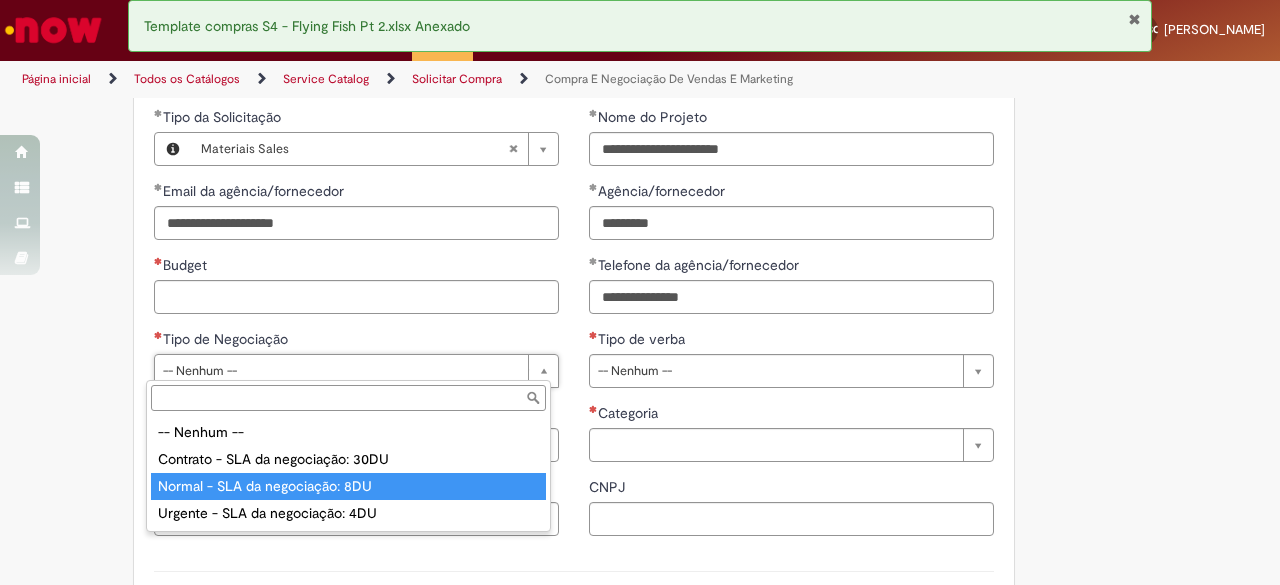 type on "**********" 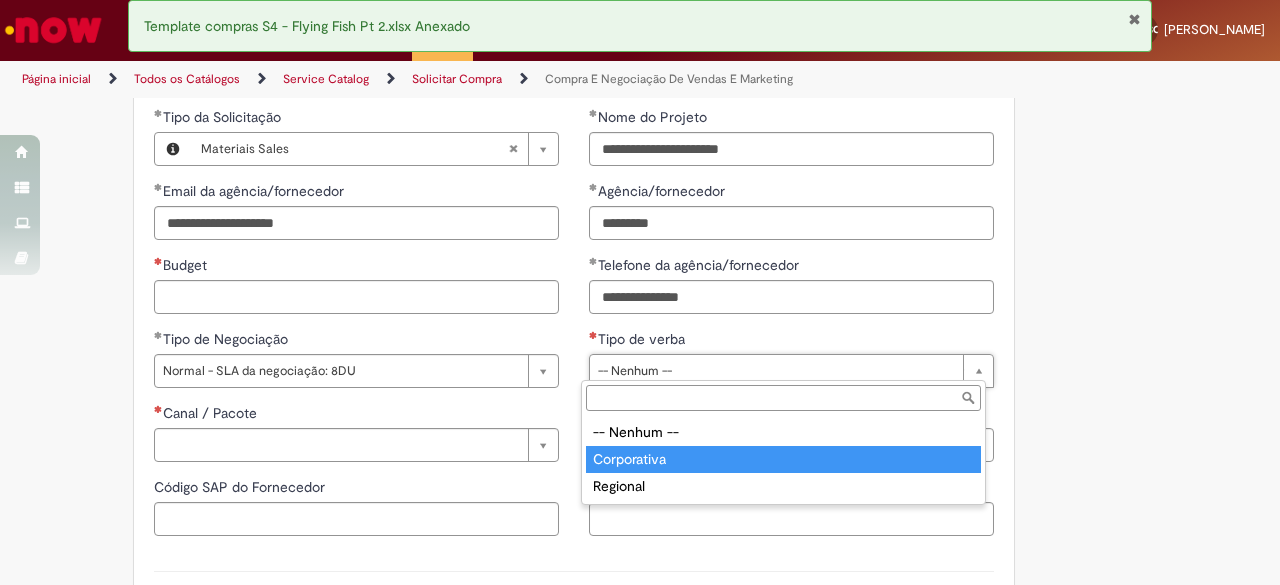 type on "**********" 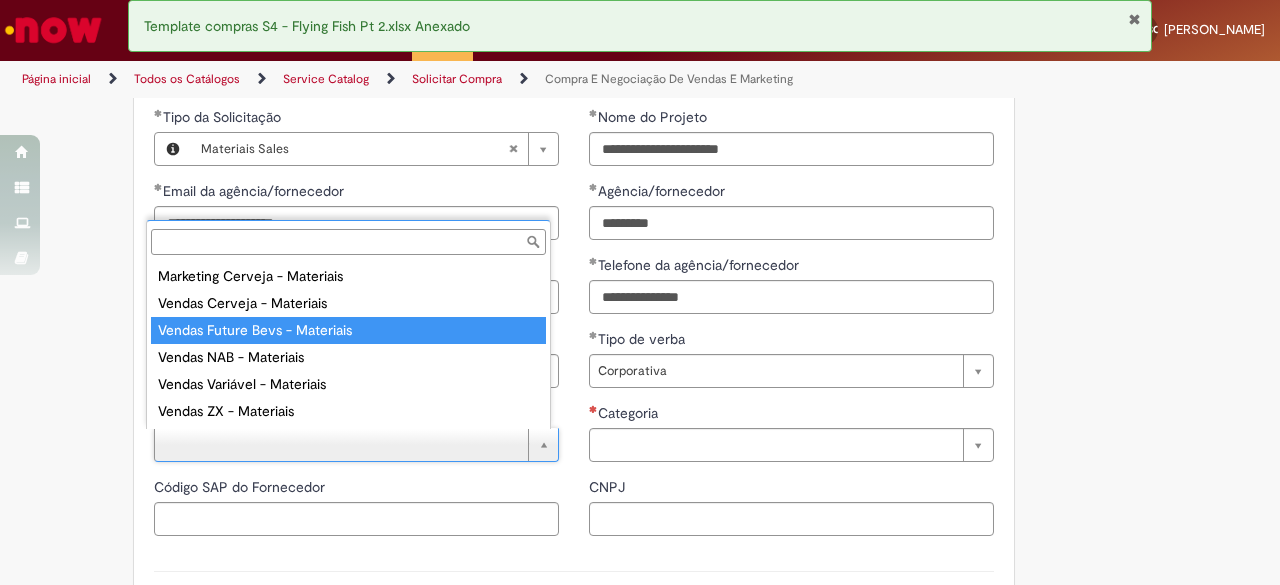 type on "**********" 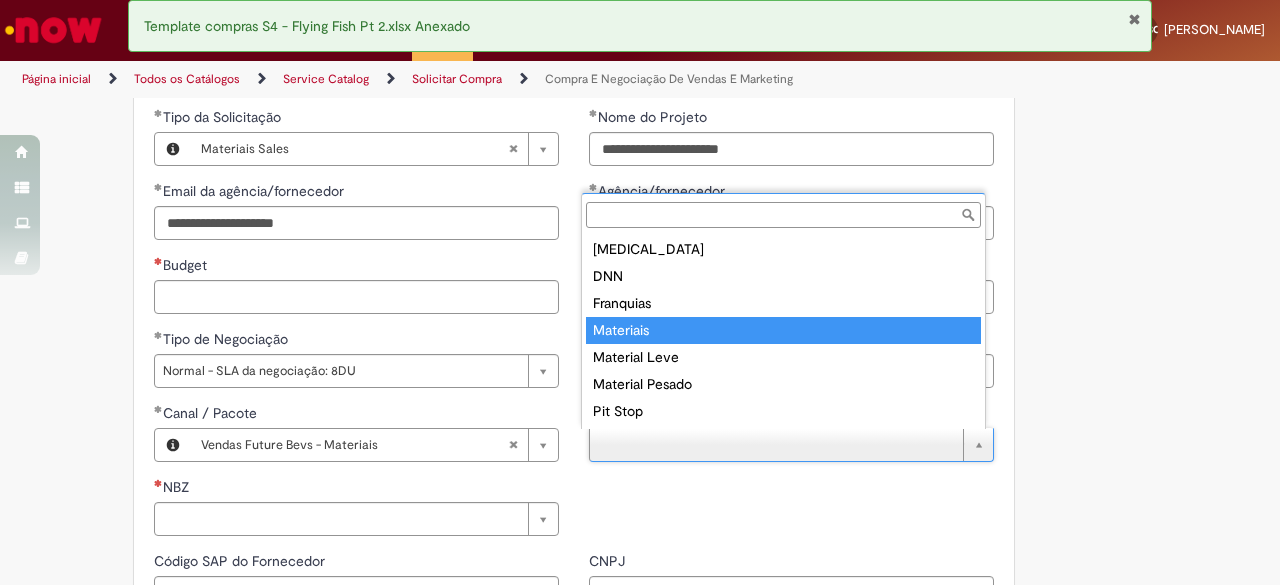 type on "*********" 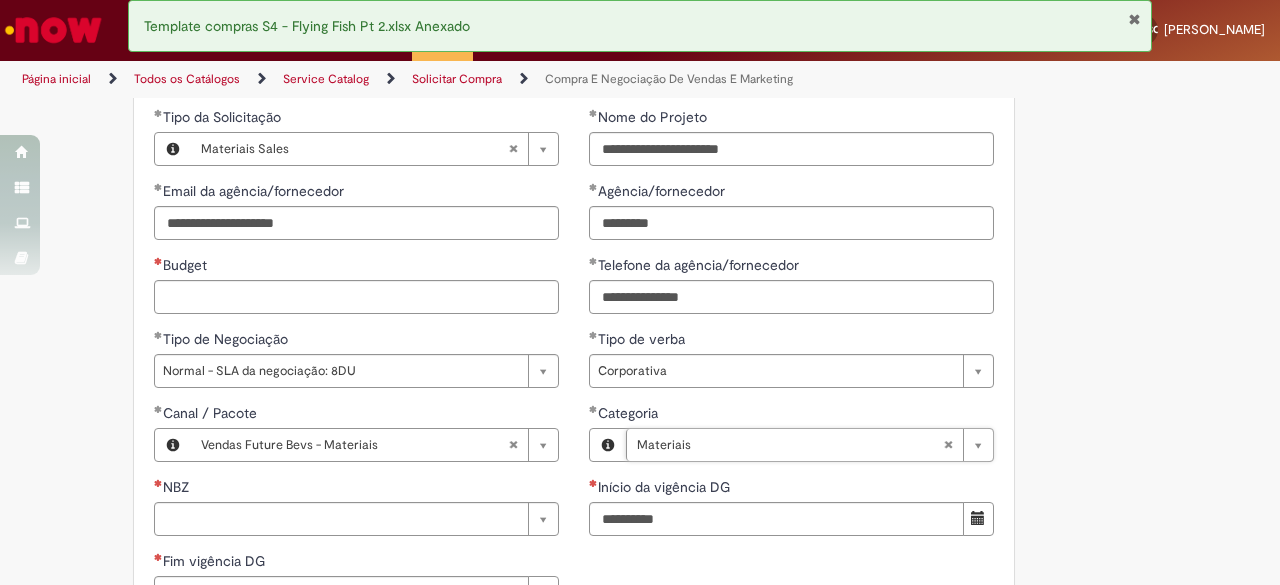 scroll, scrollTop: 1167, scrollLeft: 0, axis: vertical 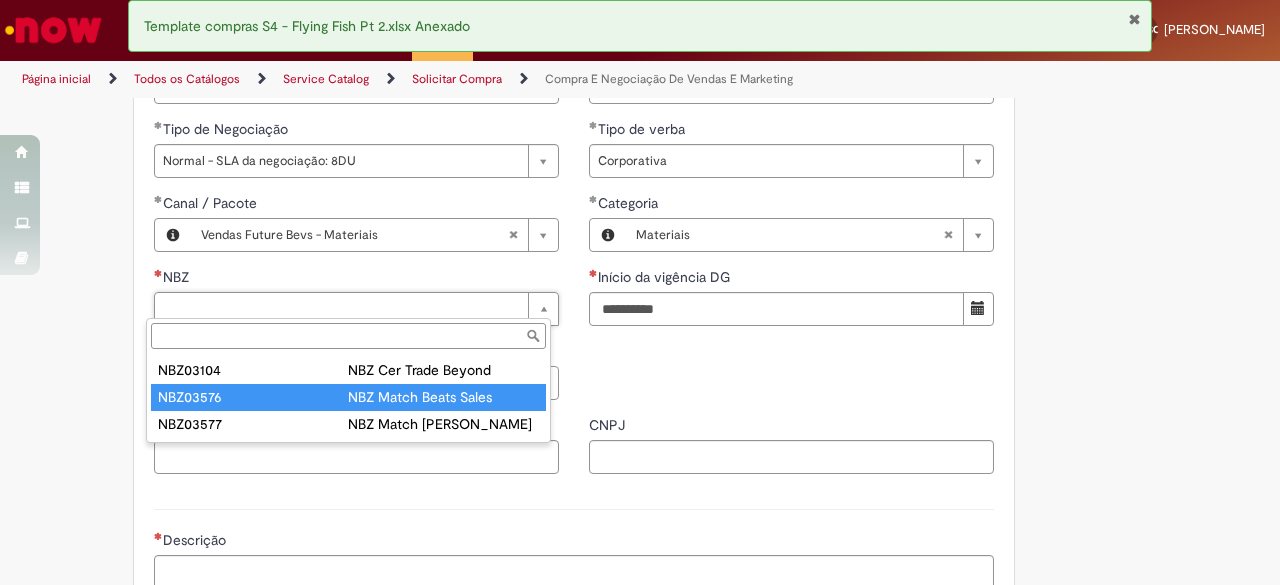 type on "********" 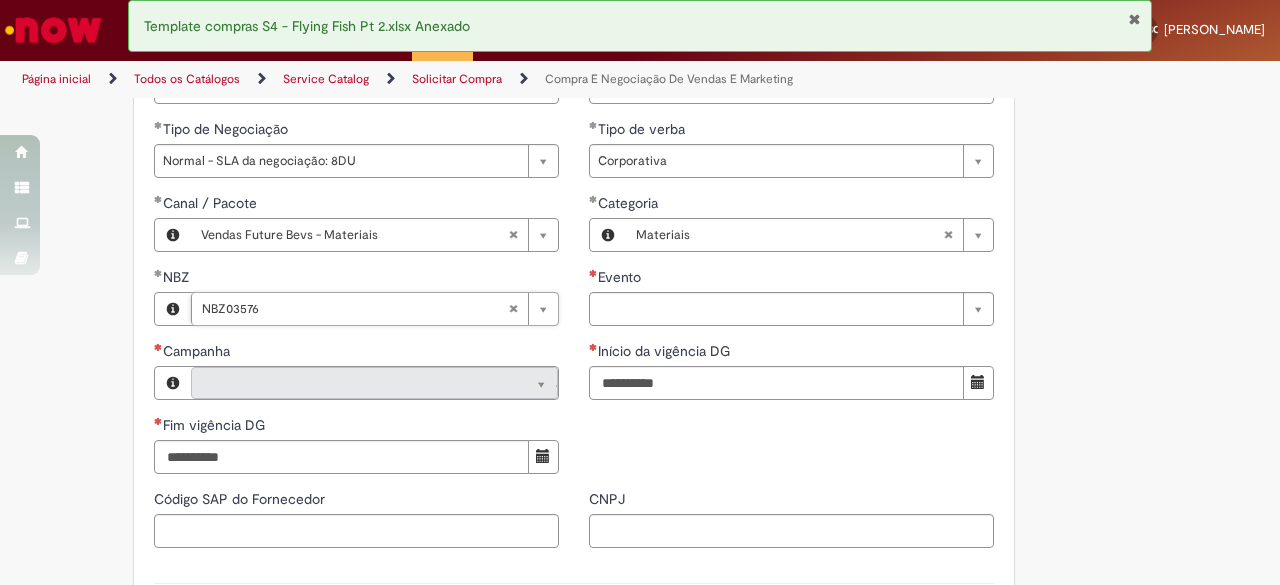 type on "********" 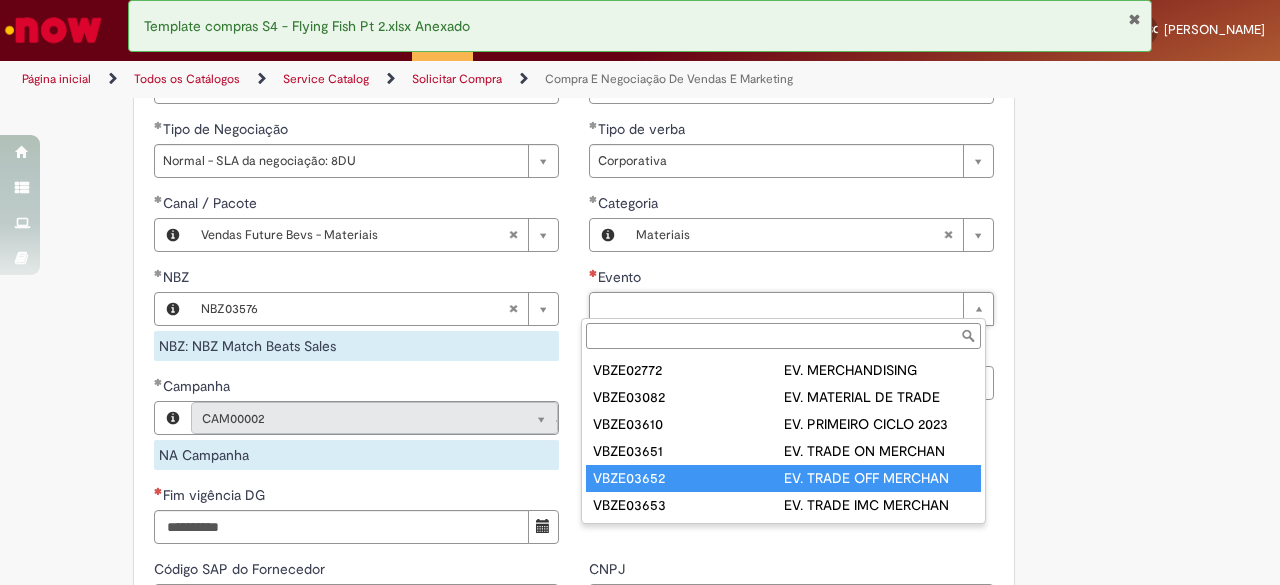 type on "*********" 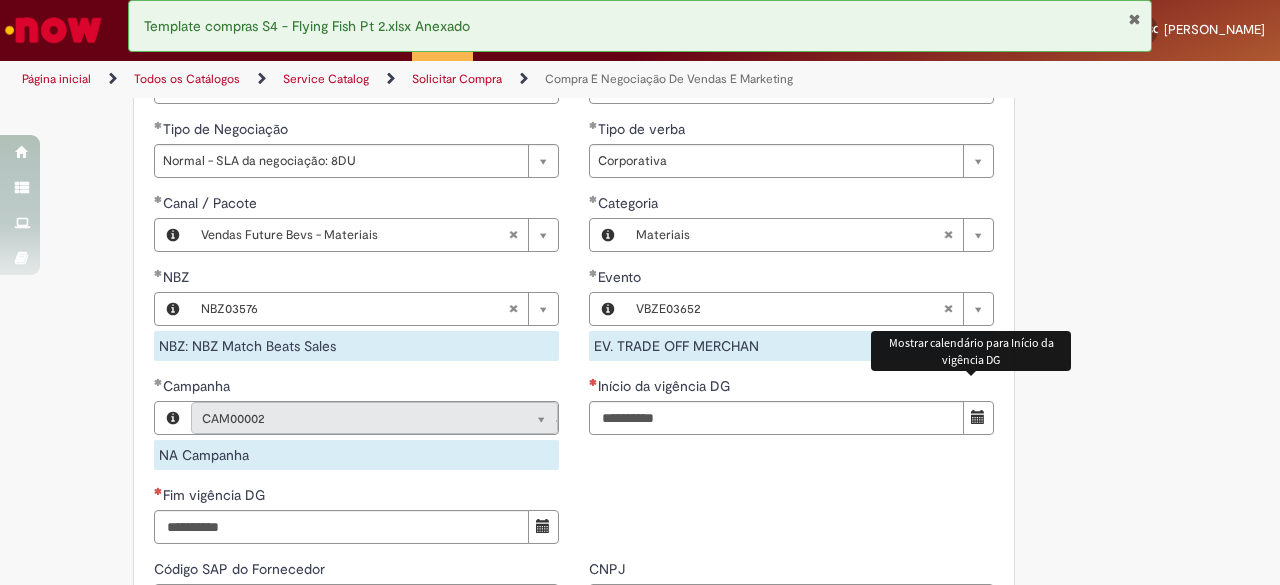 click at bounding box center [978, 417] 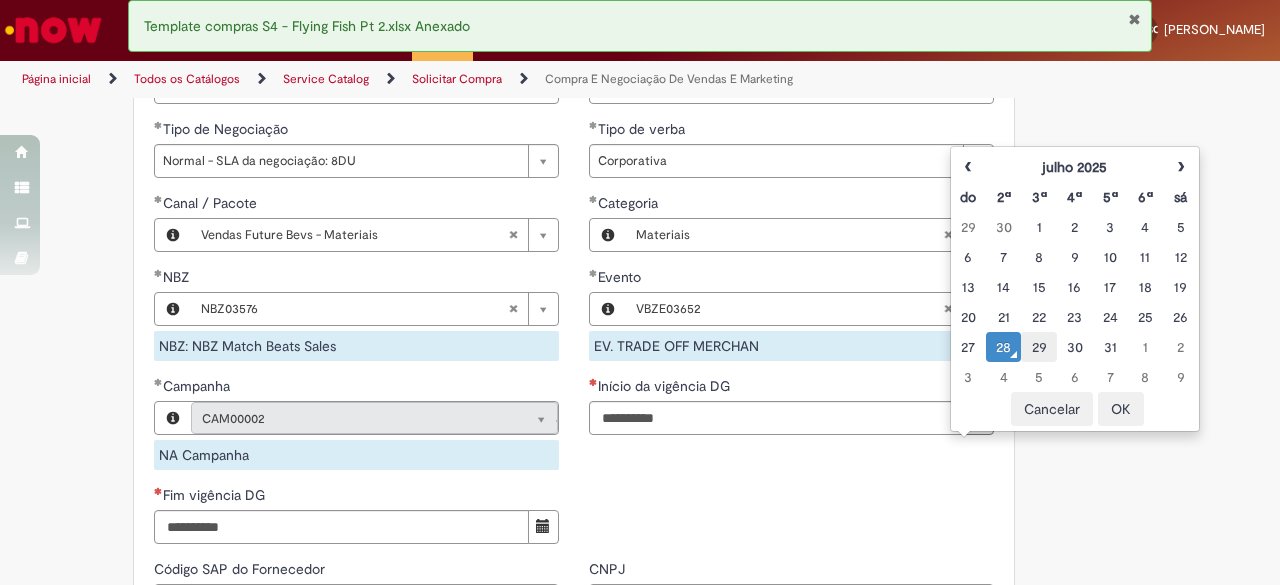 click on "29" at bounding box center (1038, 347) 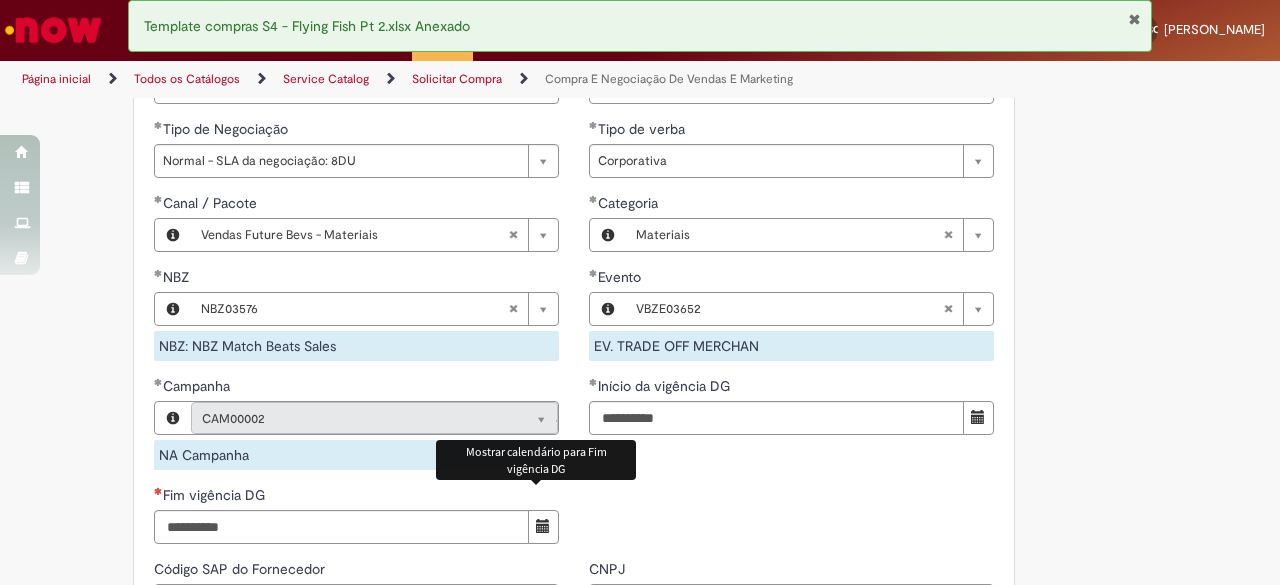 click at bounding box center (543, 527) 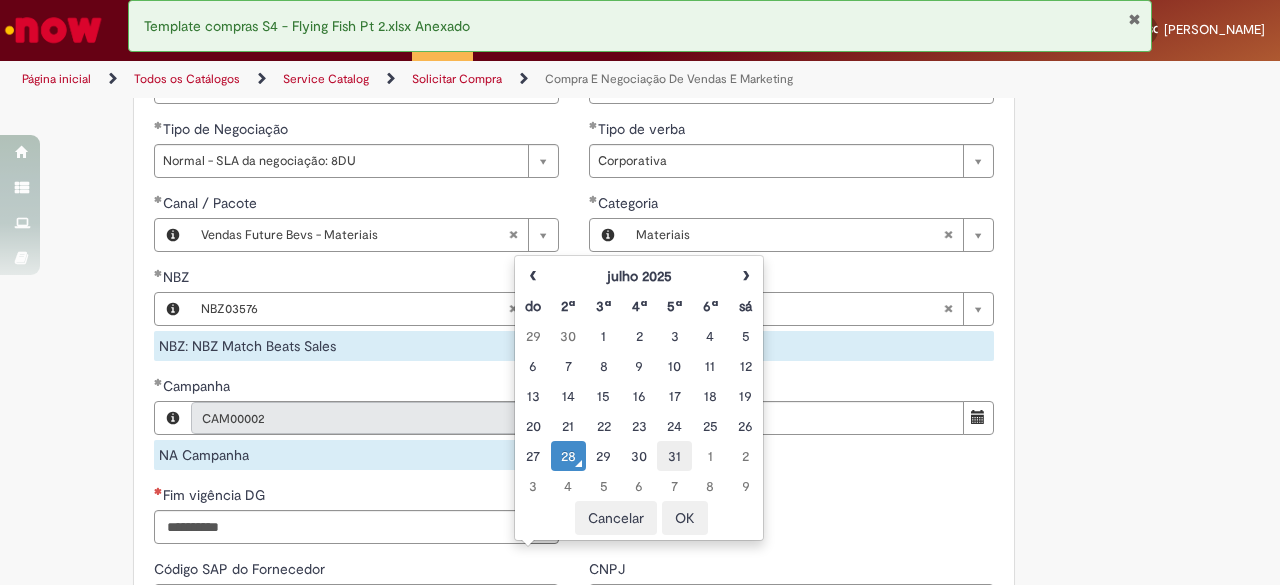 click on "31" at bounding box center (674, 456) 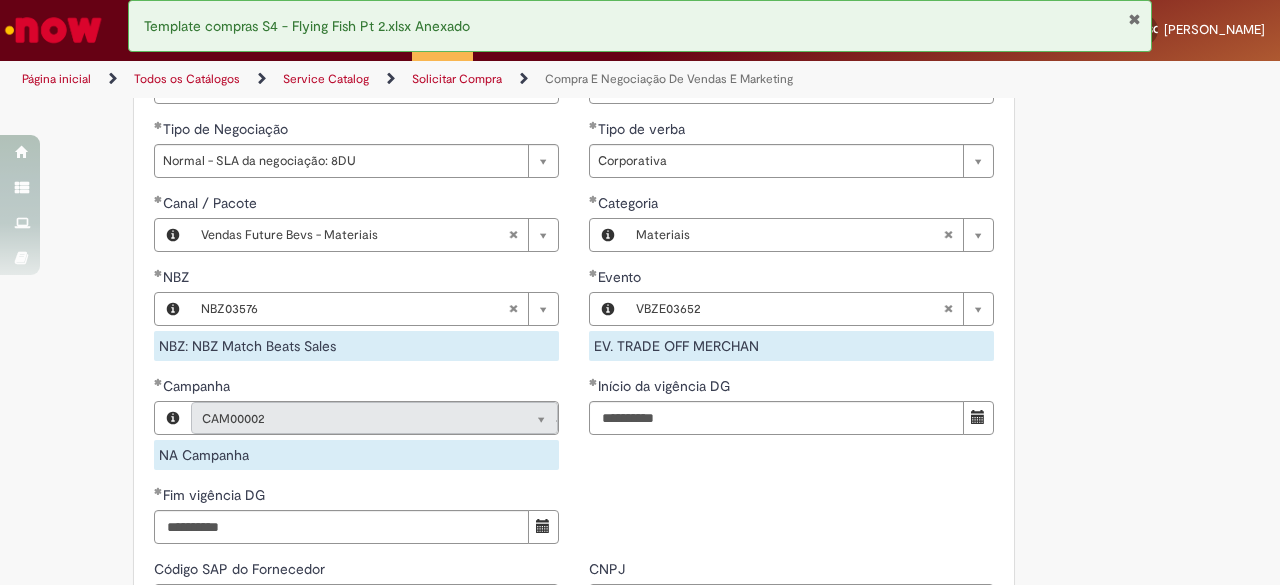 click on "**********" at bounding box center [574, 228] 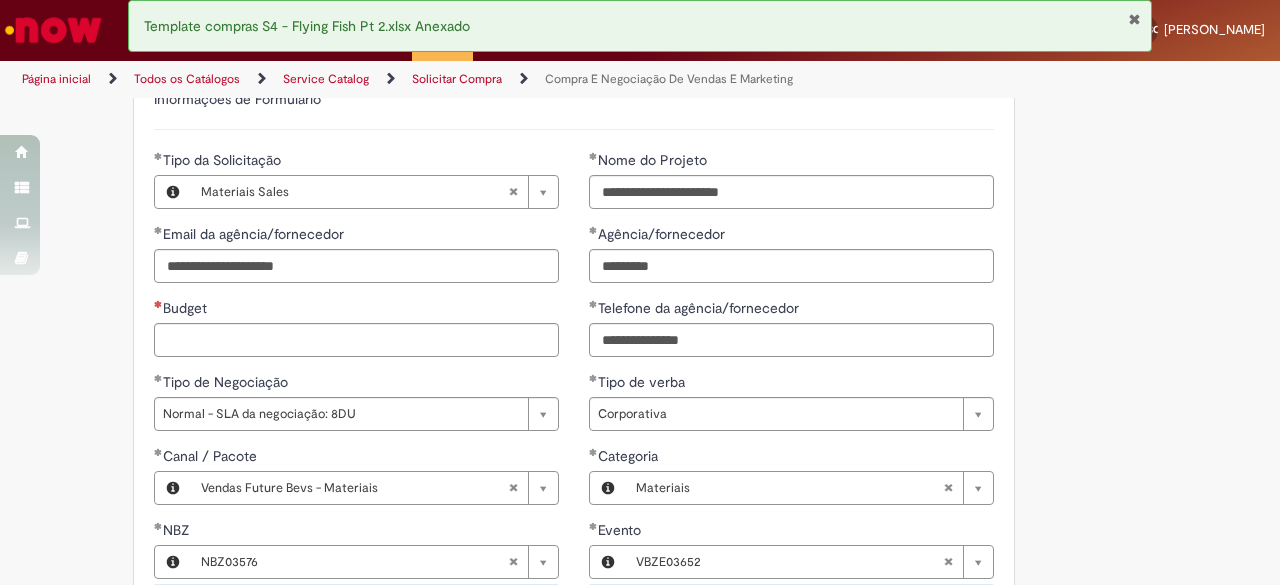 scroll, scrollTop: 913, scrollLeft: 0, axis: vertical 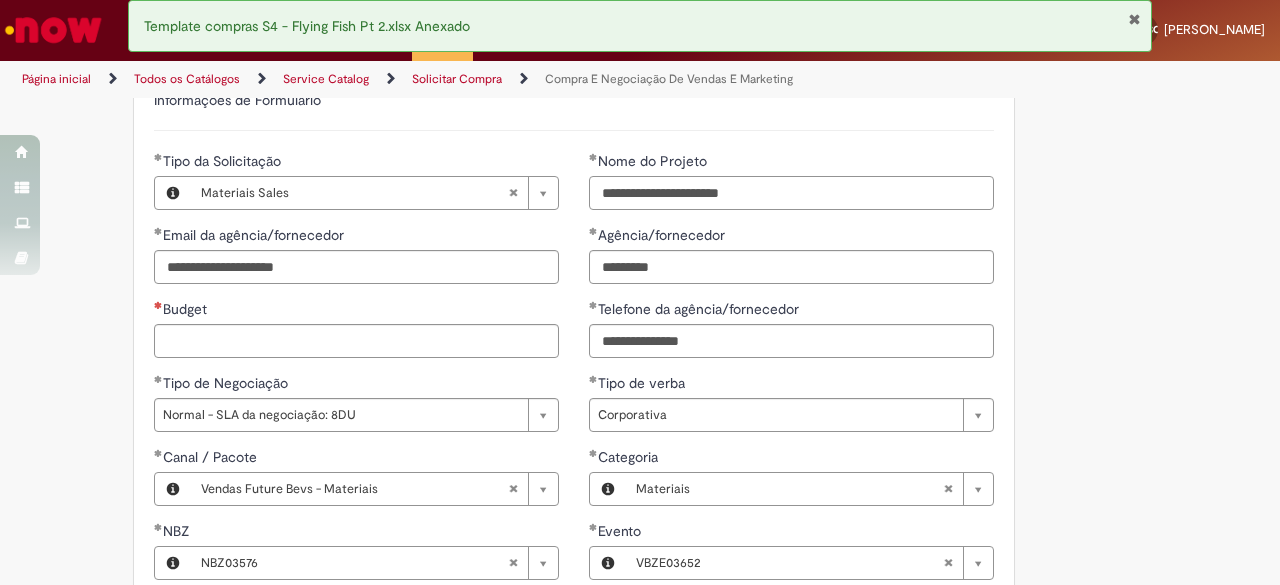 drag, startPoint x: 740, startPoint y: 195, endPoint x: 459, endPoint y: 189, distance: 281.06406 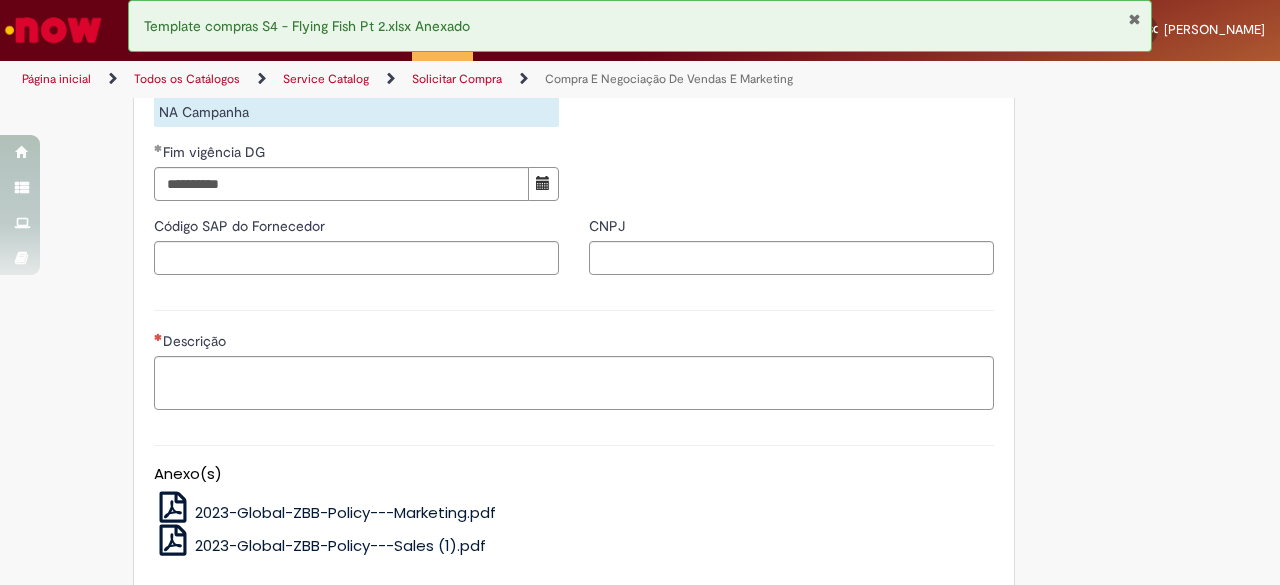 scroll, scrollTop: 1511, scrollLeft: 0, axis: vertical 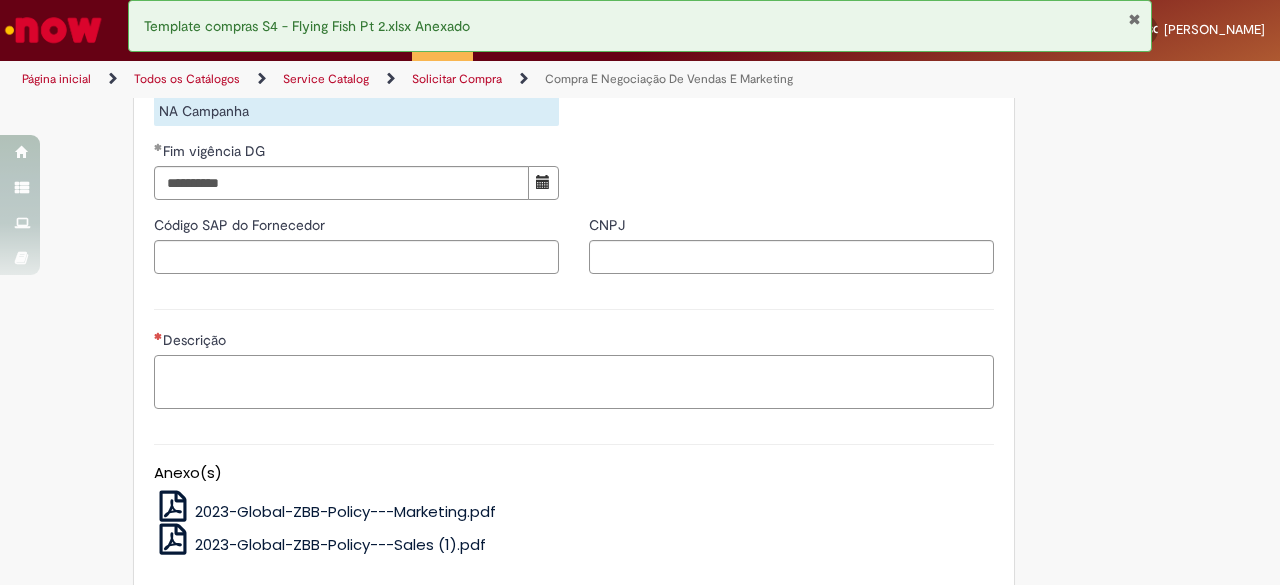 click on "Descrição" at bounding box center (574, 381) 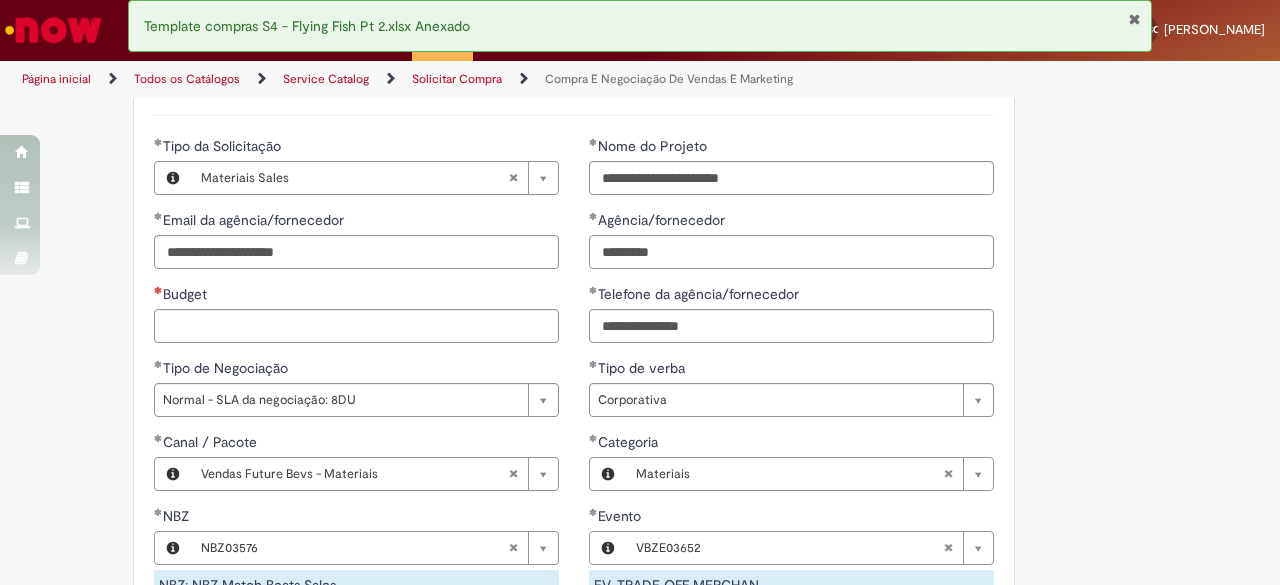 scroll, scrollTop: 926, scrollLeft: 0, axis: vertical 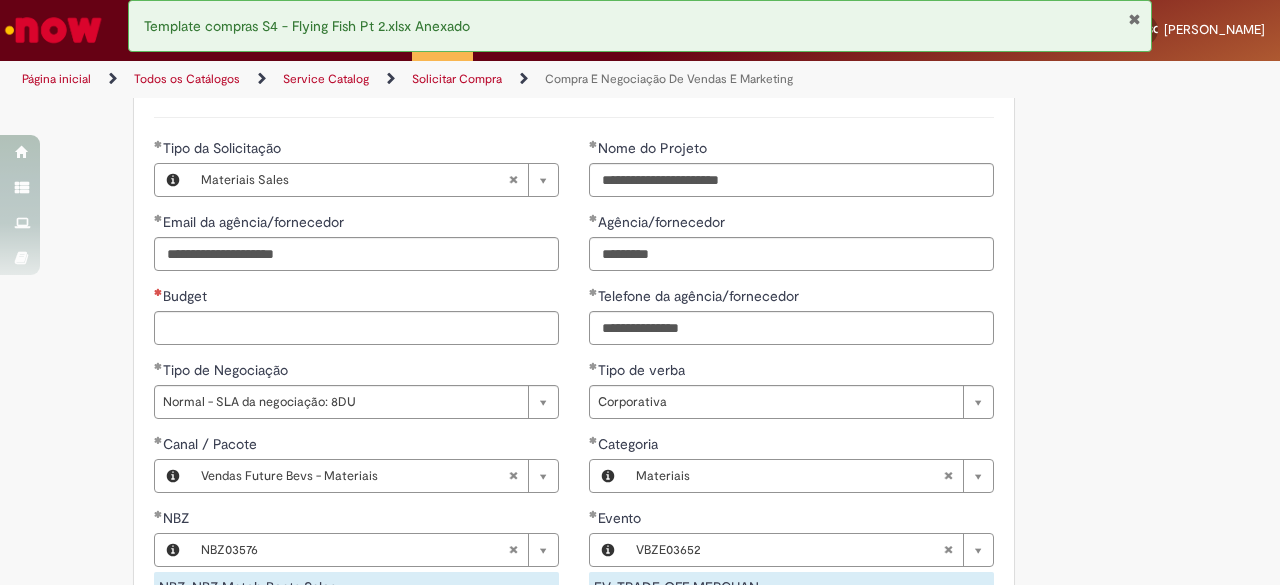 type on "**********" 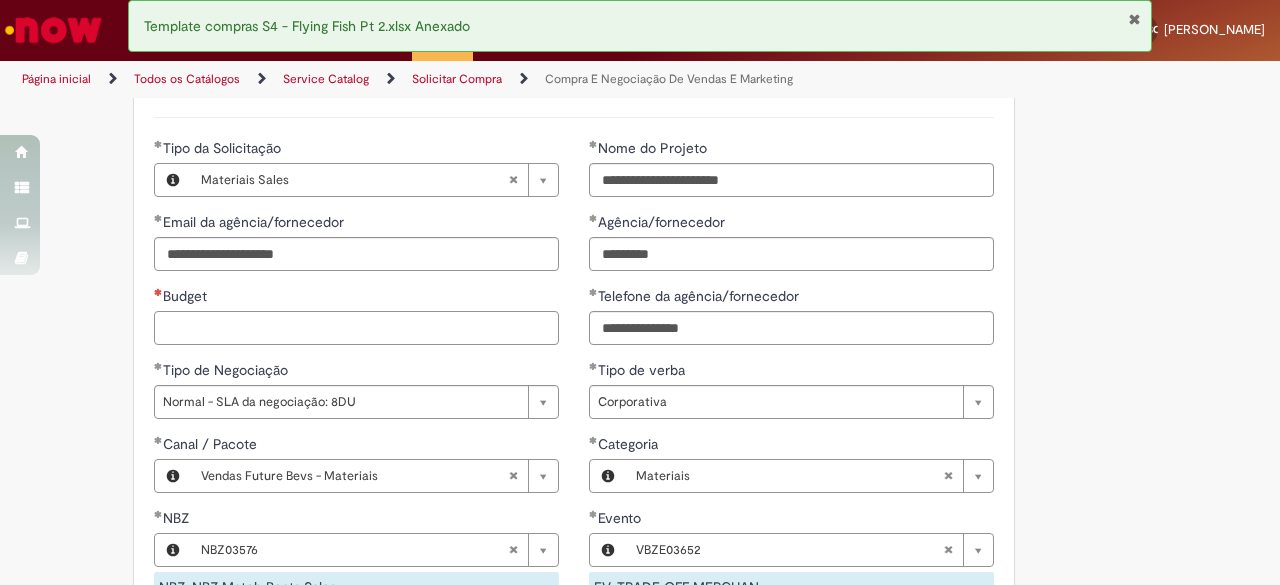 click on "Budget" at bounding box center [356, 328] 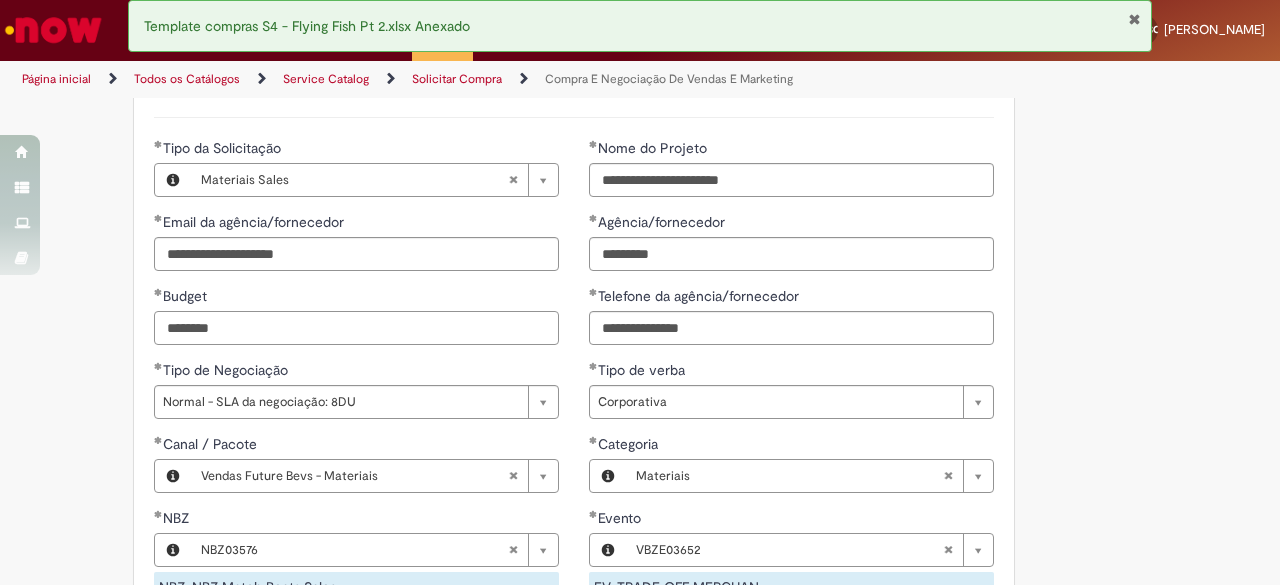 type on "********" 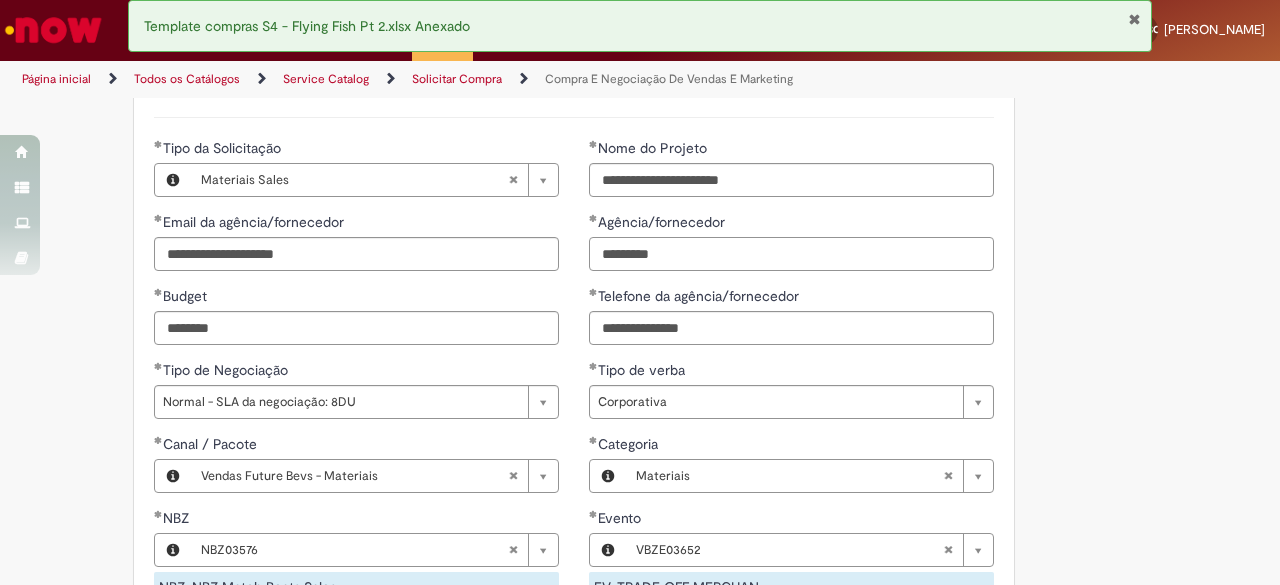 click on "*********" at bounding box center (791, 254) 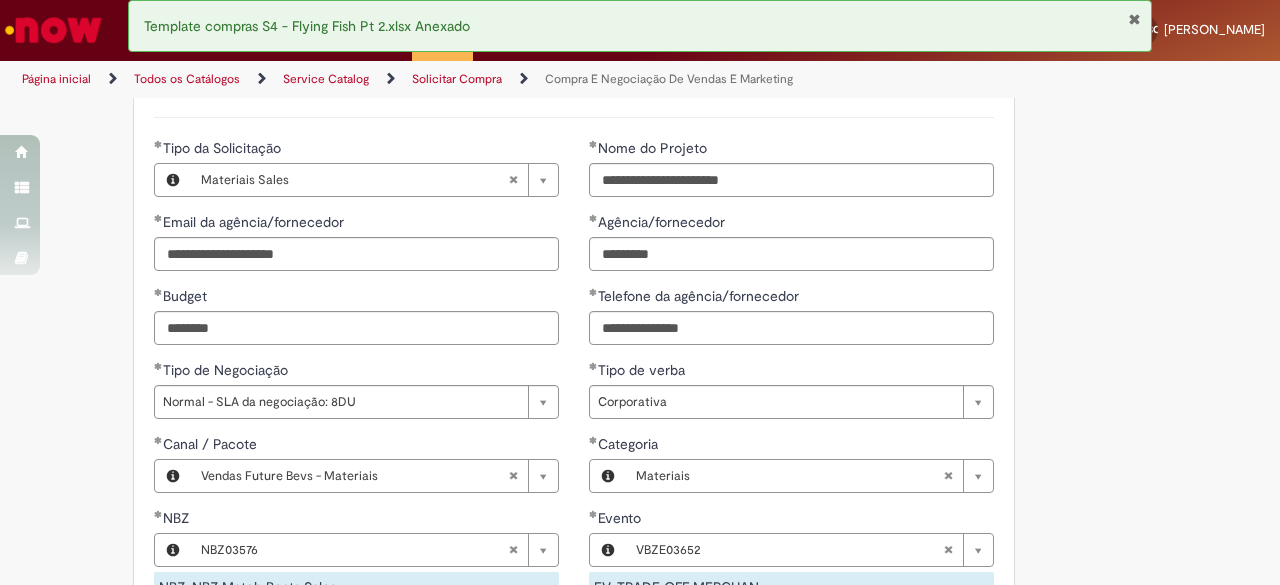 click on "**********" at bounding box center (791, 414) 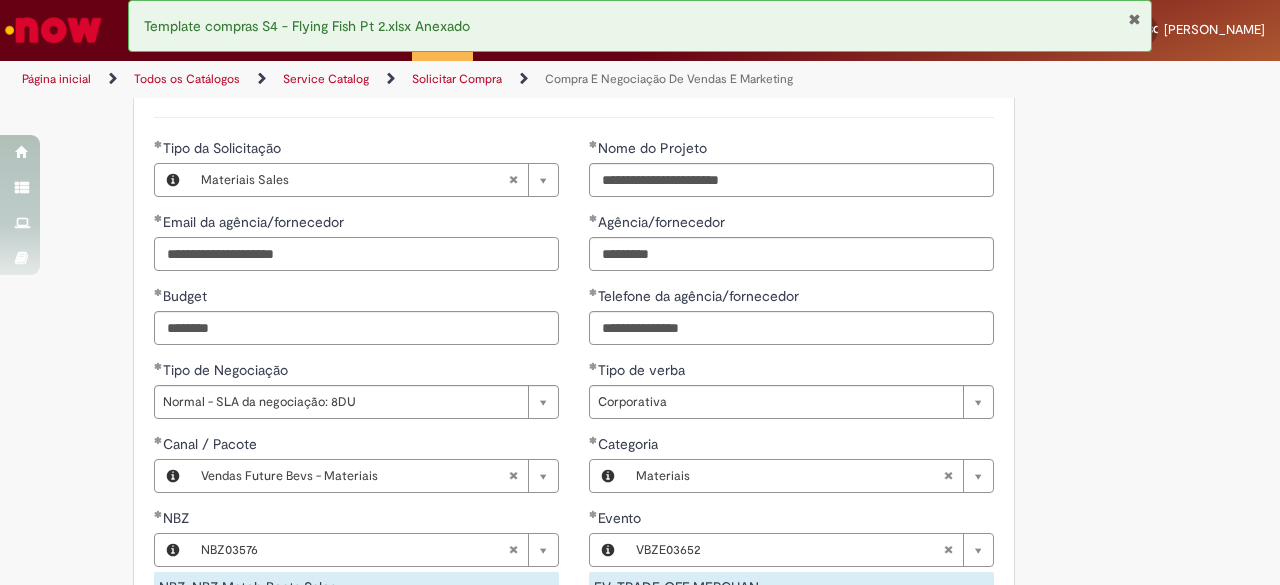 click on "**********" at bounding box center (356, 254) 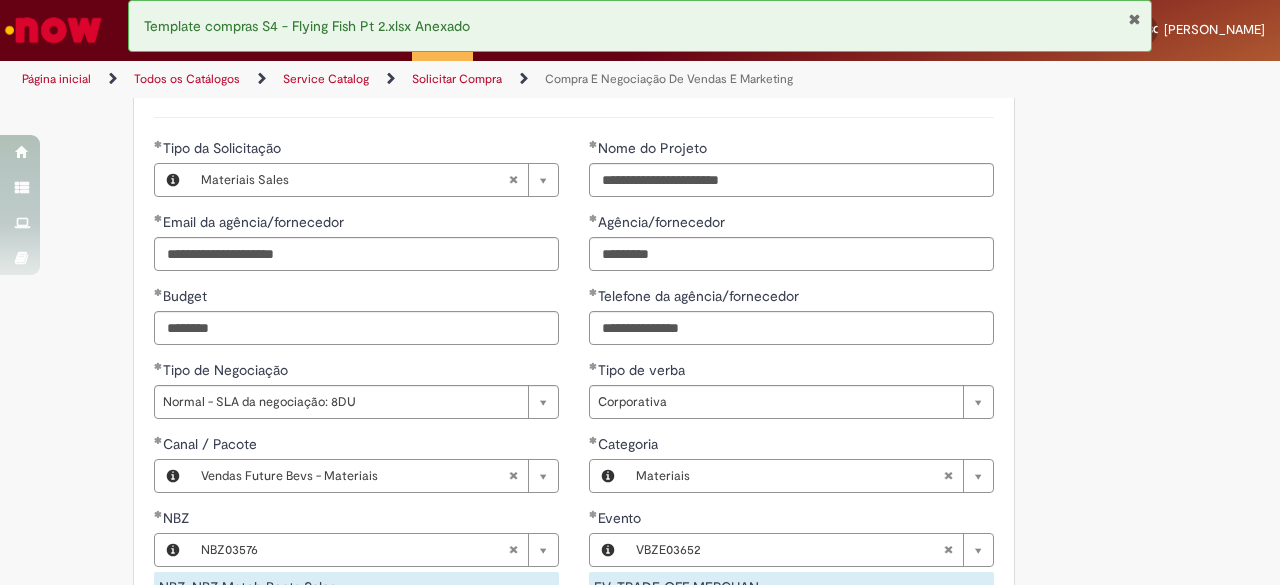 click on "**********" at bounding box center (356, 469) 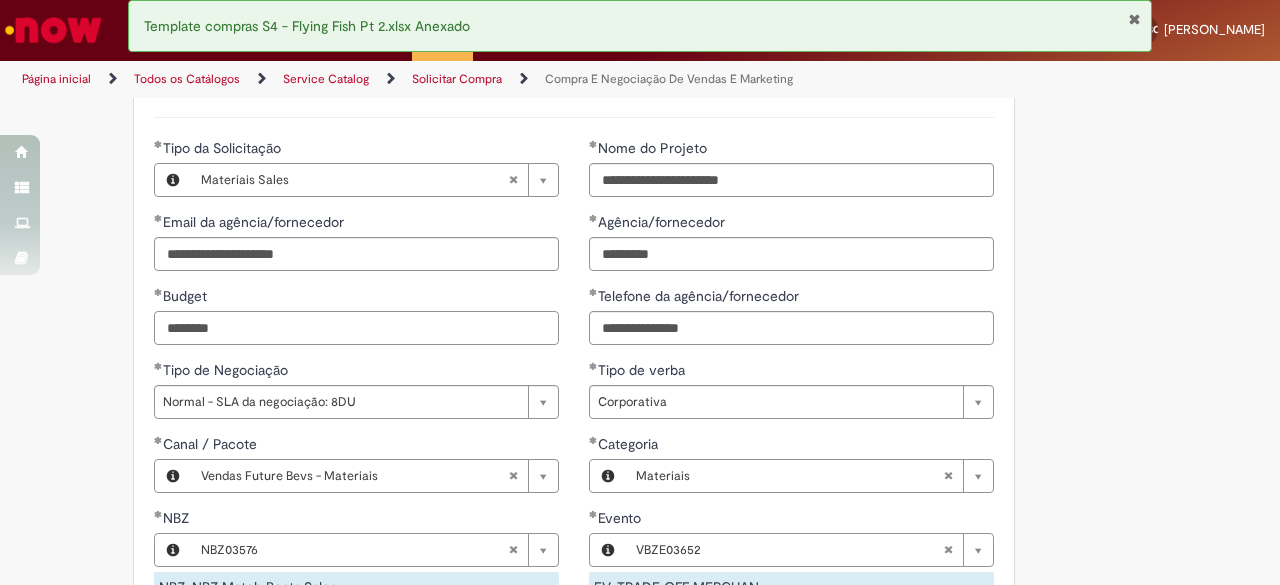 click on "********" at bounding box center (356, 328) 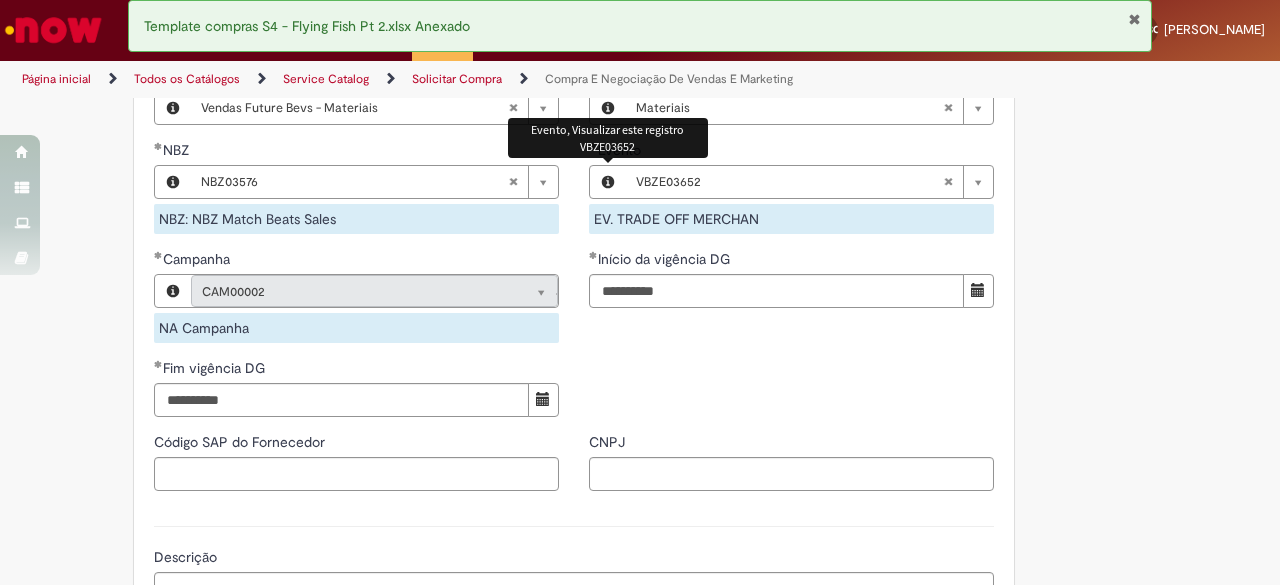 scroll, scrollTop: 1694, scrollLeft: 0, axis: vertical 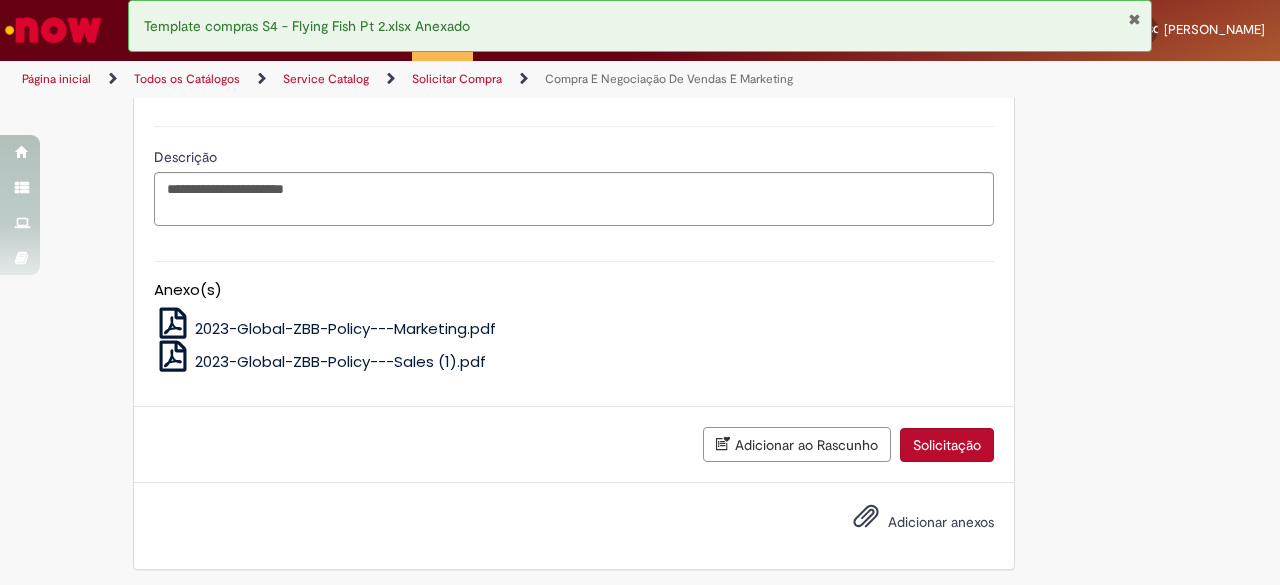 click on "Solicitação" at bounding box center (947, 445) 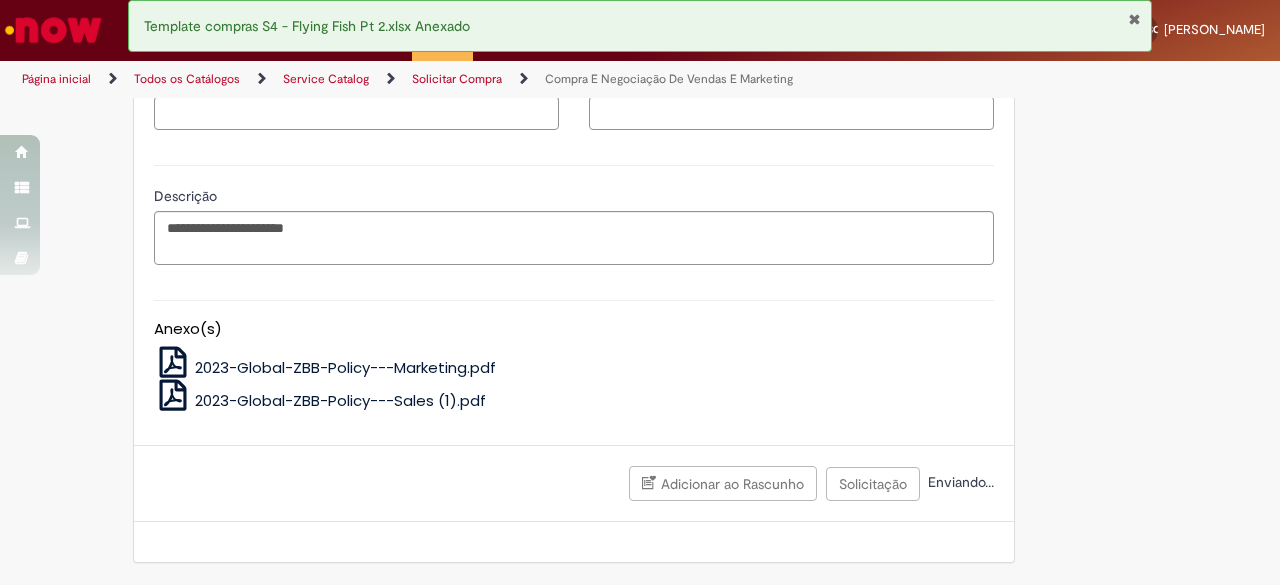 scroll, scrollTop: 1648, scrollLeft: 0, axis: vertical 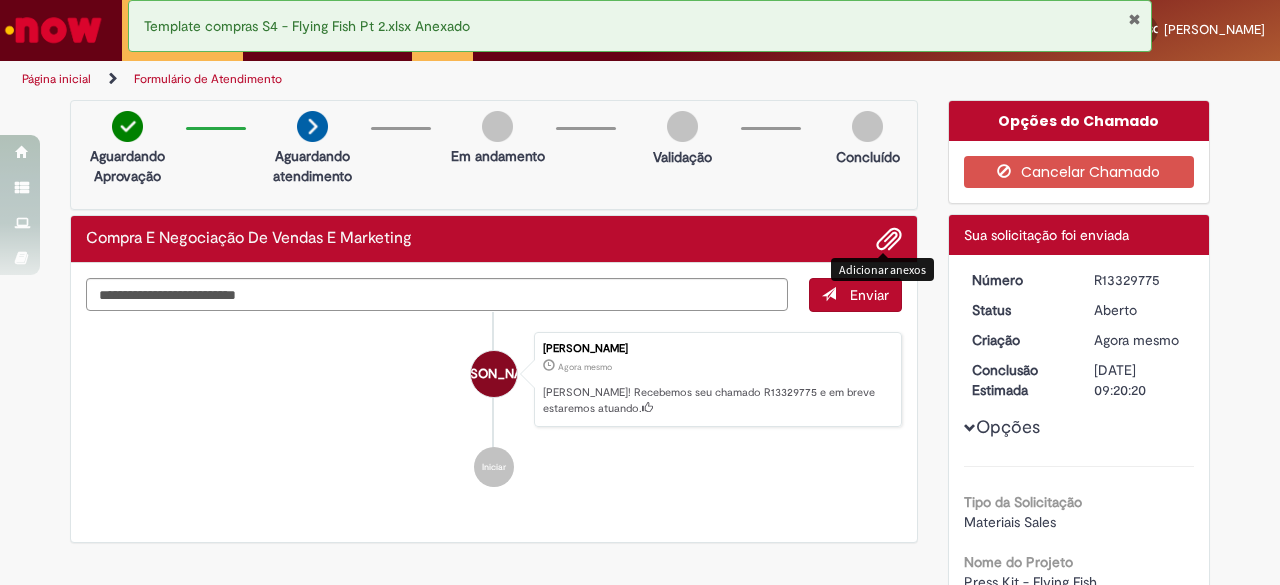 click at bounding box center [889, 240] 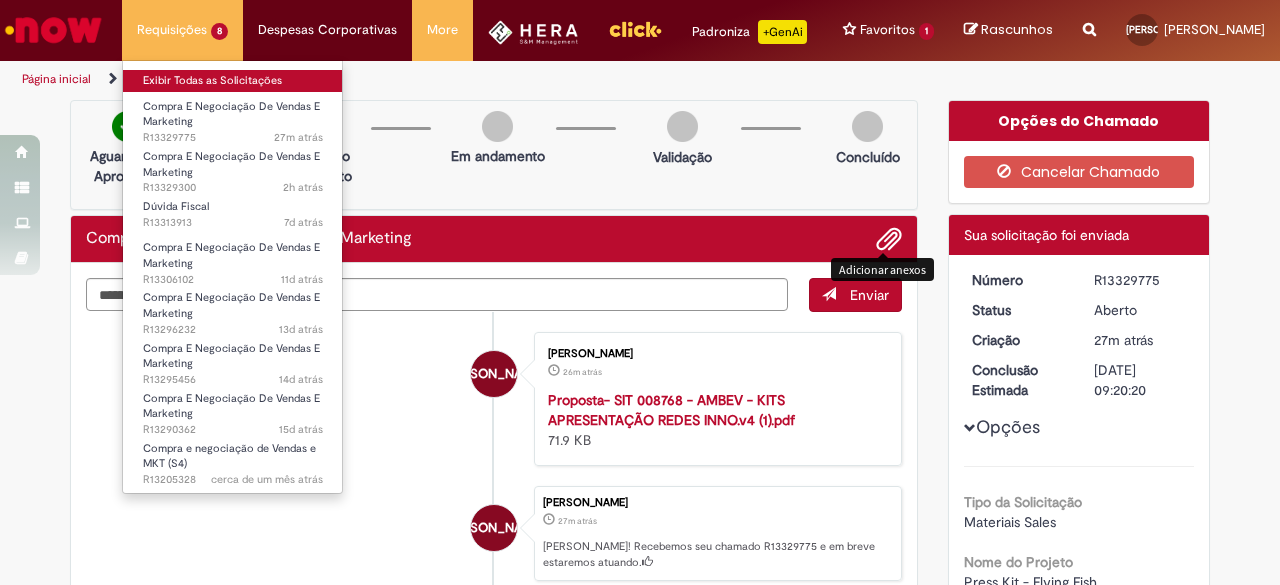 click on "Exibir Todas as Solicitações" at bounding box center [233, 81] 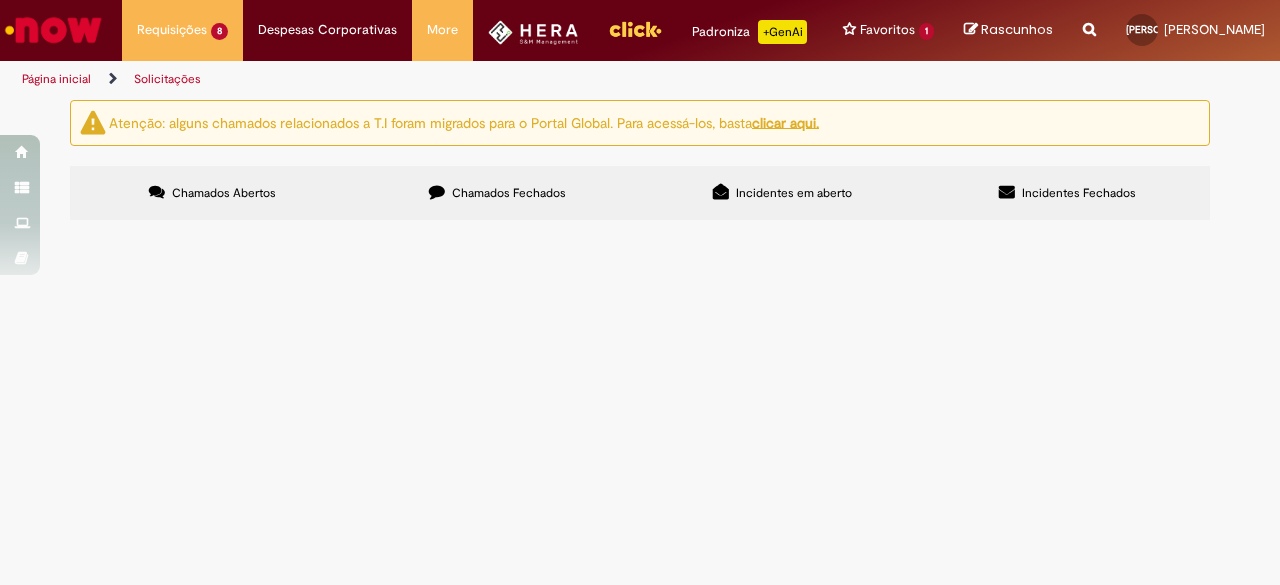 scroll, scrollTop: 149, scrollLeft: 0, axis: vertical 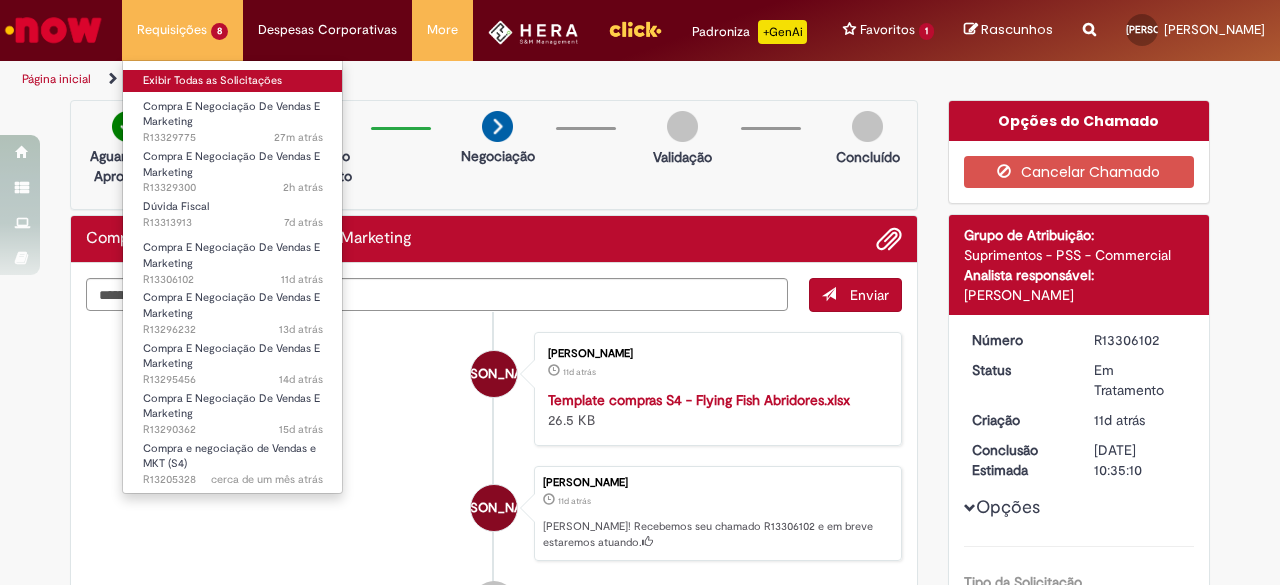 click on "Exibir Todas as Solicitações" at bounding box center [233, 81] 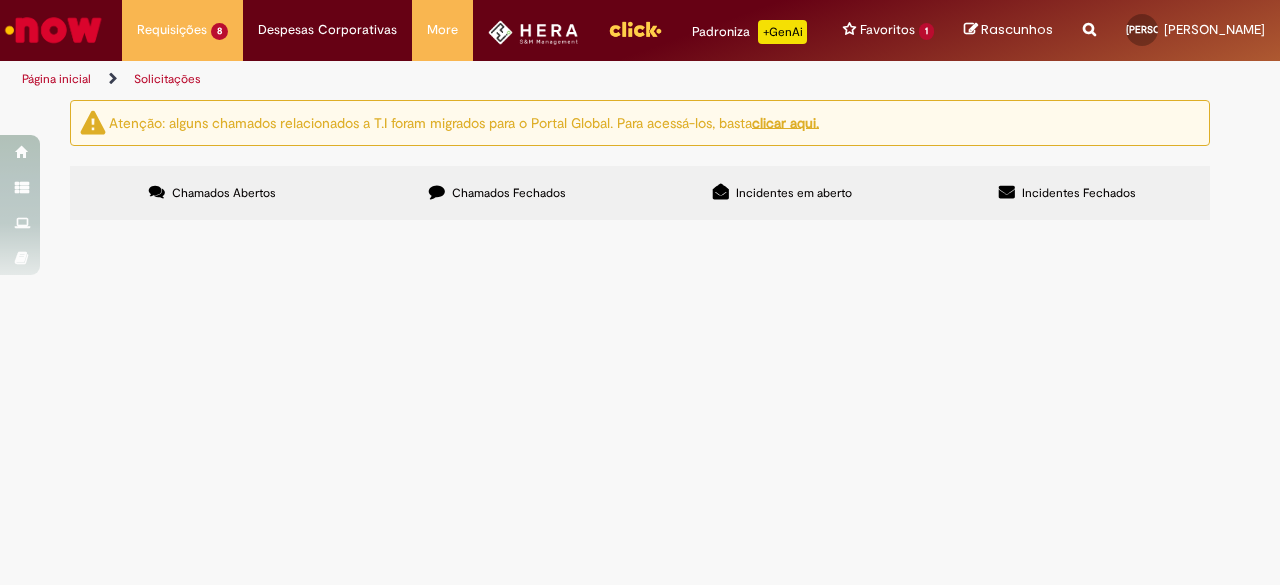 scroll, scrollTop: 149, scrollLeft: 0, axis: vertical 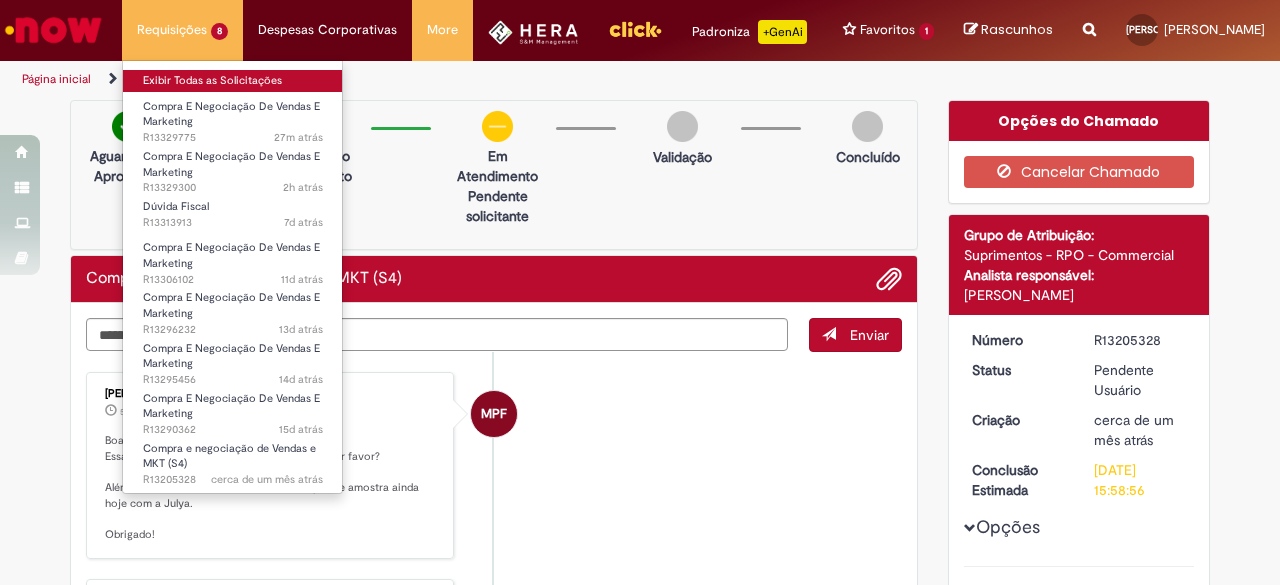 click on "Exibir Todas as Solicitações" at bounding box center [233, 81] 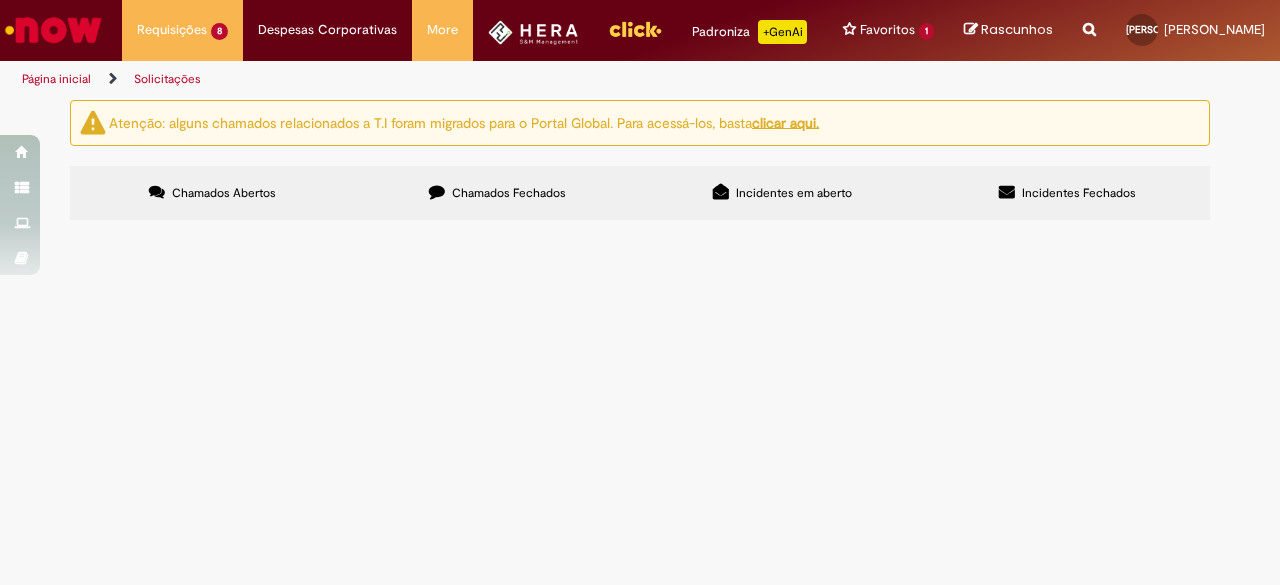 scroll, scrollTop: 149, scrollLeft: 0, axis: vertical 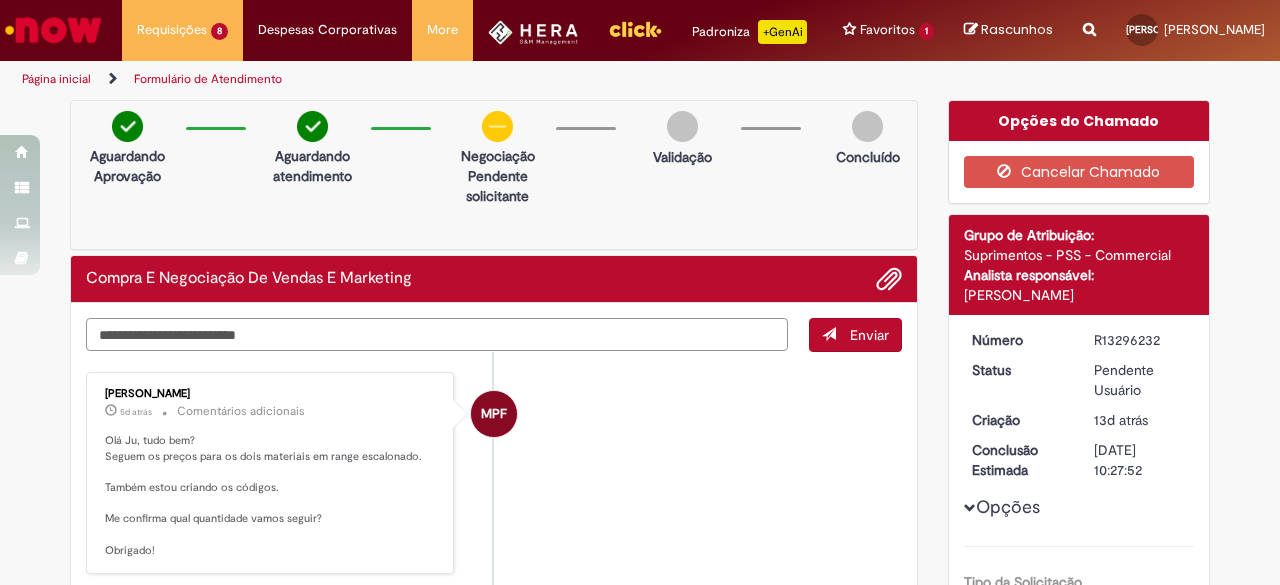 click at bounding box center [437, 334] 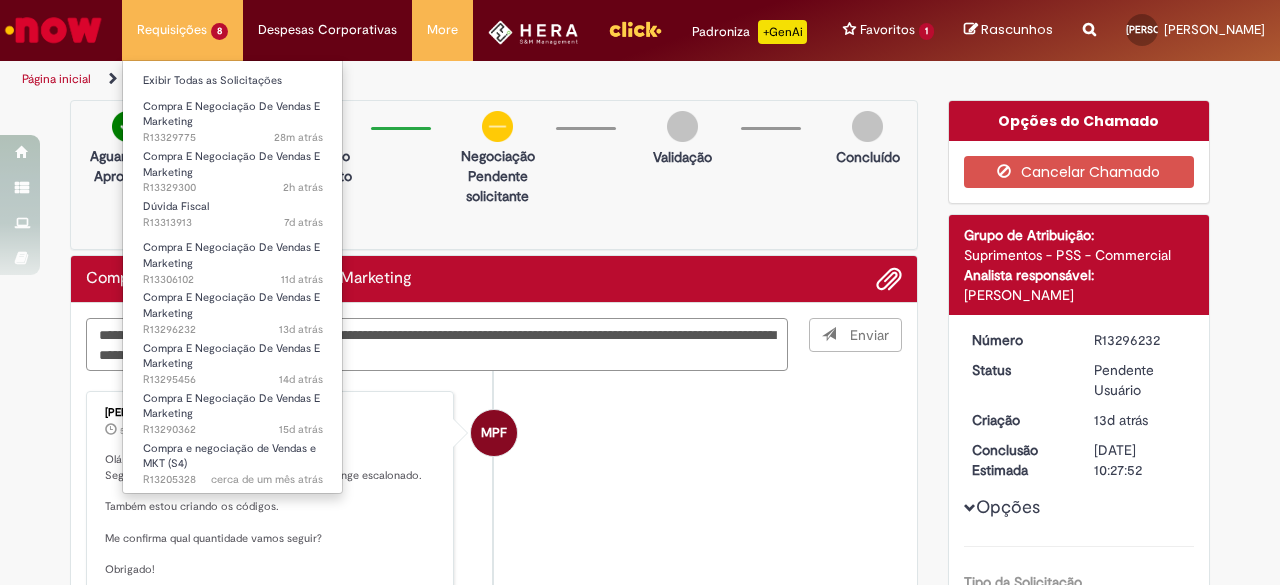 type on "**********" 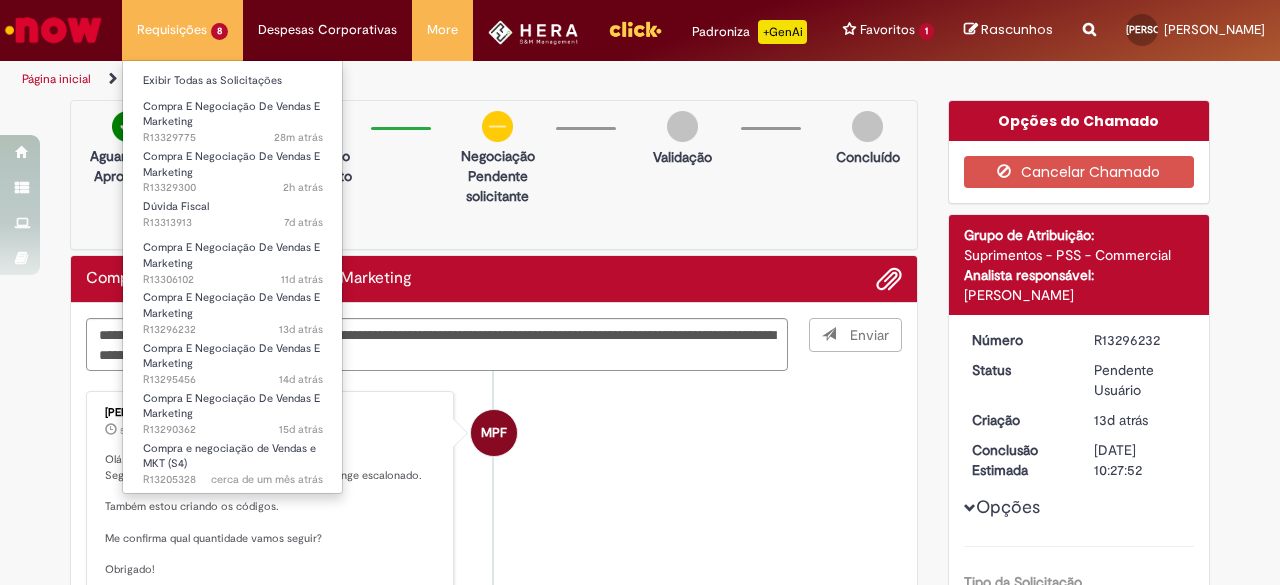 click on "Exibir Todas as Solicitações
Compra E Negociação De Vendas E Marketing
28m atrás 28 minutos atrás  R13329775
Compra E Negociação De Vendas E Marketing
2h atrás 2 horas atrás  R13329300
Dúvida Fiscal
7d atrás 7 dias atrás  R13313913
Compra E Negociação De Vendas E Marketing
11d atrás 11 dias atrás  R13306102
Compra E Negociação De Vendas E Marketing
13d atrás 13 dias atrás  R13296232
Compra E Negociação De Vendas E Marketing
14d atrás 14 dias atrás  R13295456
Compra E Negociação De Vendas E Marketing
15d atrás 15 dias atrás  R13290362
Compra e negociação de Vendas e MKT (S4)
cerca de um mês atrás cerca de um mês atrás  R13205328" at bounding box center (232, 277) 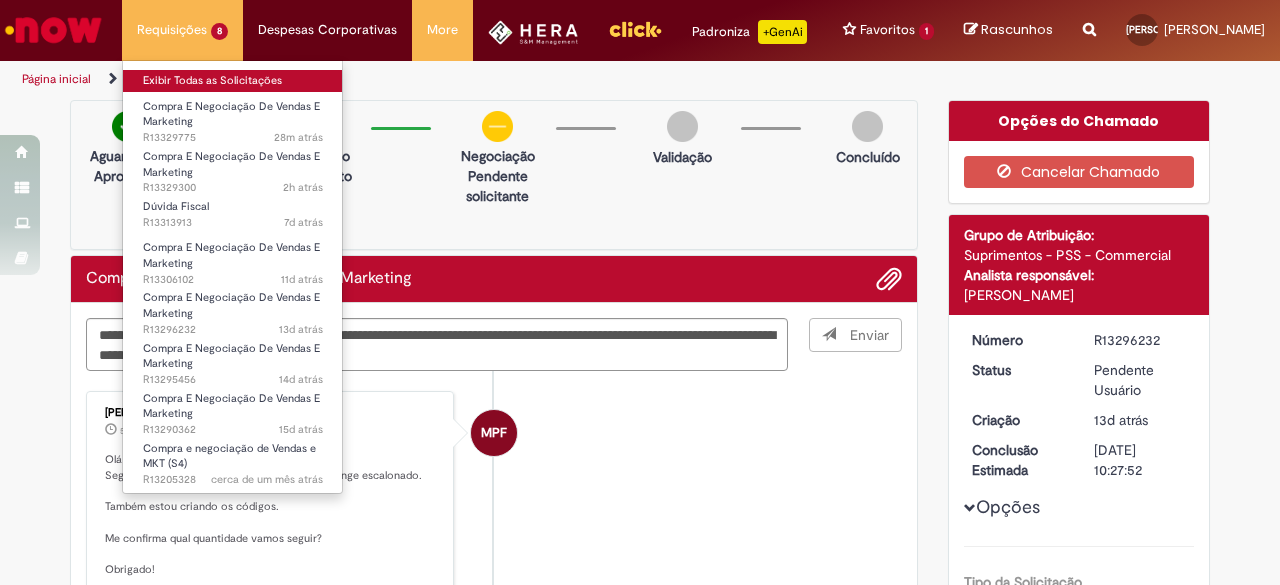 type 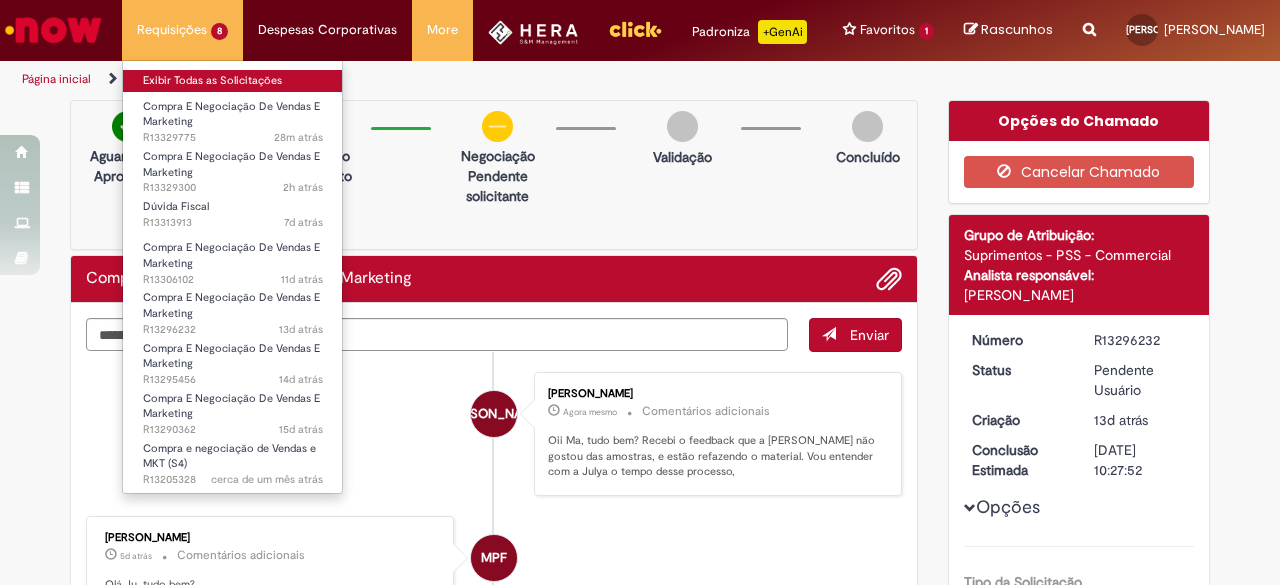 click on "Exibir Todas as Solicitações" at bounding box center (233, 81) 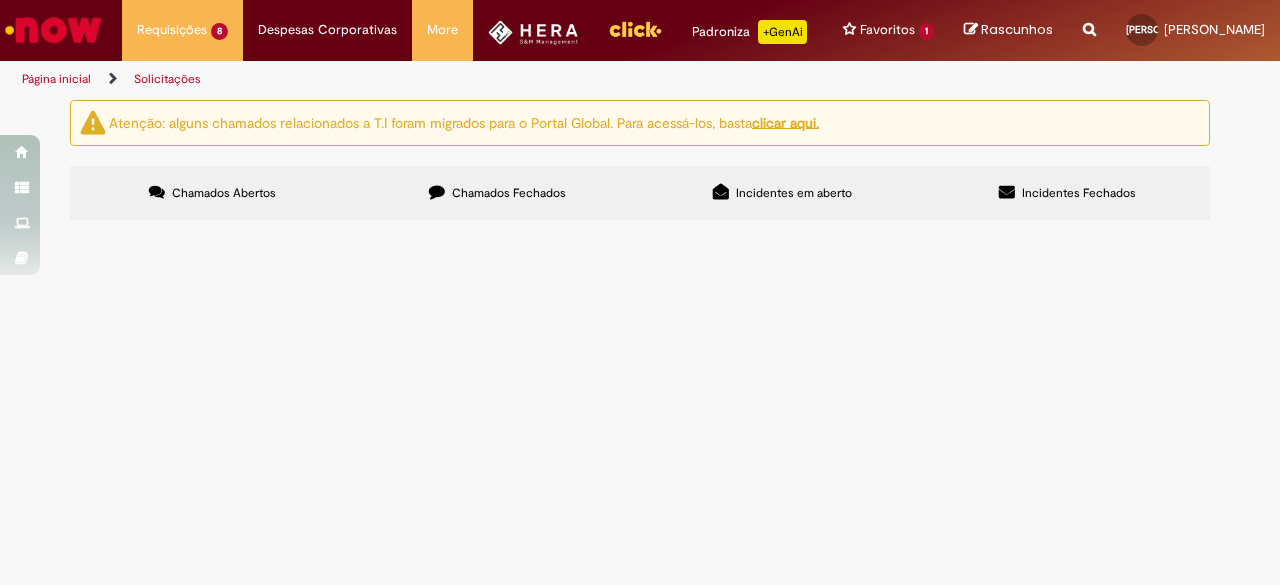 scroll, scrollTop: 149, scrollLeft: 0, axis: vertical 